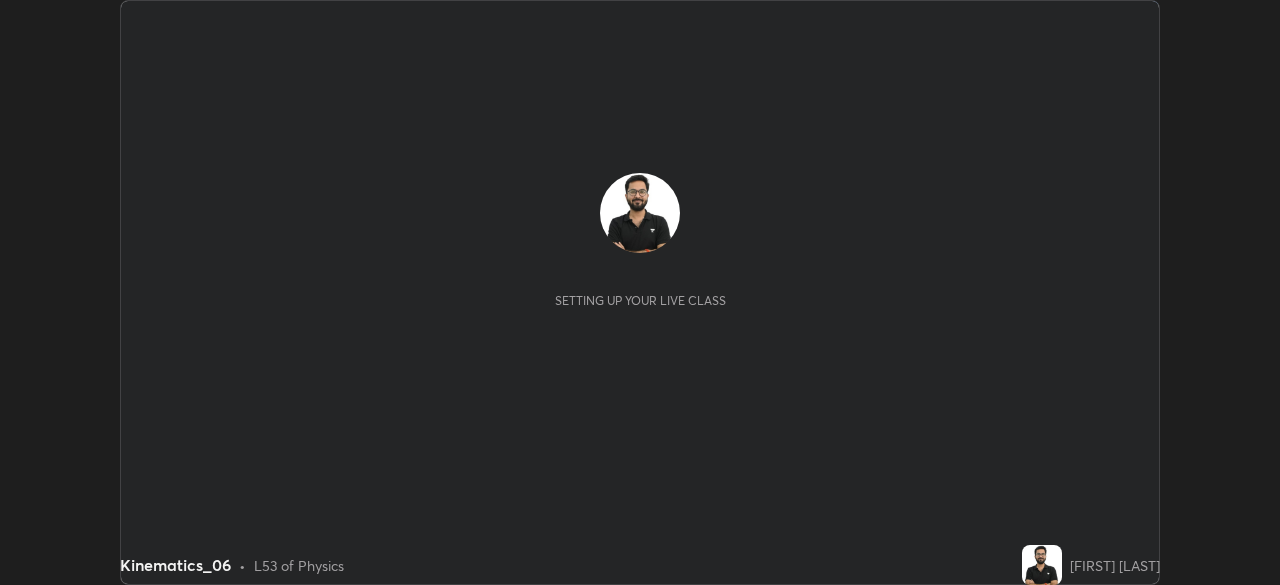 scroll, scrollTop: 0, scrollLeft: 0, axis: both 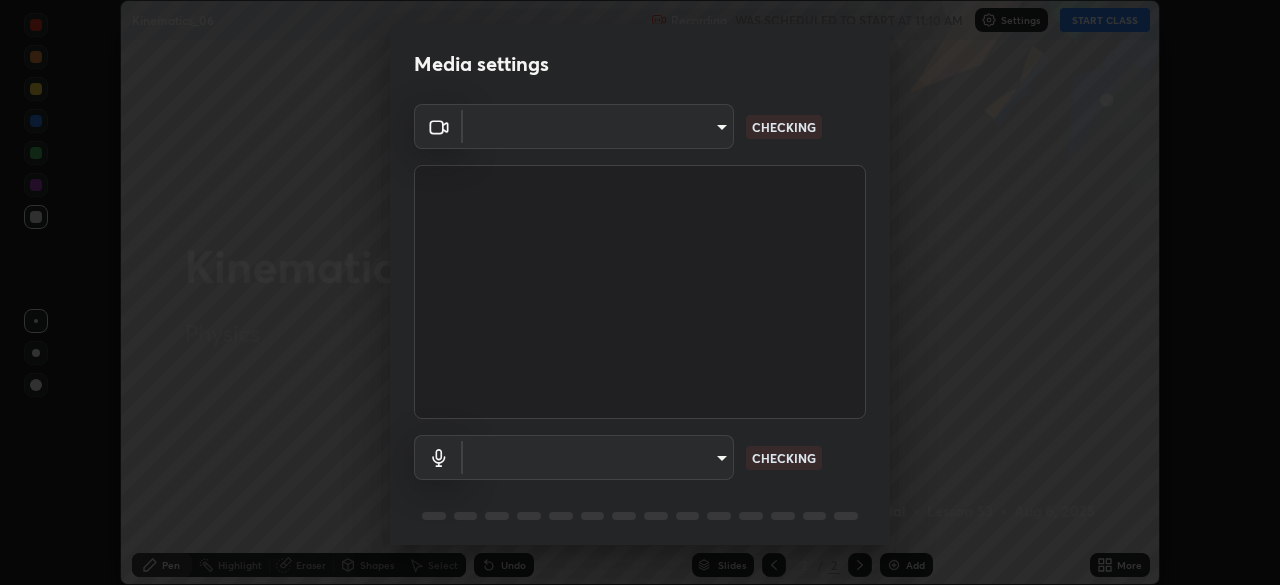 type on "f5ae6119dc4fab334a8cf66c369197aa9d1a3f6993b34b3aeb85a59339566d19" 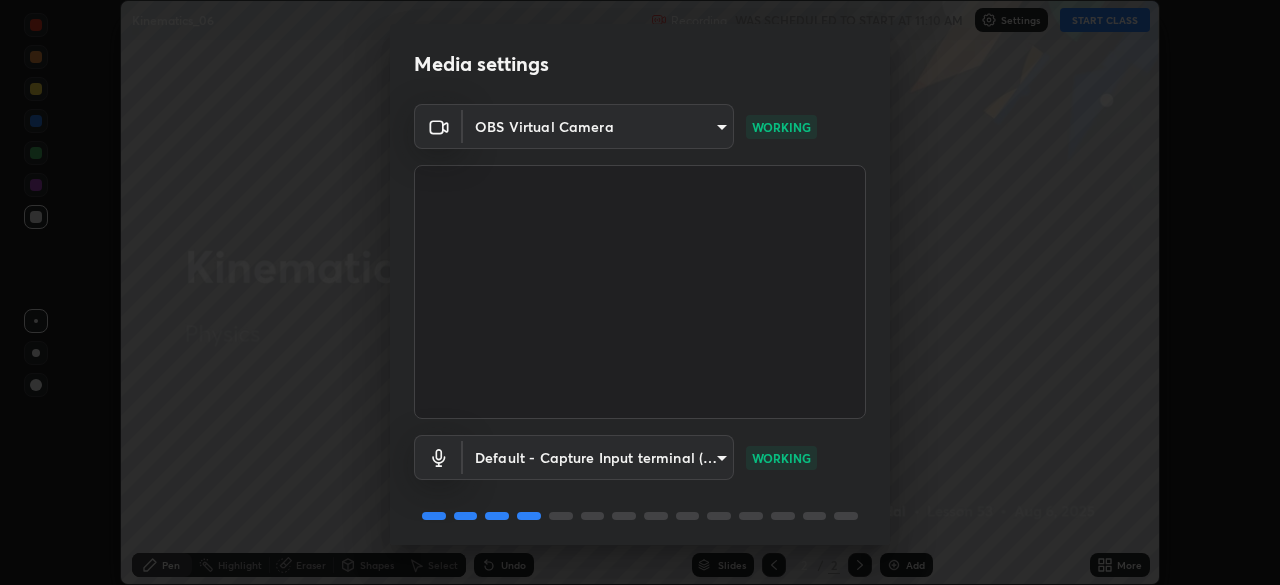 scroll, scrollTop: 71, scrollLeft: 0, axis: vertical 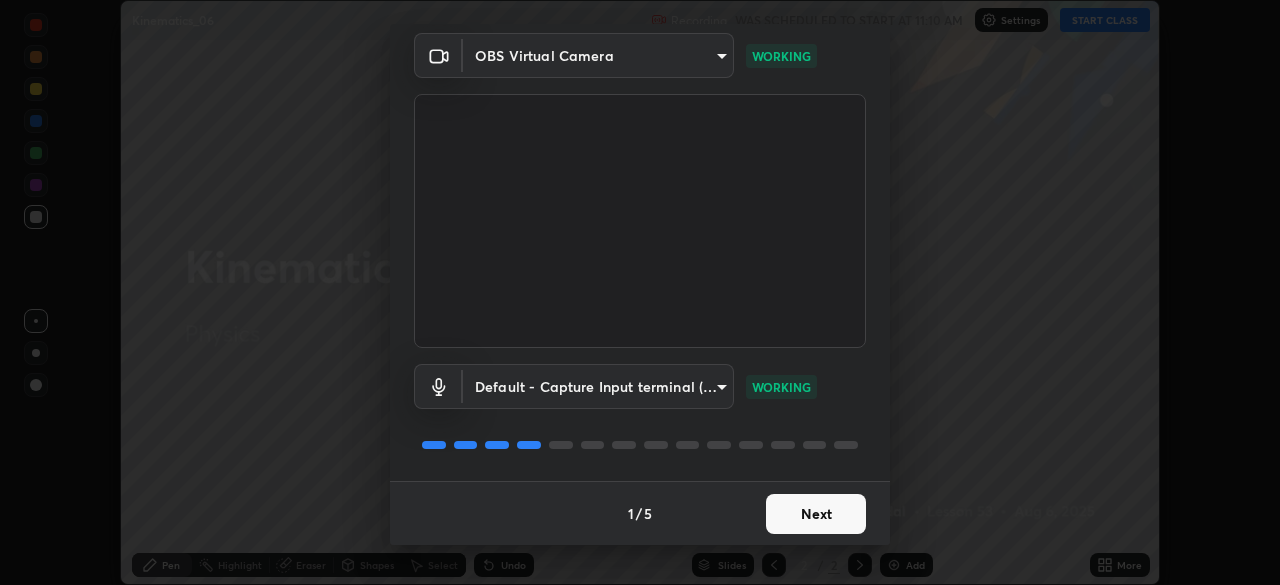 click on "Next" at bounding box center (816, 514) 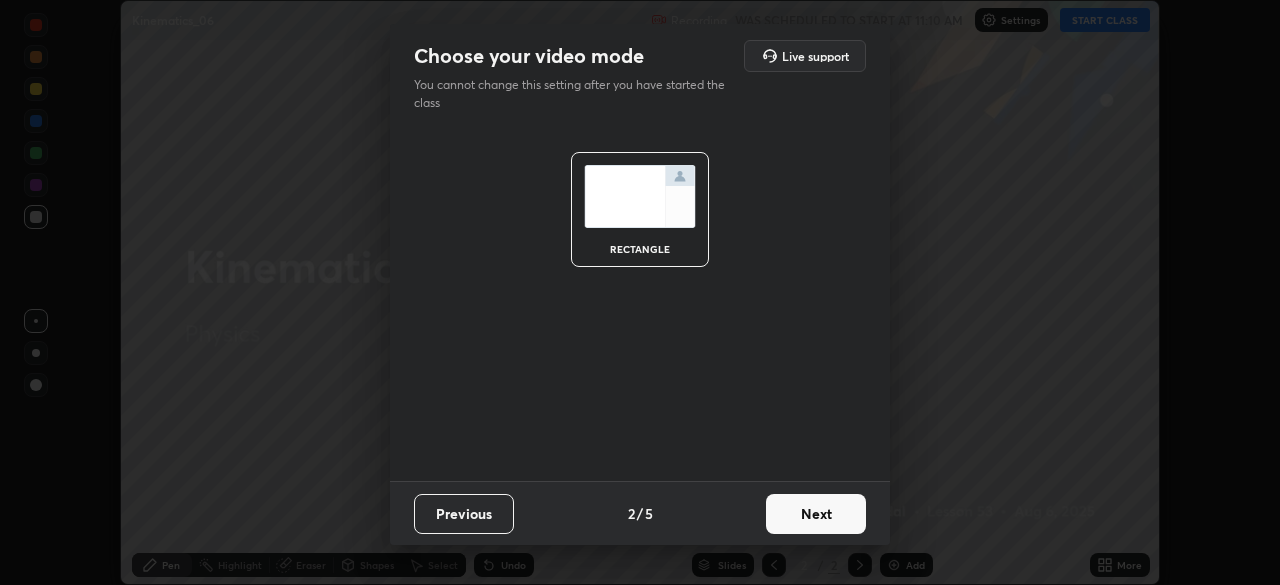 scroll, scrollTop: 0, scrollLeft: 0, axis: both 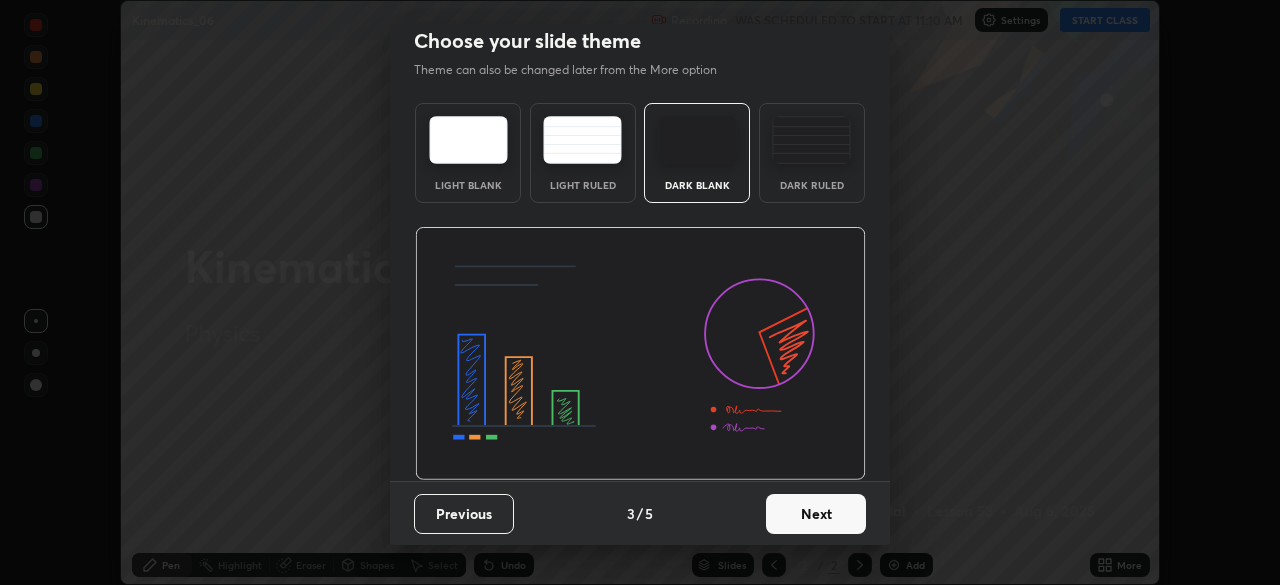 click on "Next" at bounding box center (816, 514) 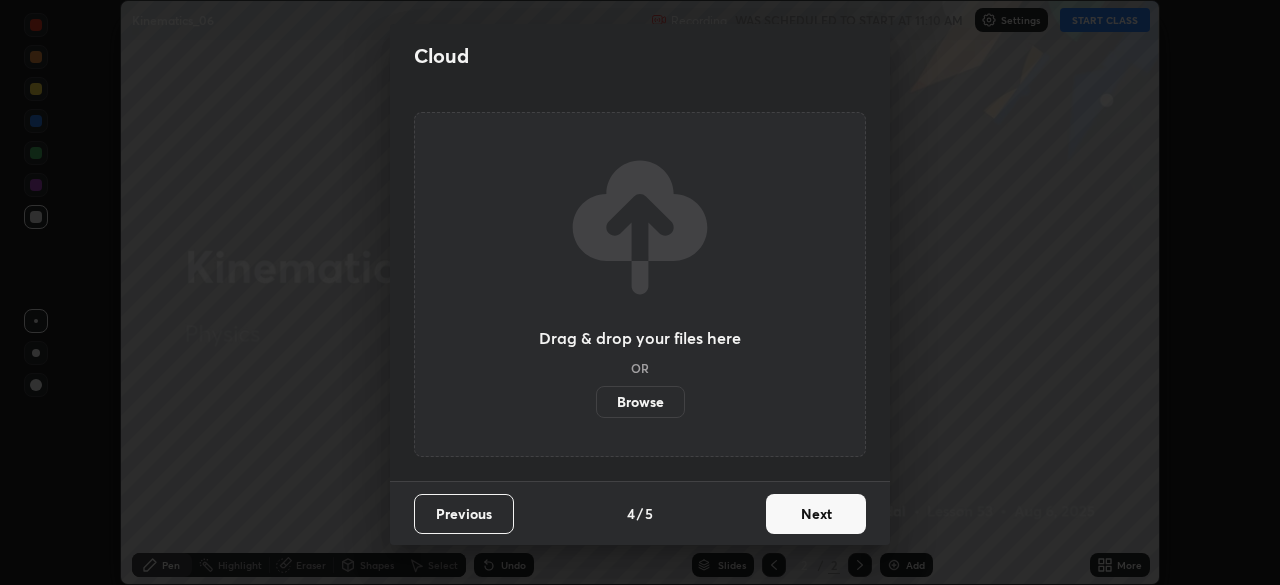 scroll, scrollTop: 0, scrollLeft: 0, axis: both 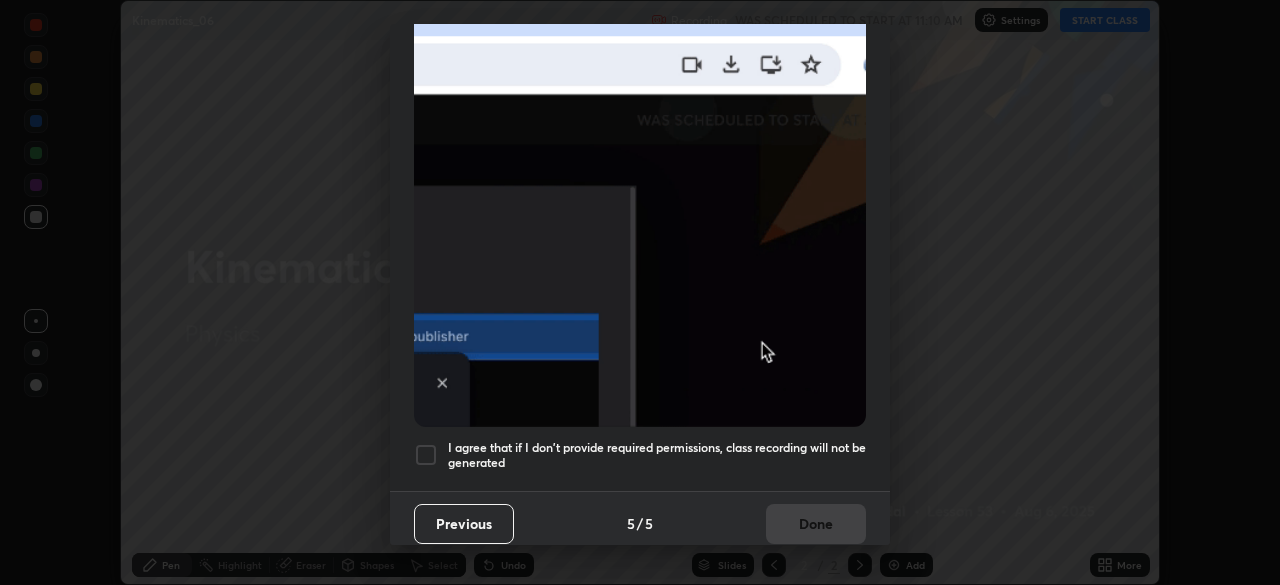 click on "I agree that if I don't provide required permissions, class recording will not be generated" at bounding box center (657, 455) 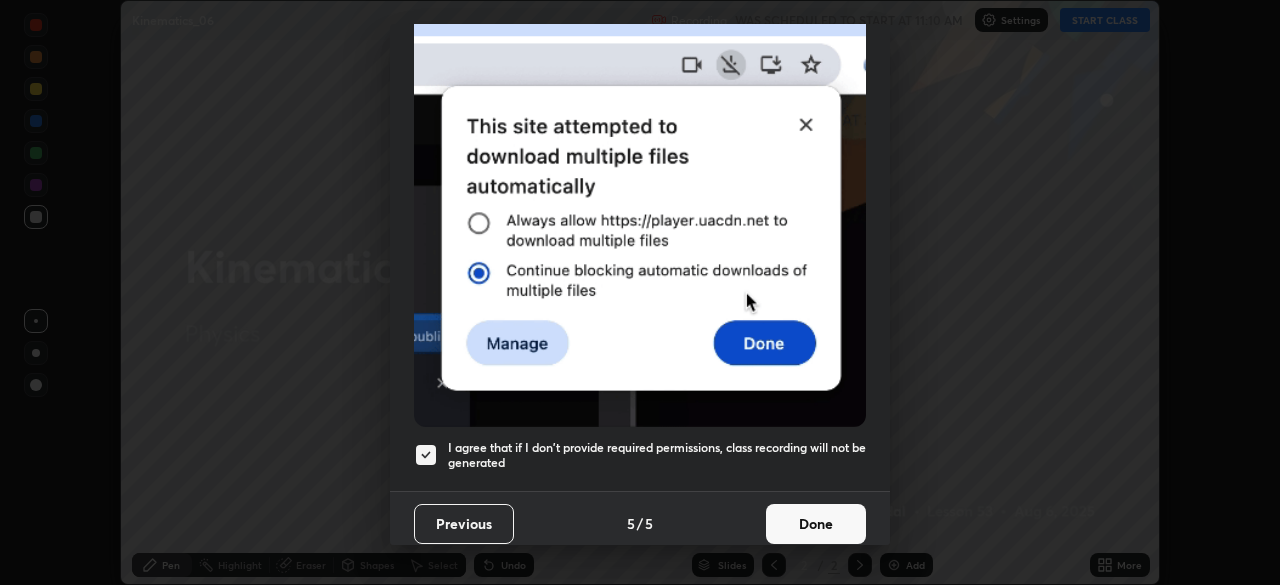 click on "Done" at bounding box center (816, 524) 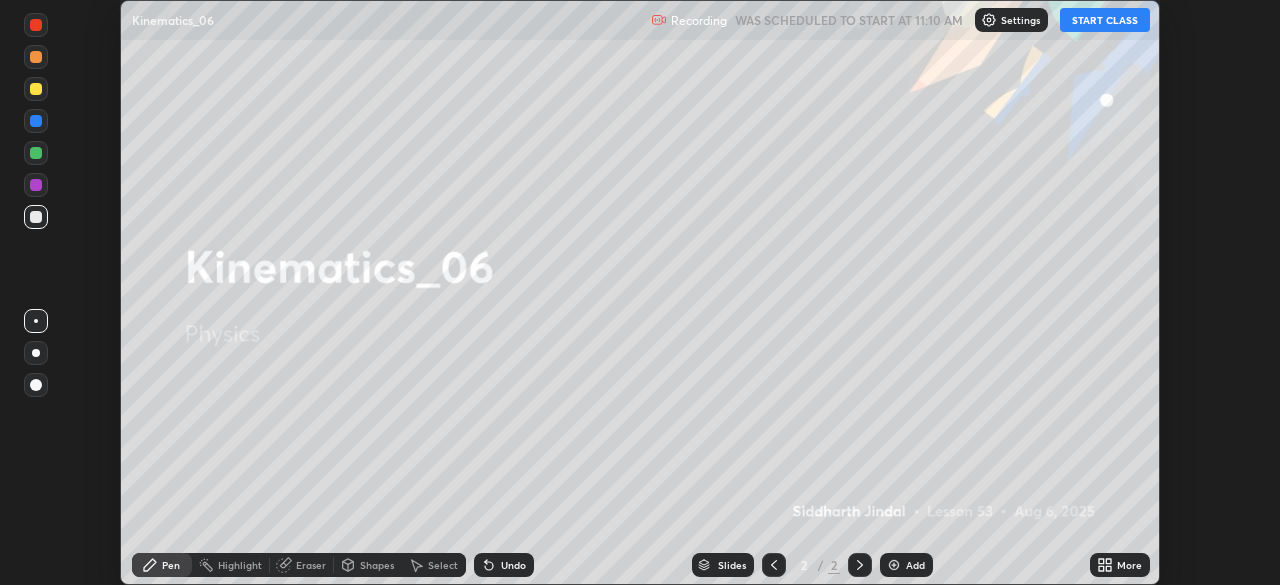 click on "More" at bounding box center (1129, 565) 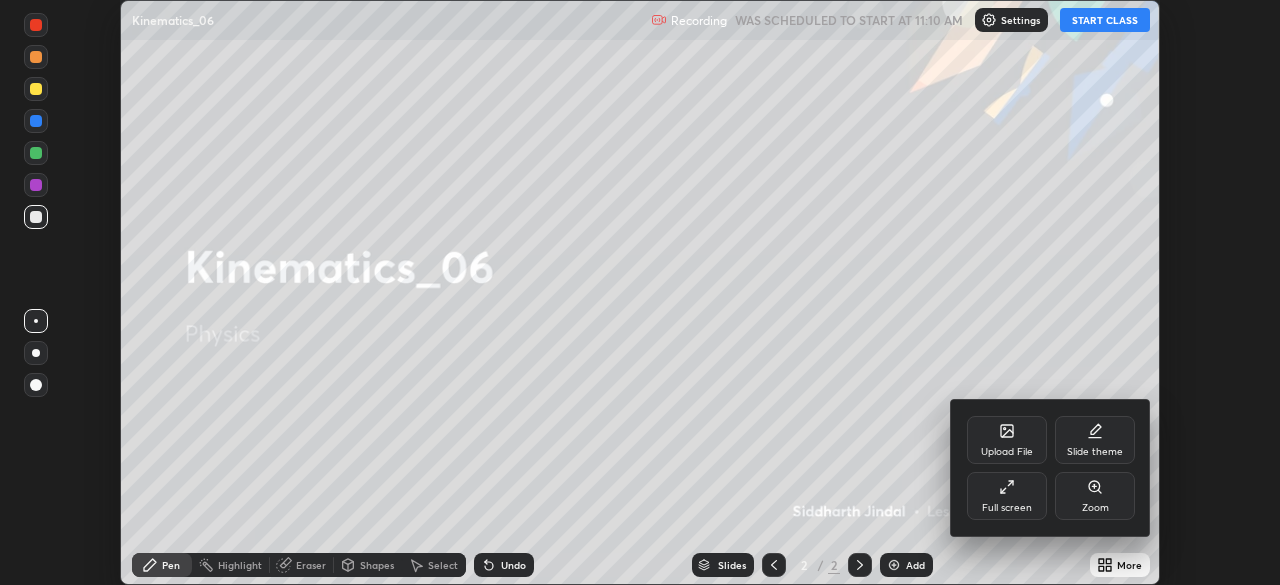 click on "Full screen" at bounding box center (1007, 496) 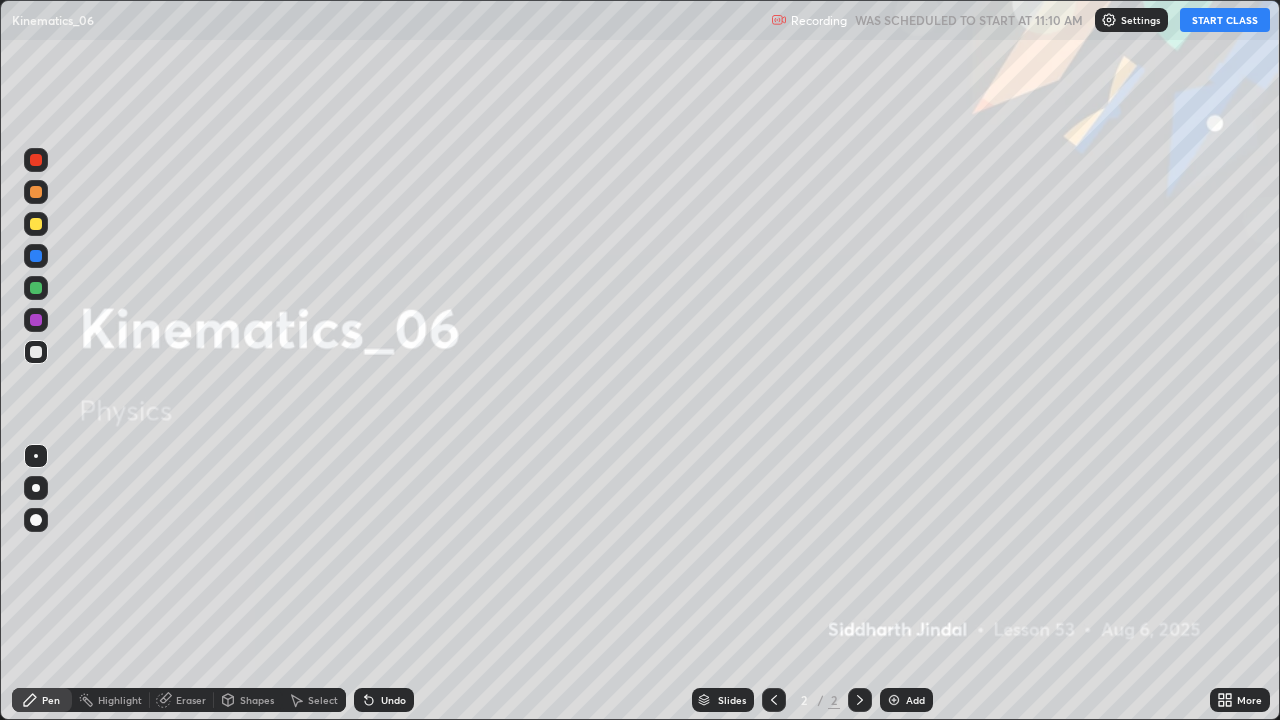 scroll, scrollTop: 99280, scrollLeft: 98720, axis: both 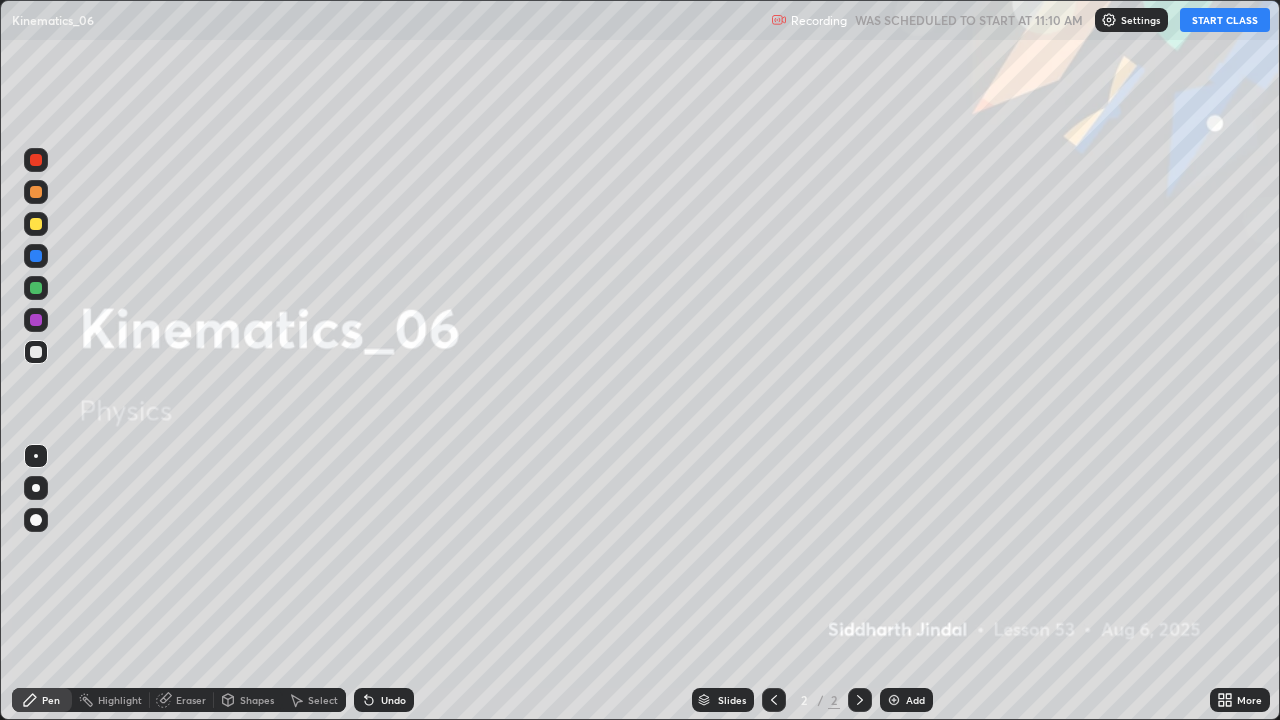 click on "START CLASS" at bounding box center (1225, 20) 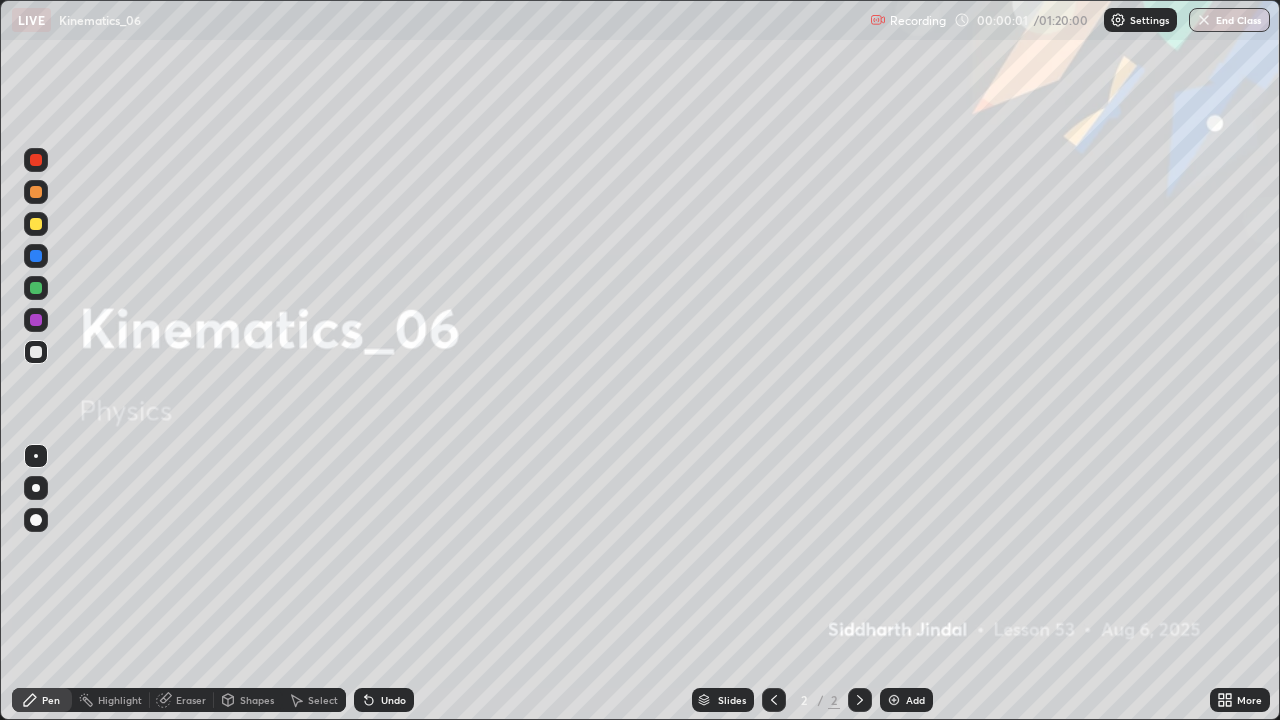 click 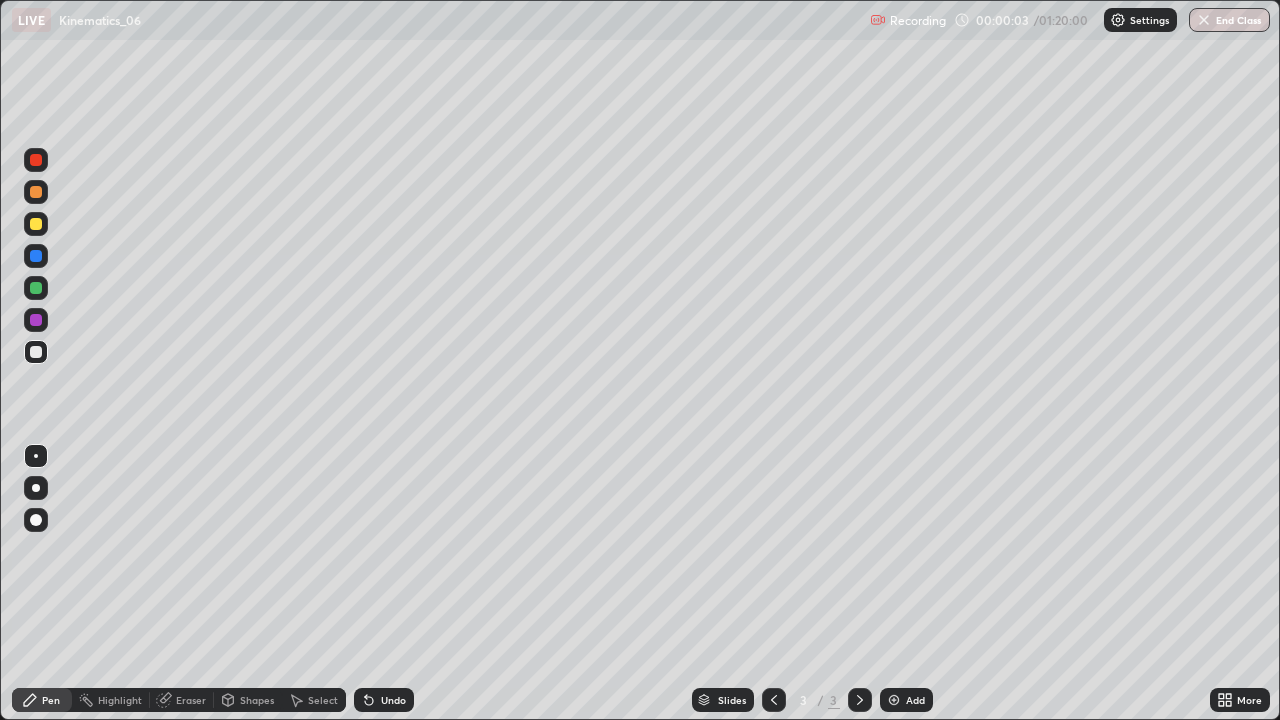 click at bounding box center [36, 488] 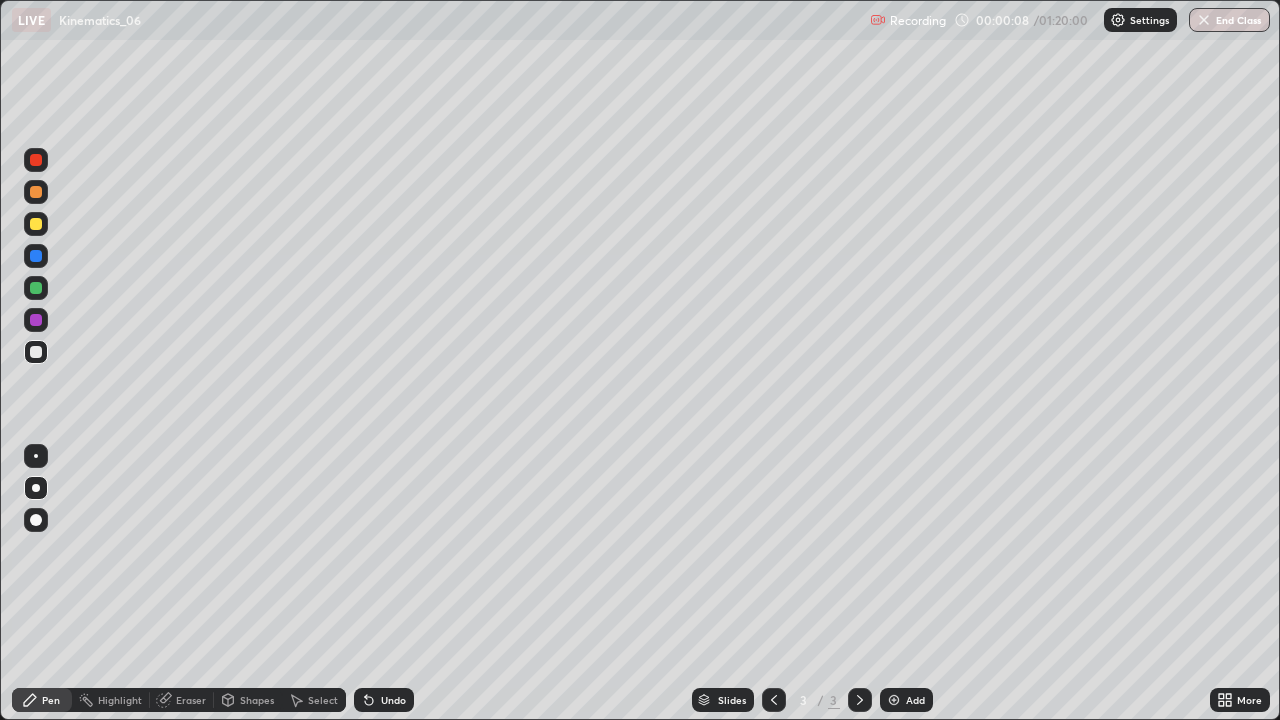 click on "Undo" at bounding box center (384, 700) 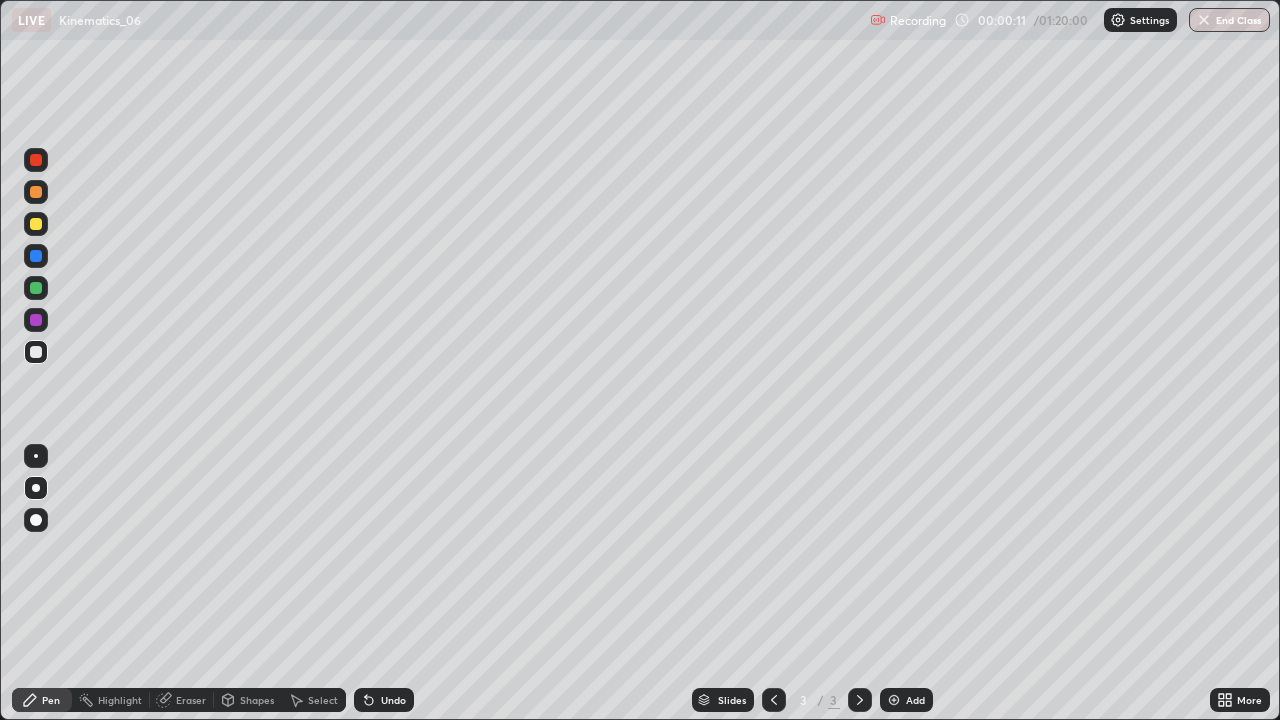 click on "Undo" at bounding box center (384, 700) 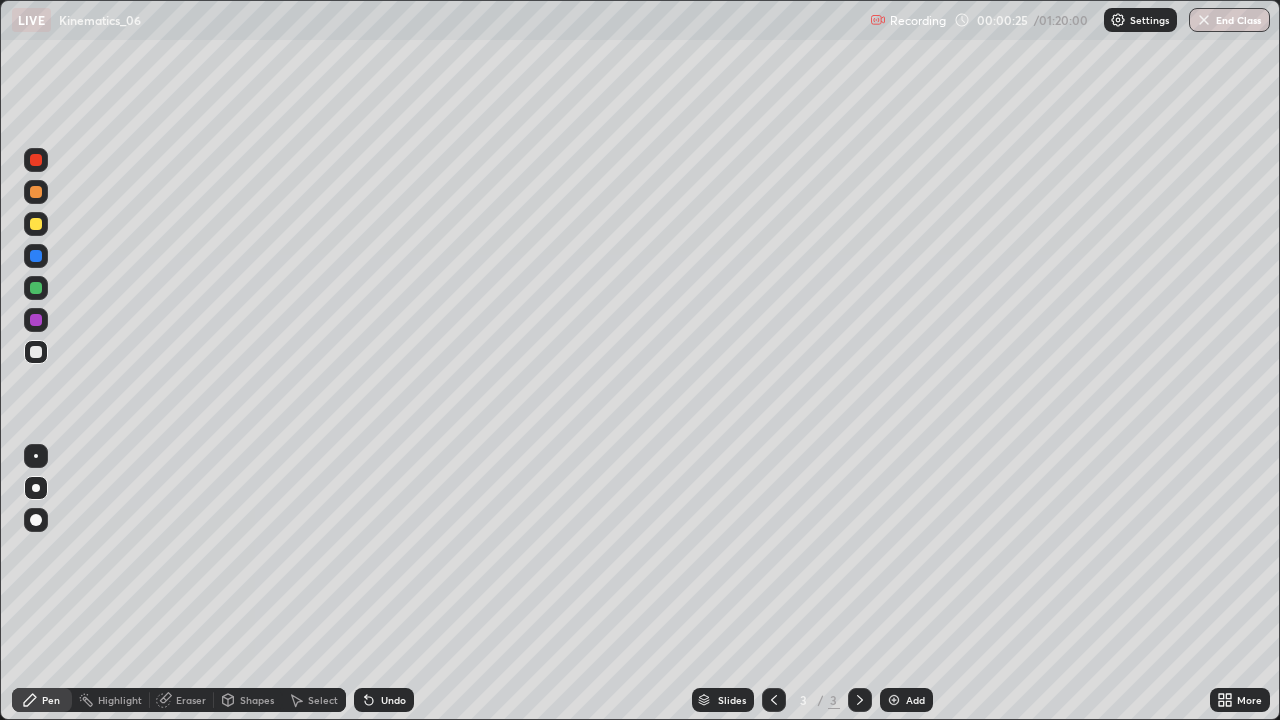 click at bounding box center (36, 224) 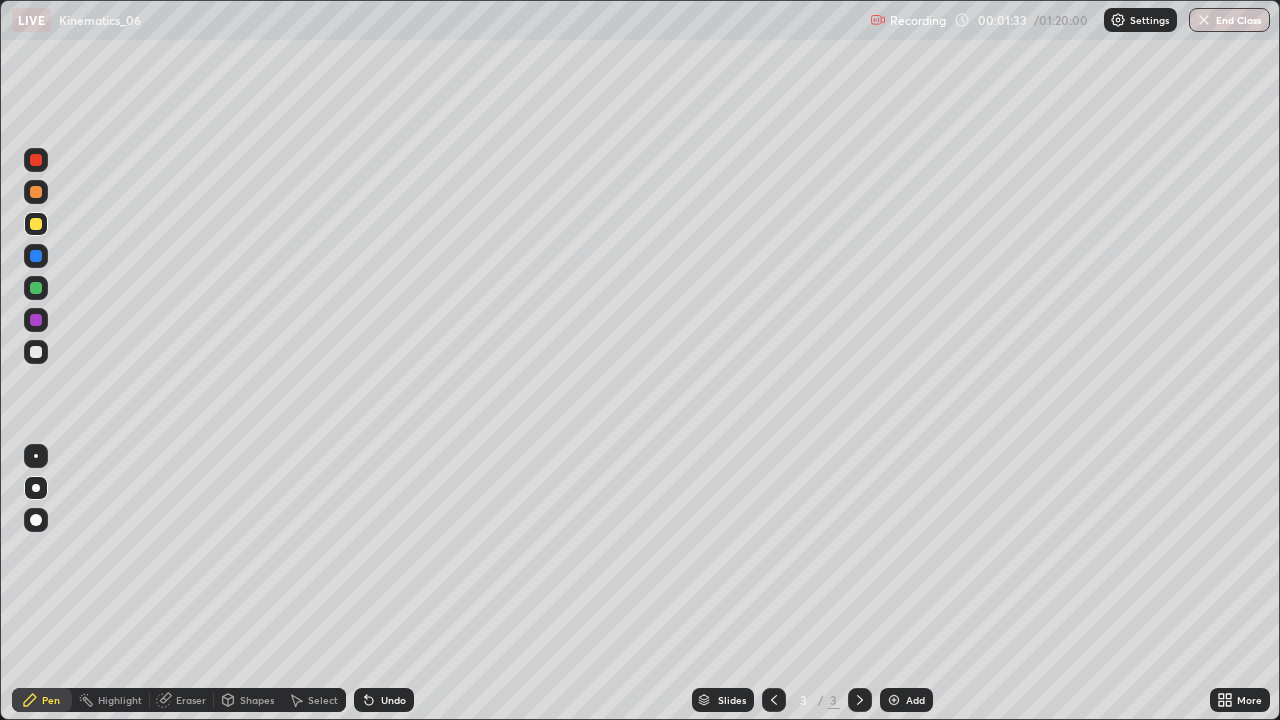 click at bounding box center (36, 288) 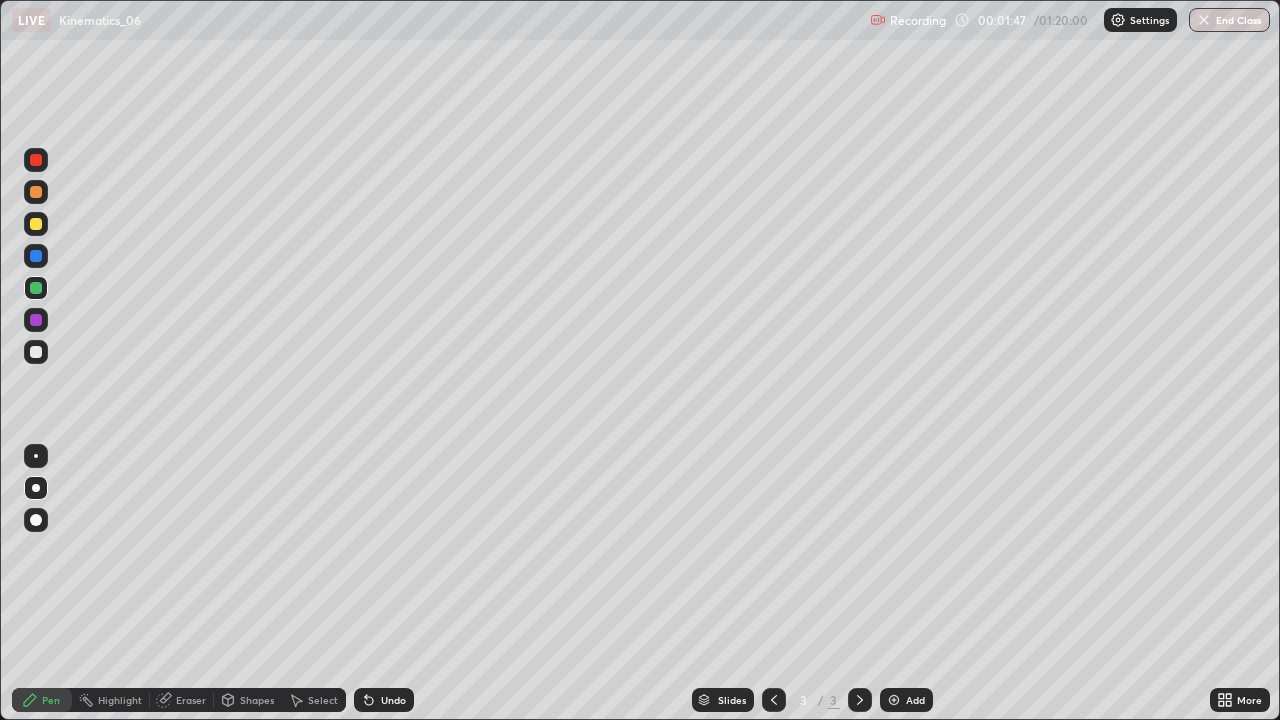 click on "Undo" at bounding box center (393, 700) 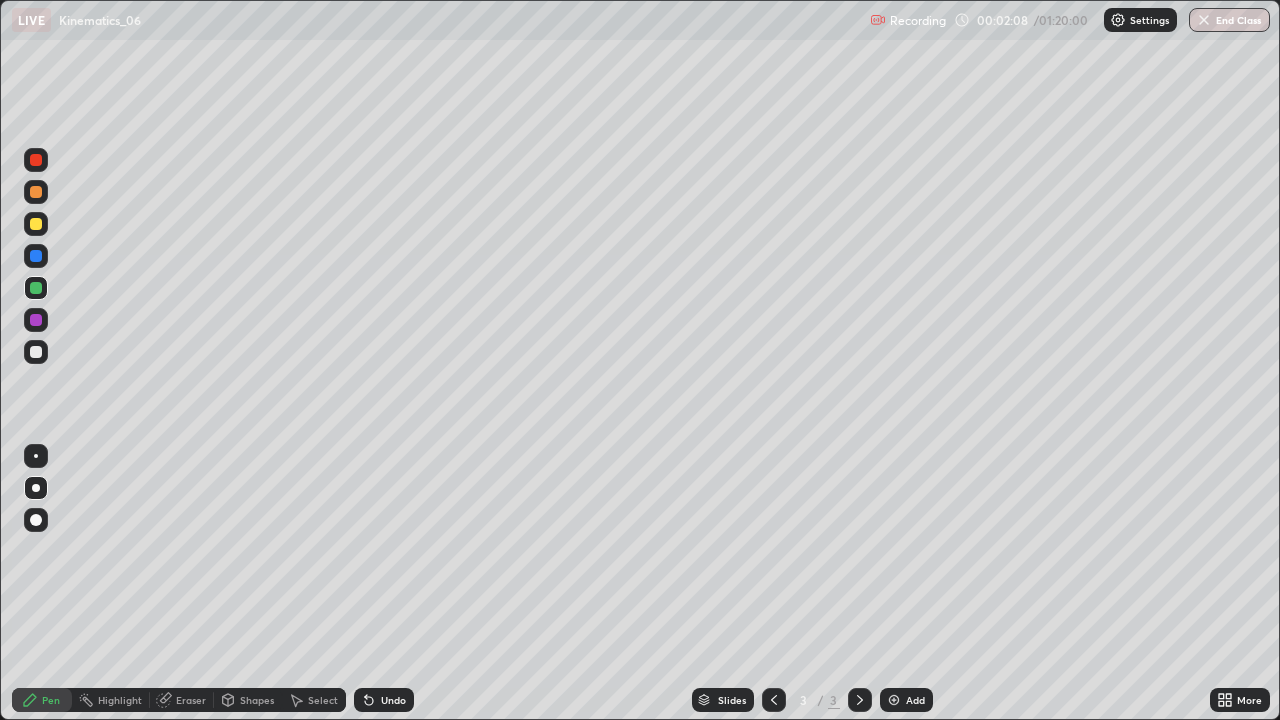click 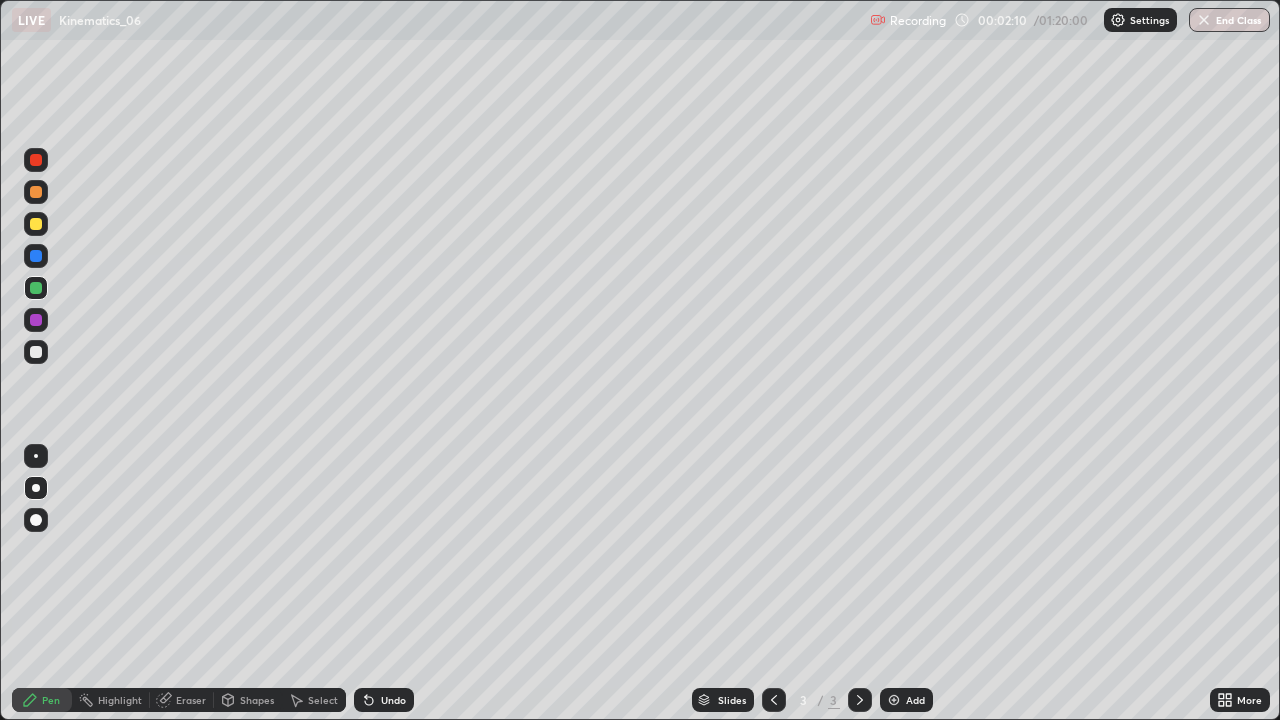 click at bounding box center (36, 192) 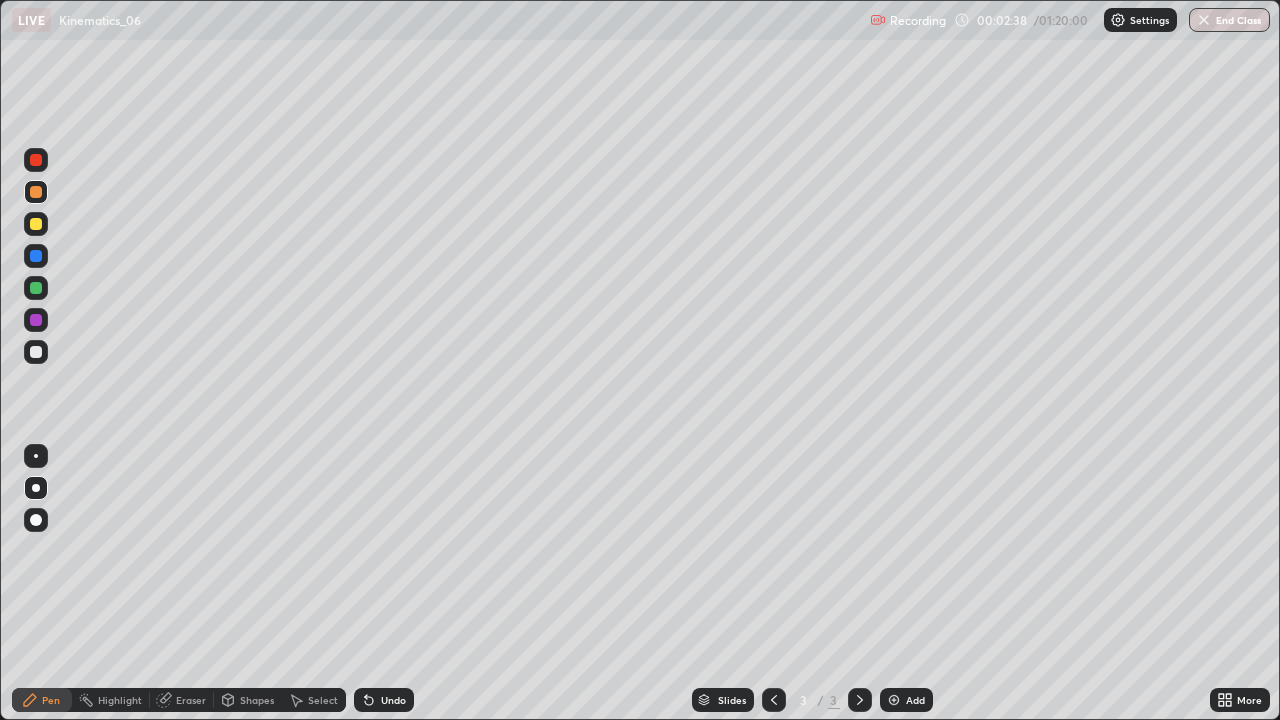 click on "Undo" at bounding box center (393, 700) 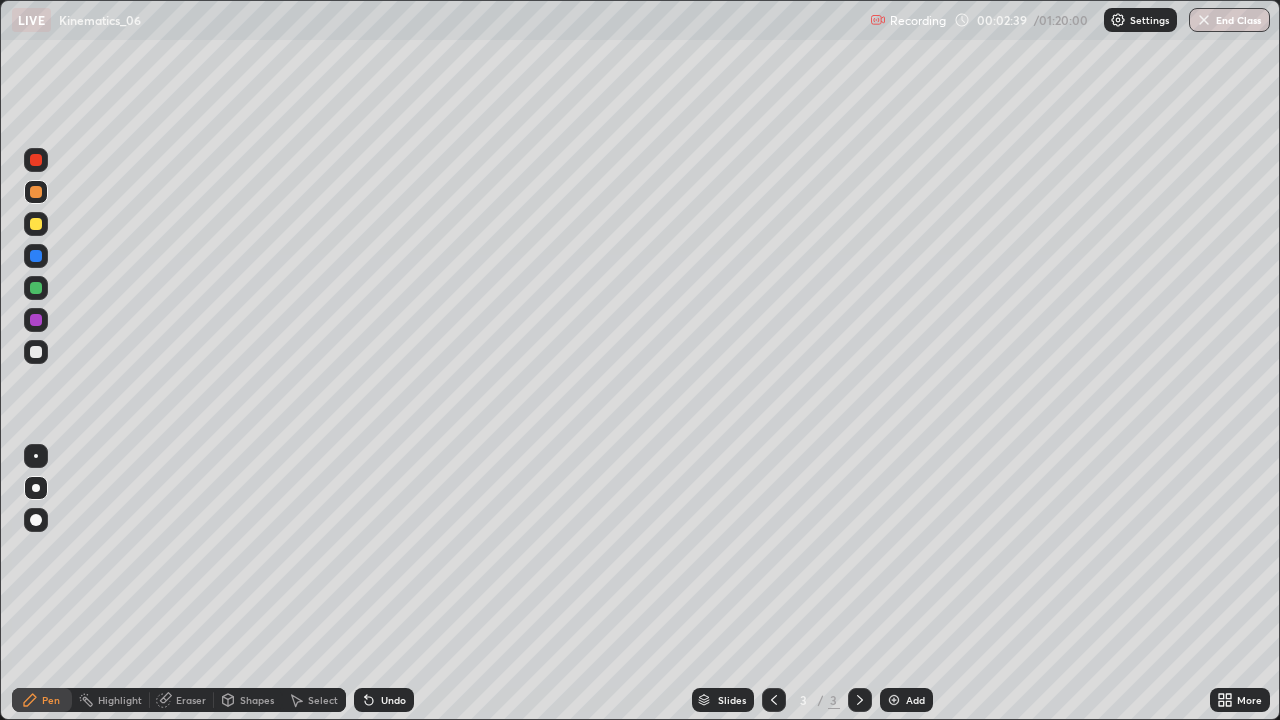 click on "Undo" at bounding box center (384, 700) 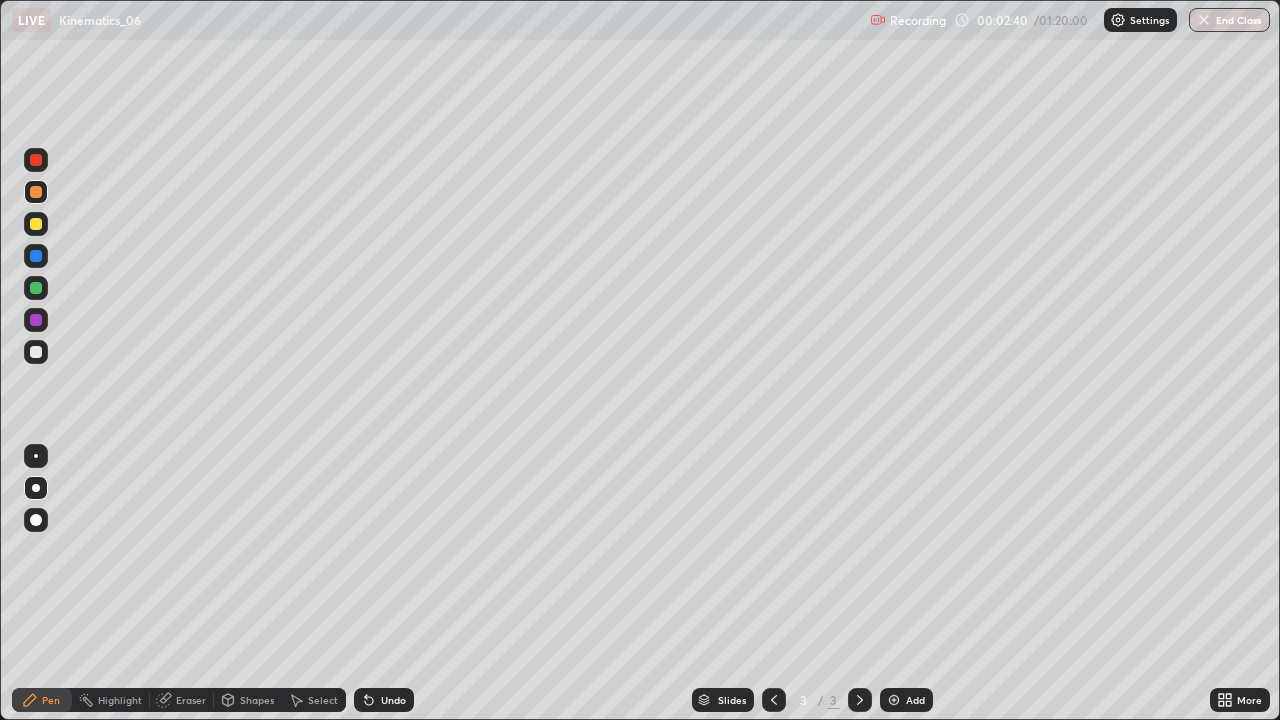 click on "Undo" at bounding box center [384, 700] 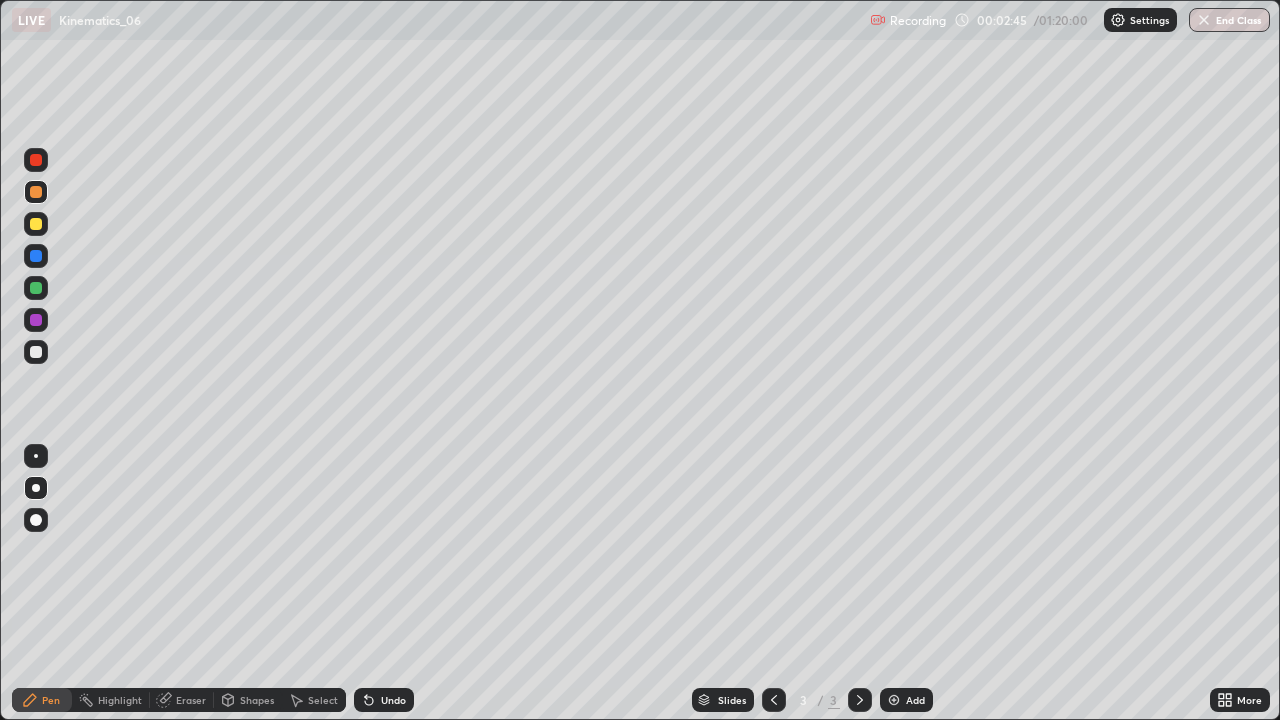 click on "Shapes" at bounding box center [248, 700] 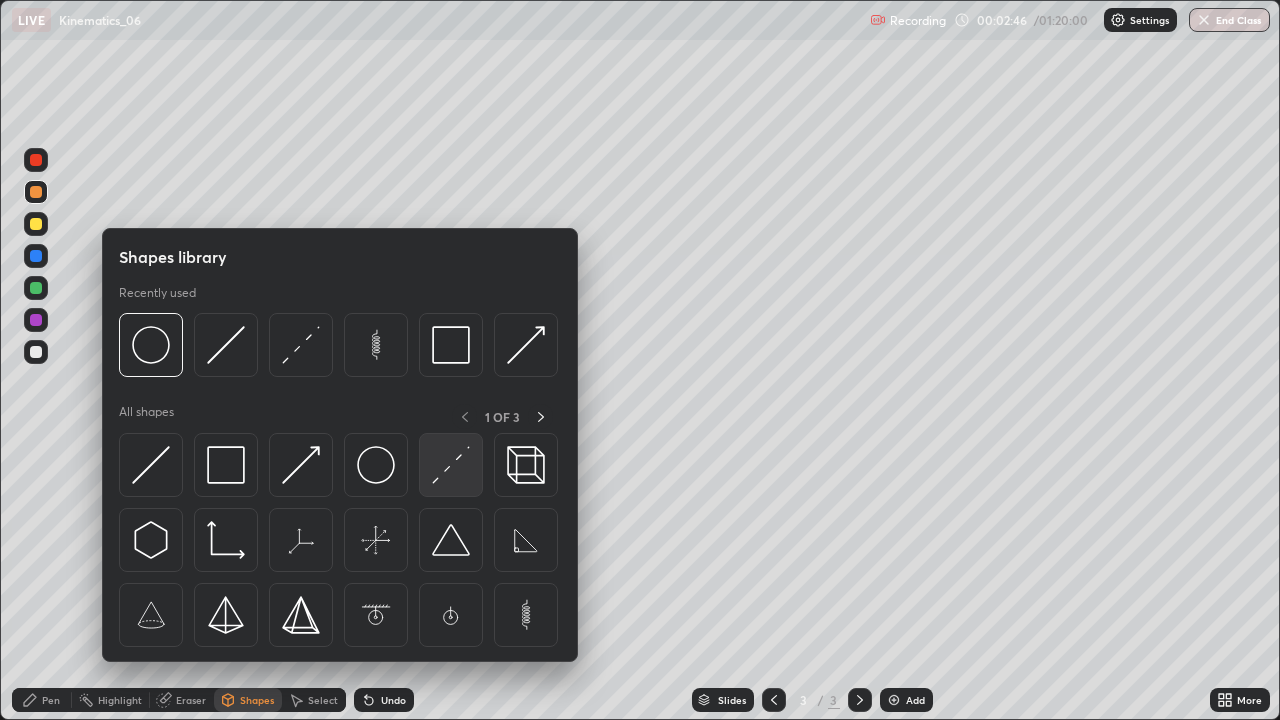 click at bounding box center (451, 465) 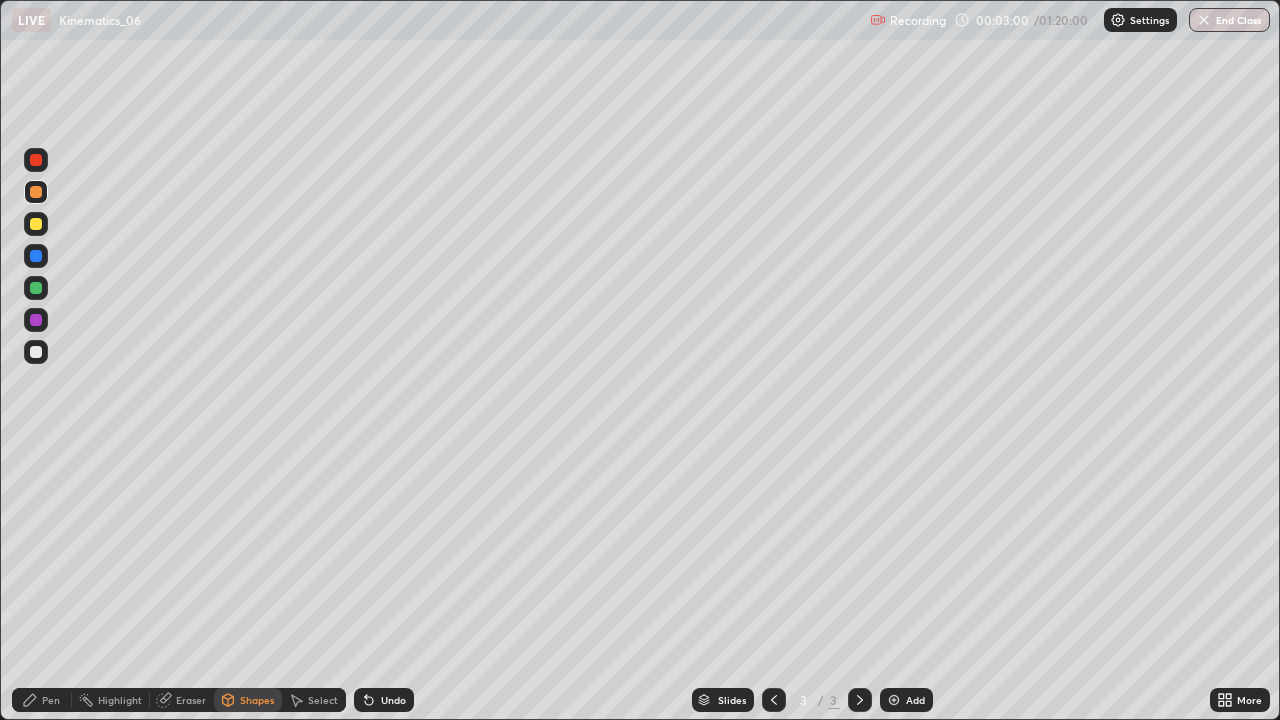 click 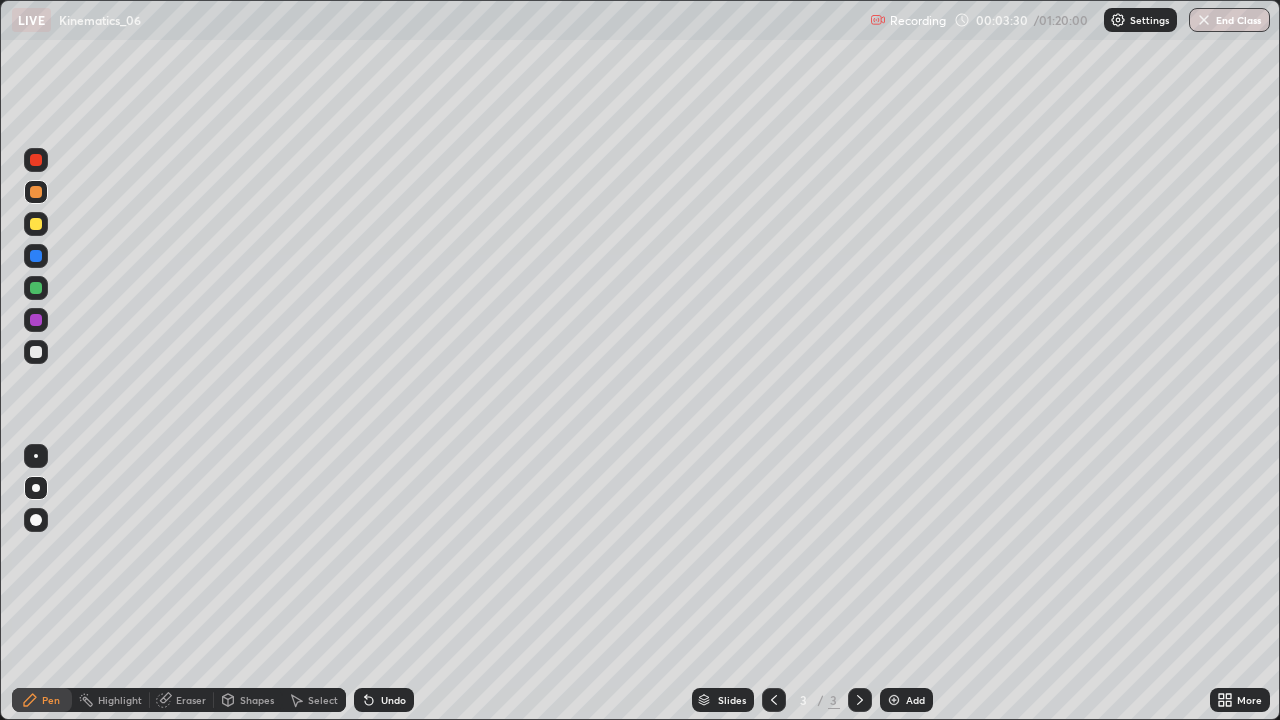 click on "Undo" at bounding box center [384, 700] 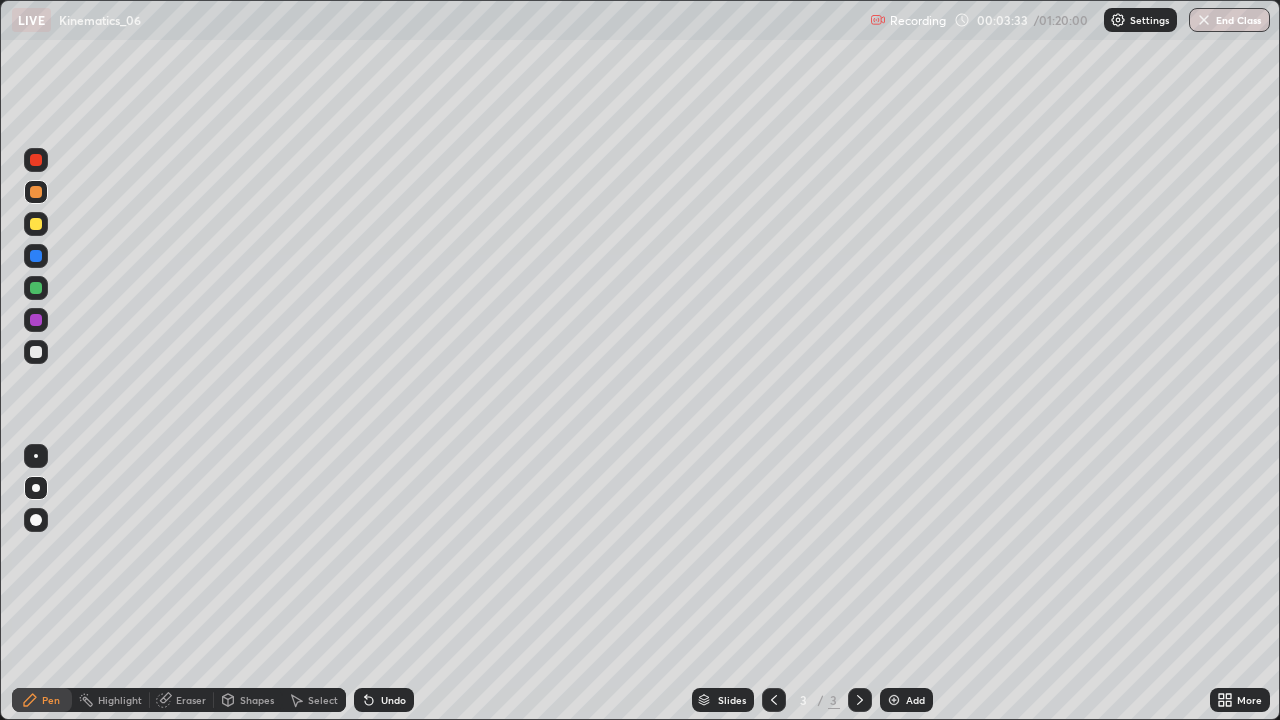 click at bounding box center (36, 288) 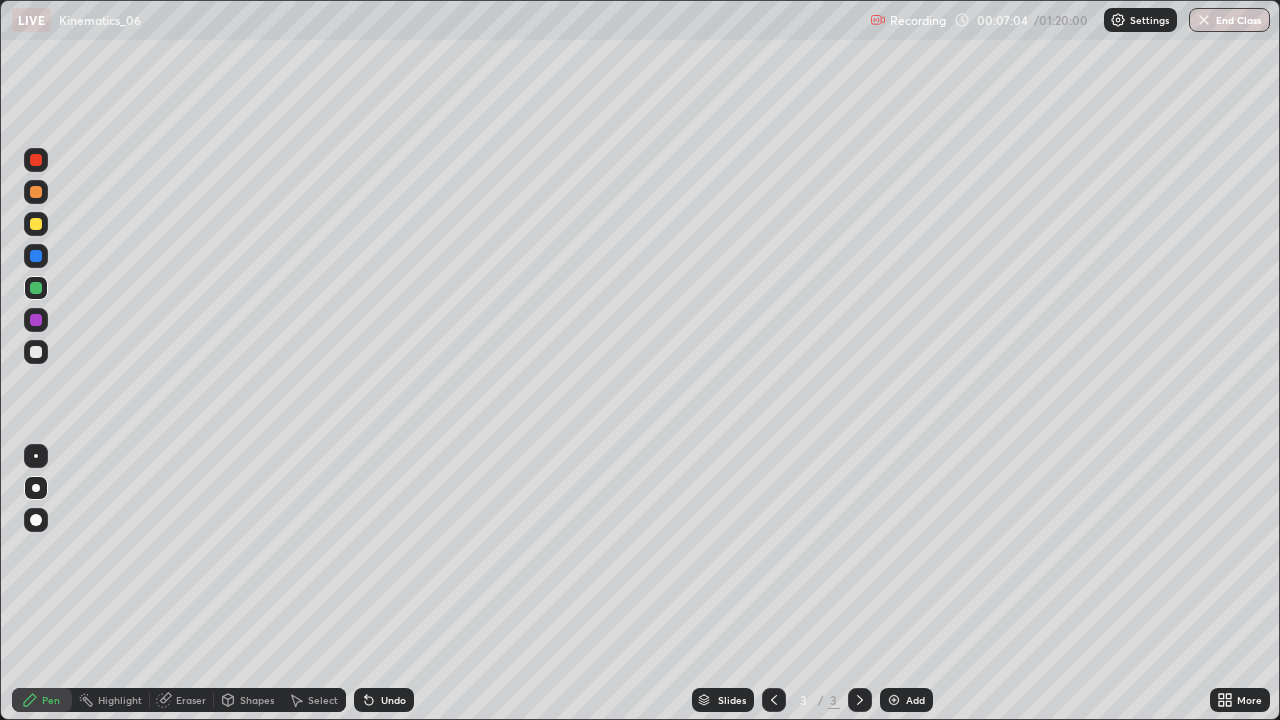 click on "Eraser" at bounding box center [191, 700] 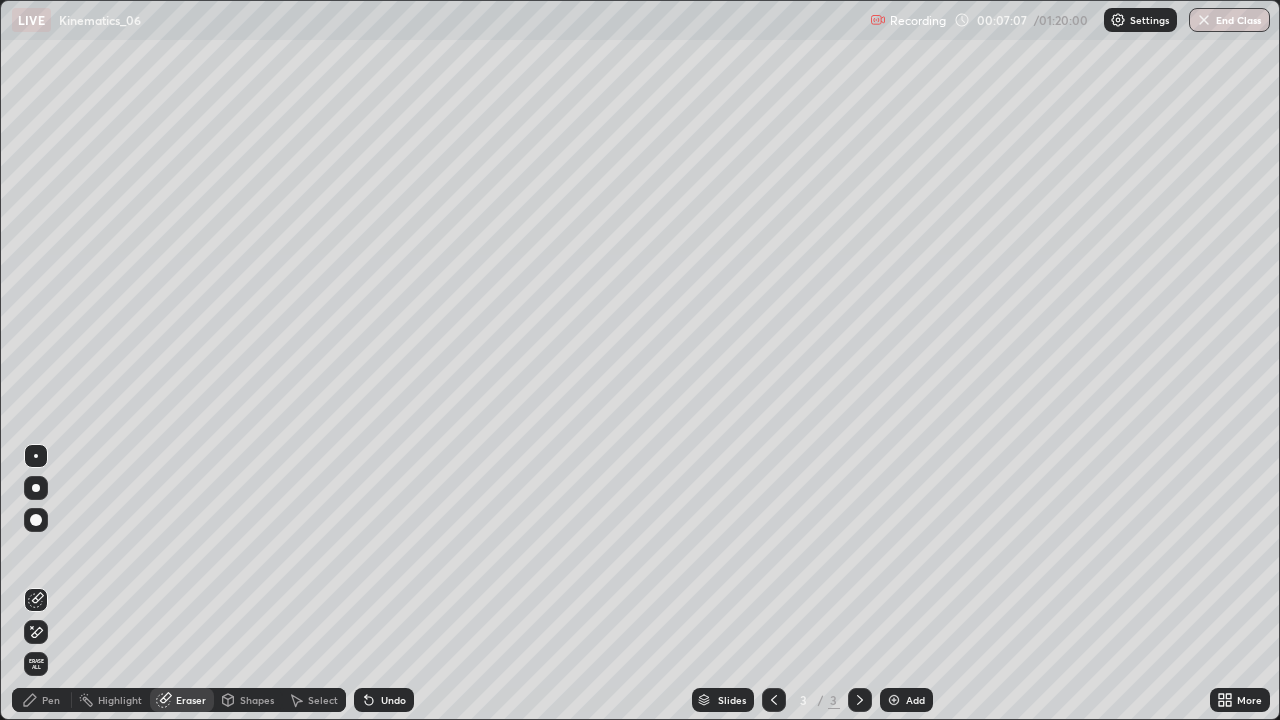 click 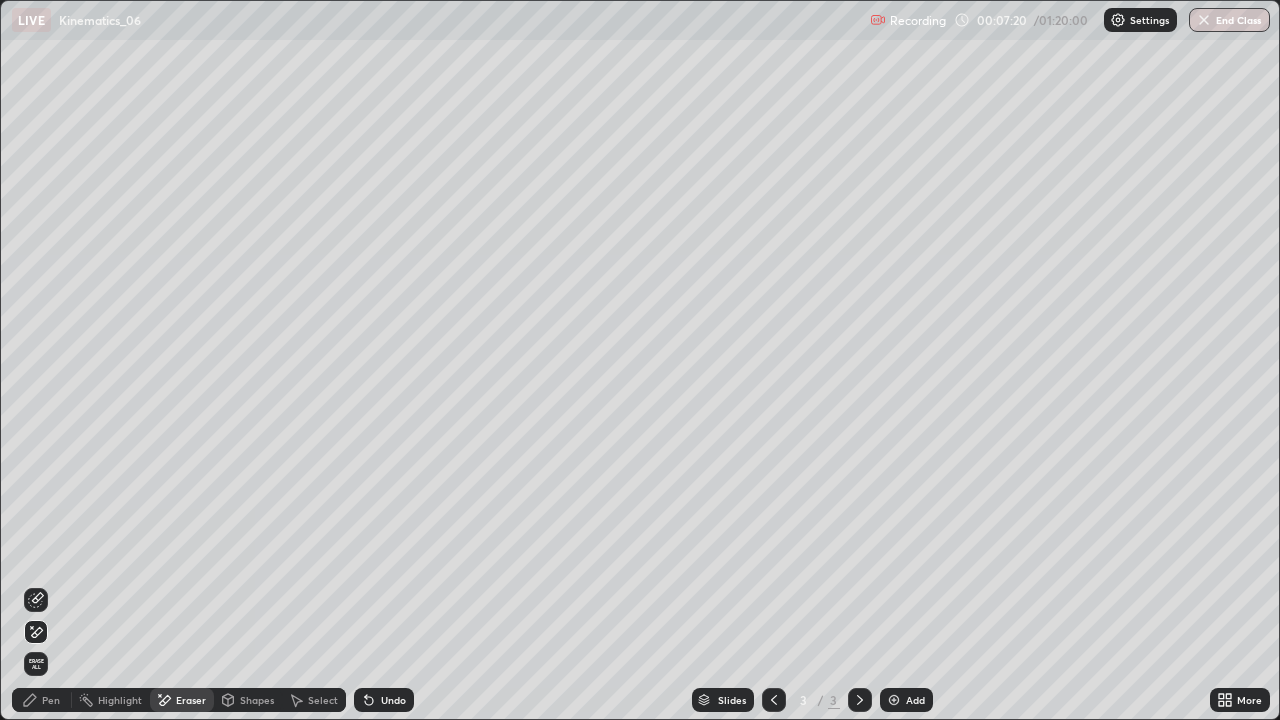 click on "Undo" at bounding box center (384, 700) 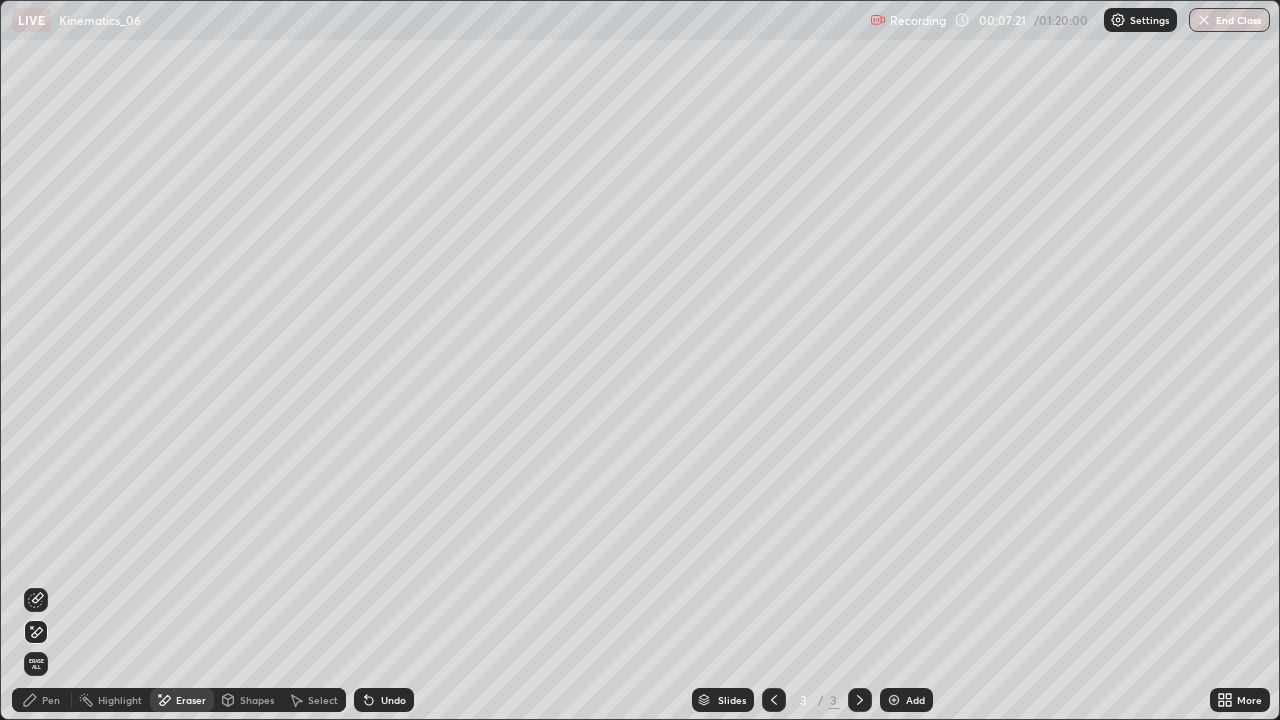 click on "Undo" at bounding box center [384, 700] 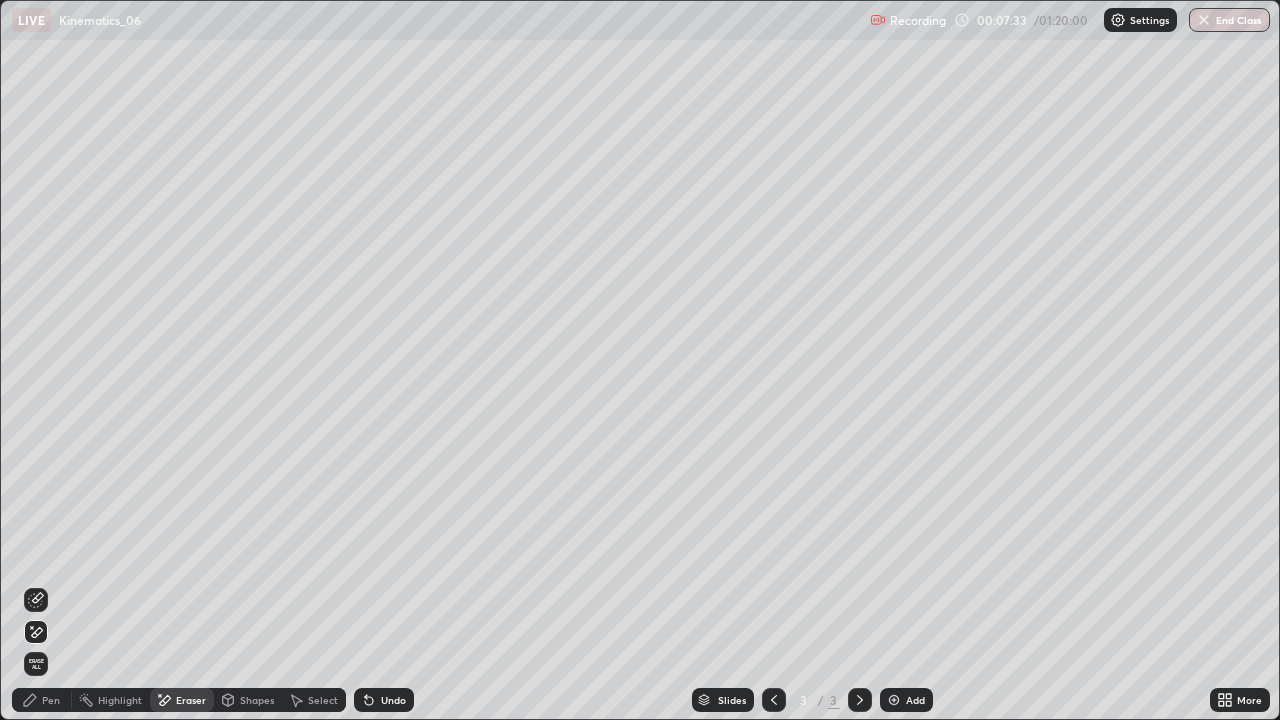 click 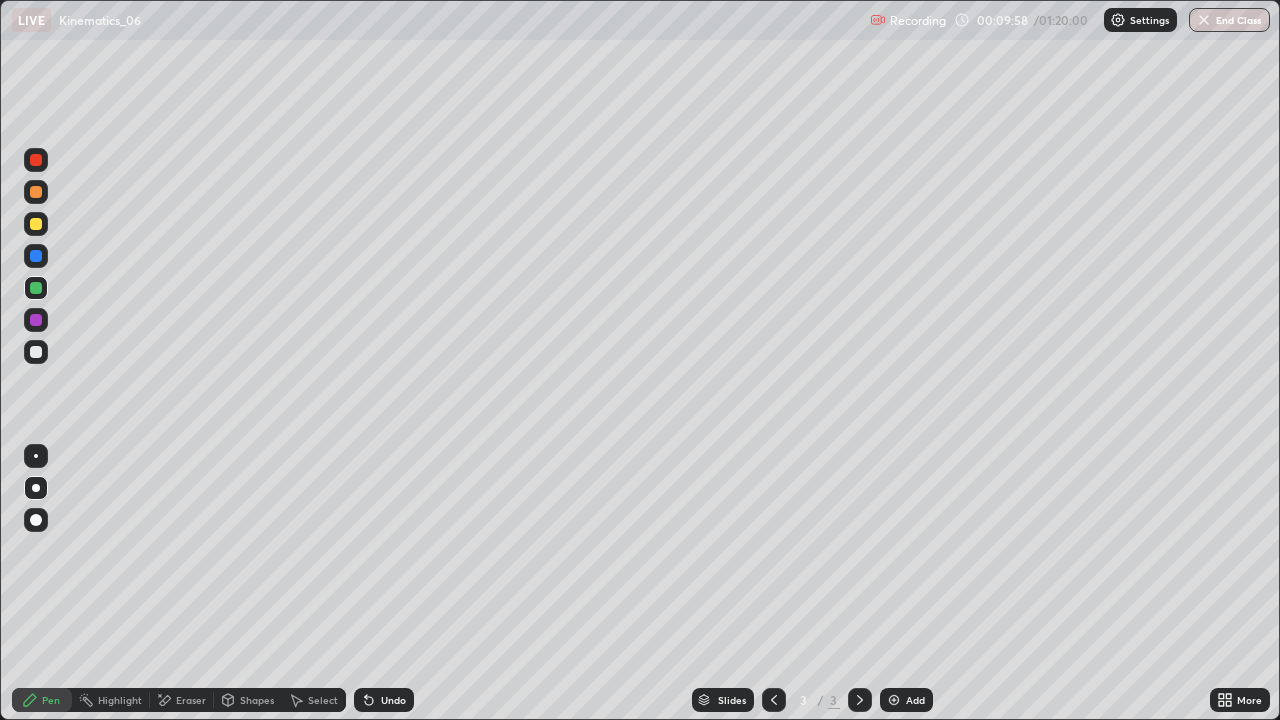 click on "Eraser" at bounding box center [191, 700] 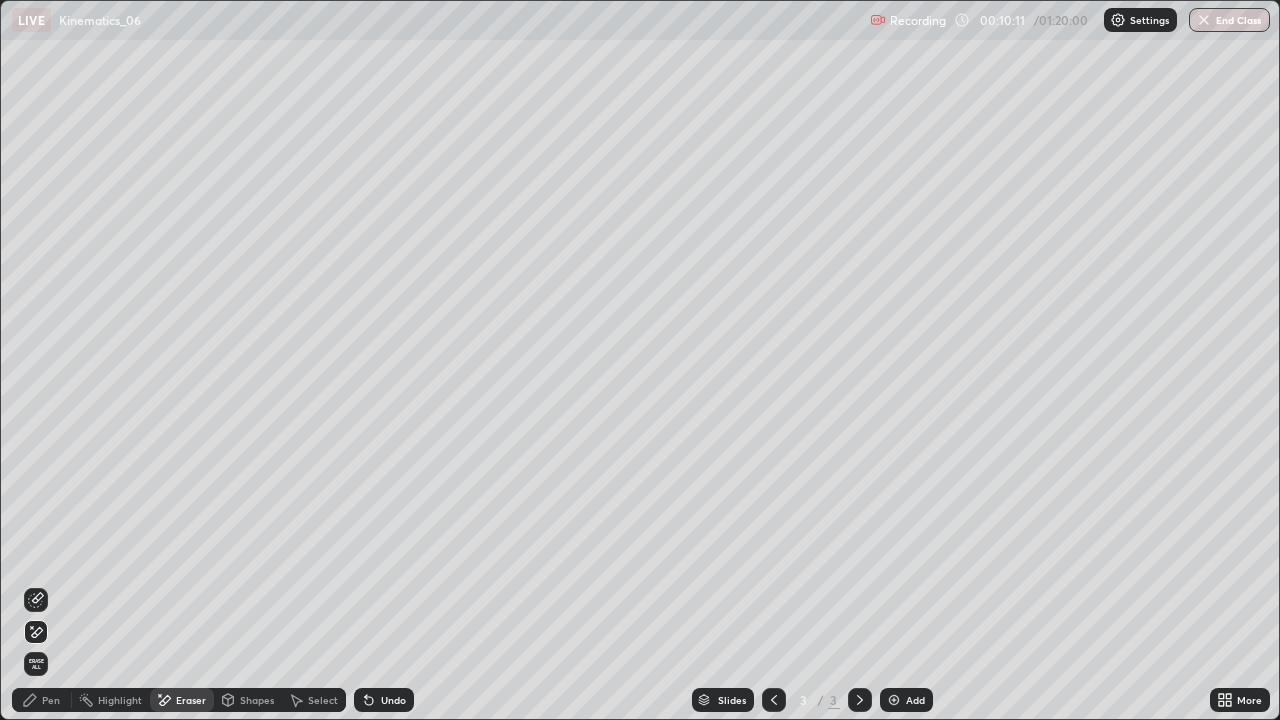 click on "Undo" at bounding box center [393, 700] 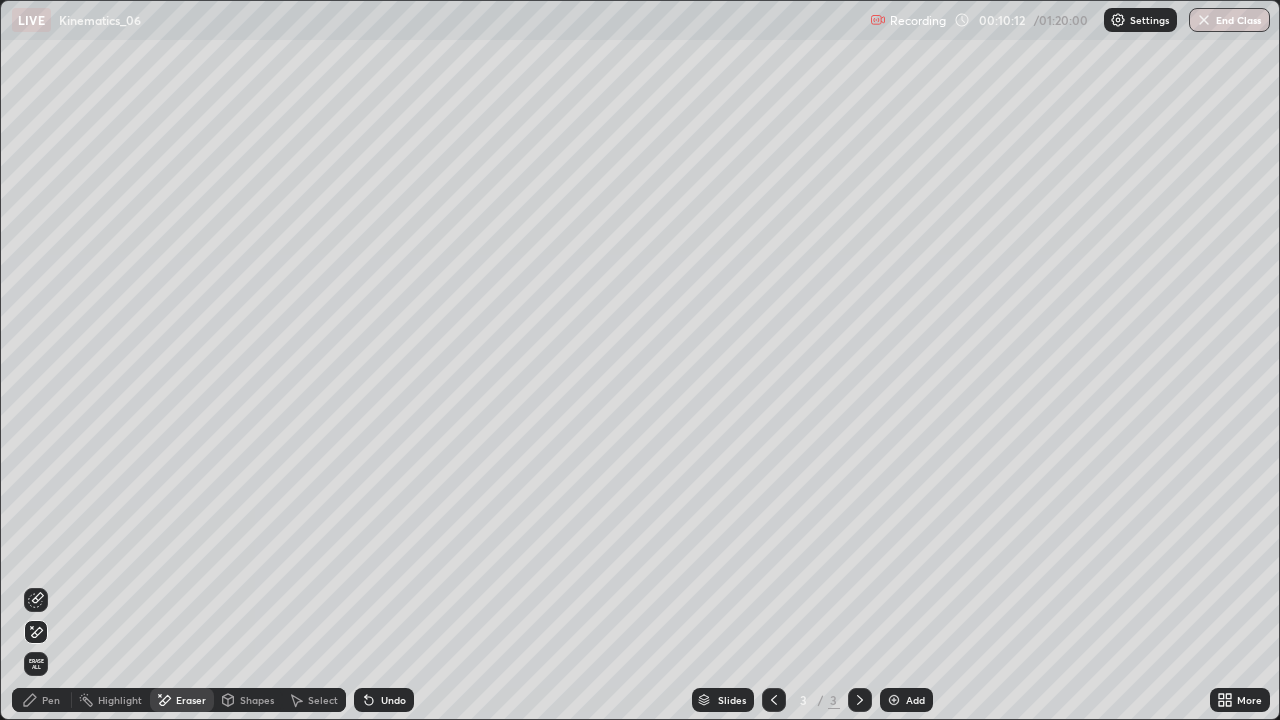 click on "Pen" at bounding box center (51, 700) 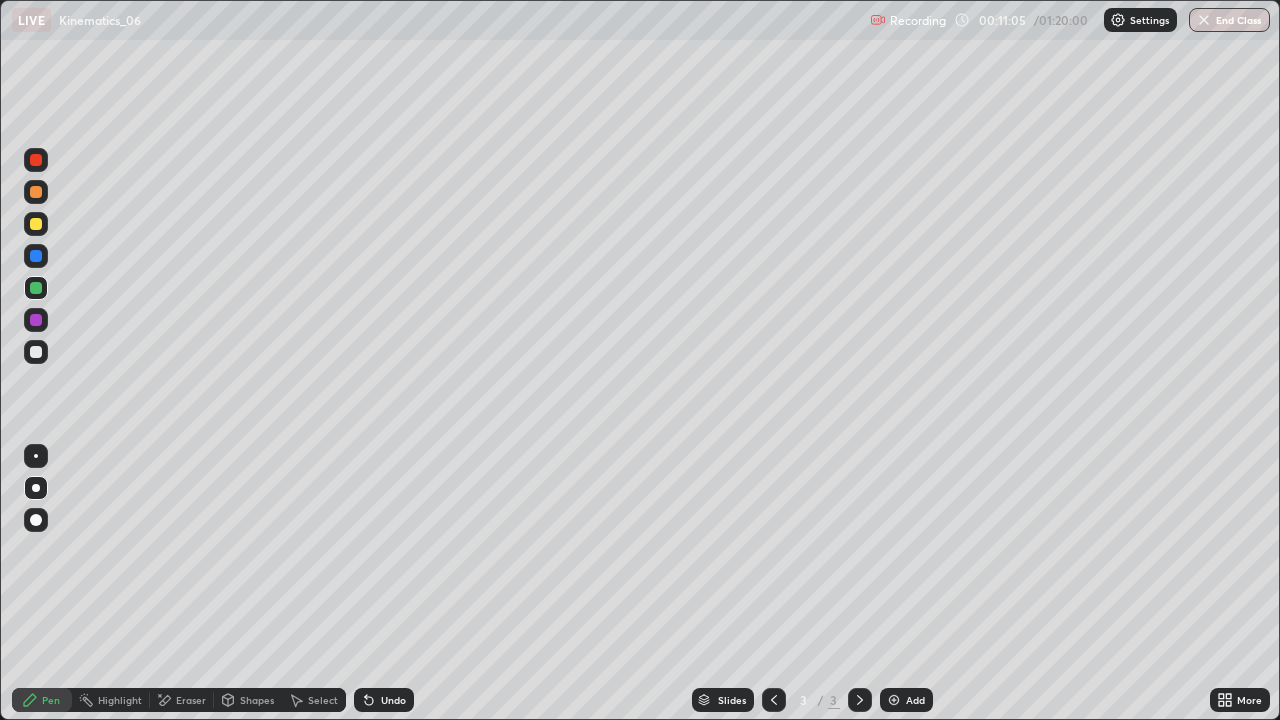 click at bounding box center [36, 192] 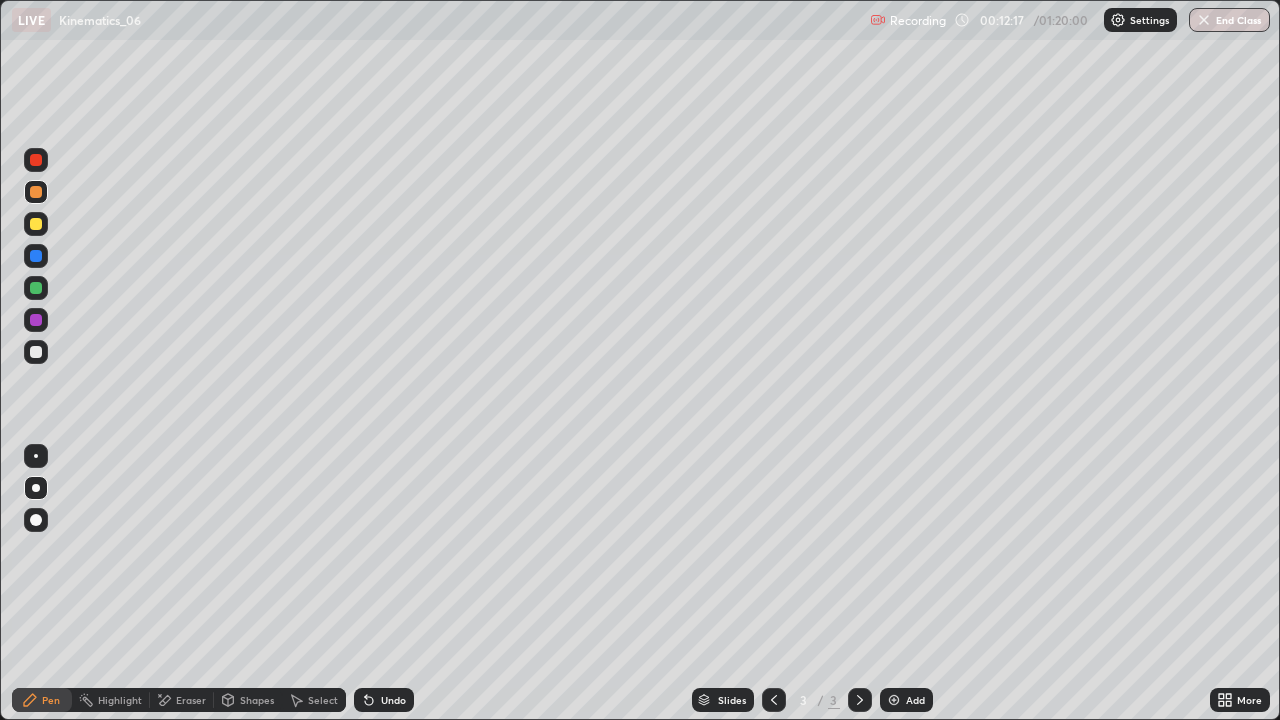 click on "Eraser" at bounding box center (191, 700) 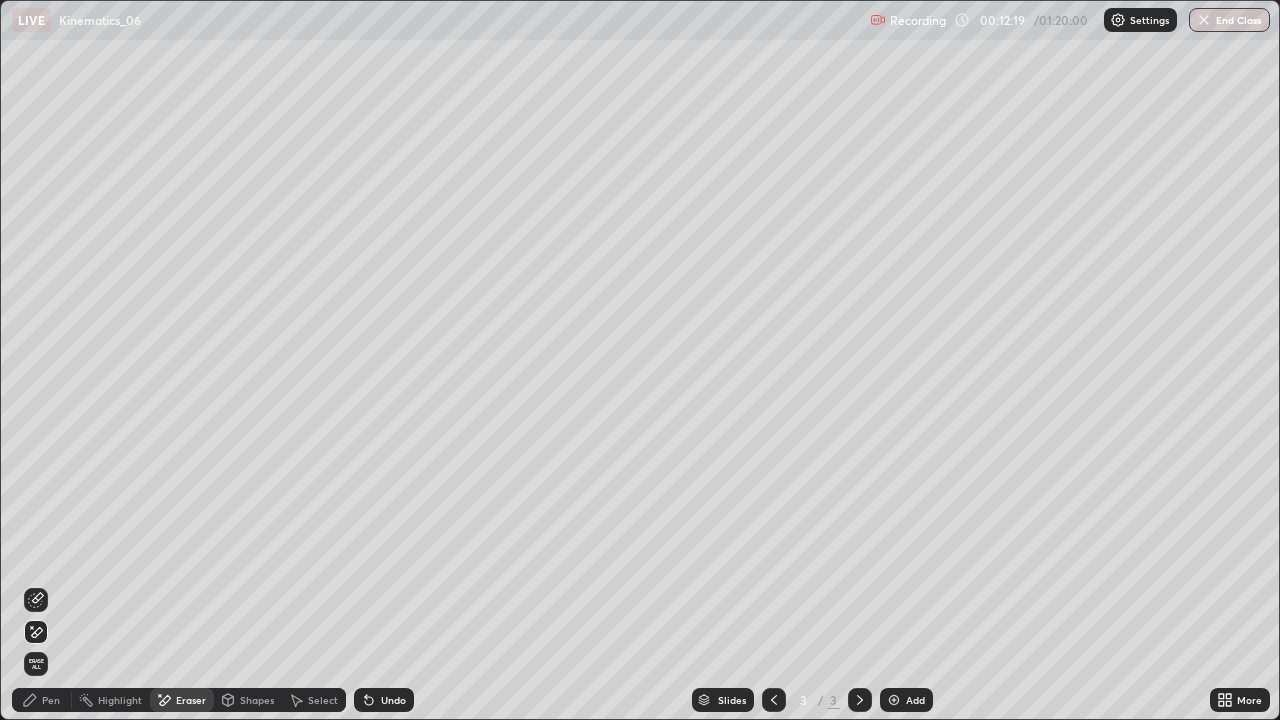 click on "Pen" at bounding box center [51, 700] 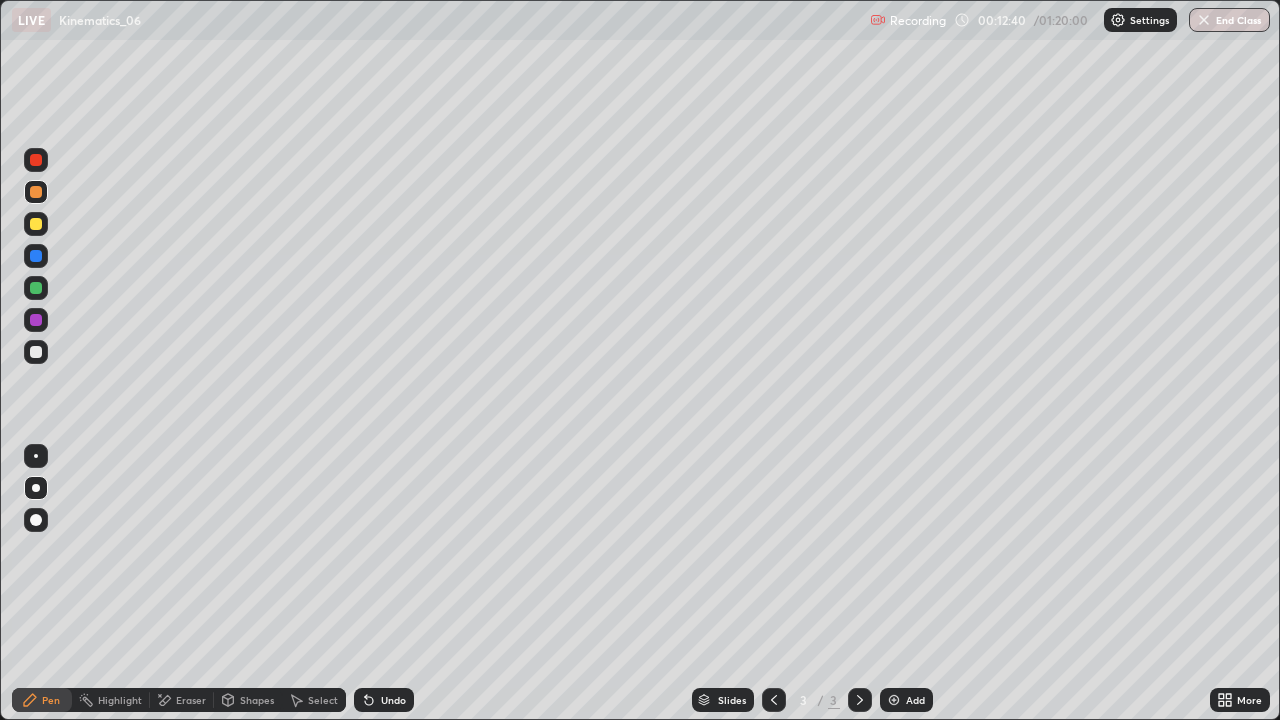 click on "Eraser" at bounding box center (191, 700) 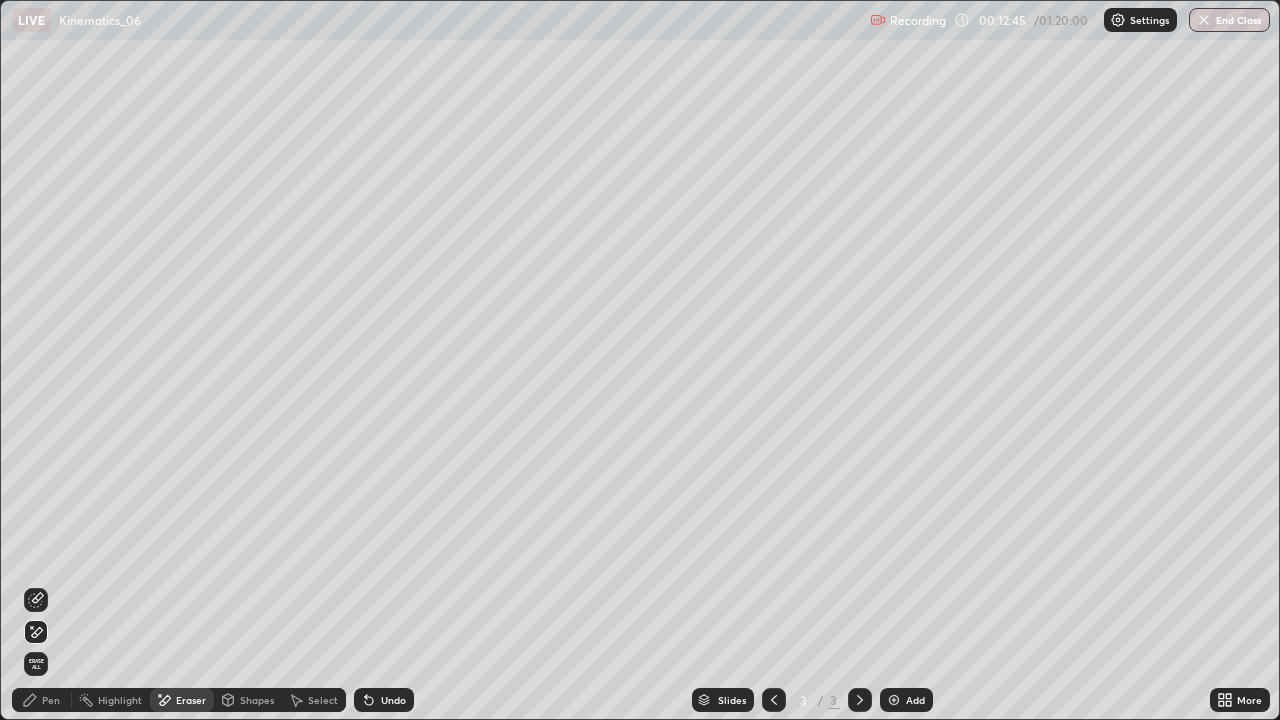 click on "Pen" at bounding box center [51, 700] 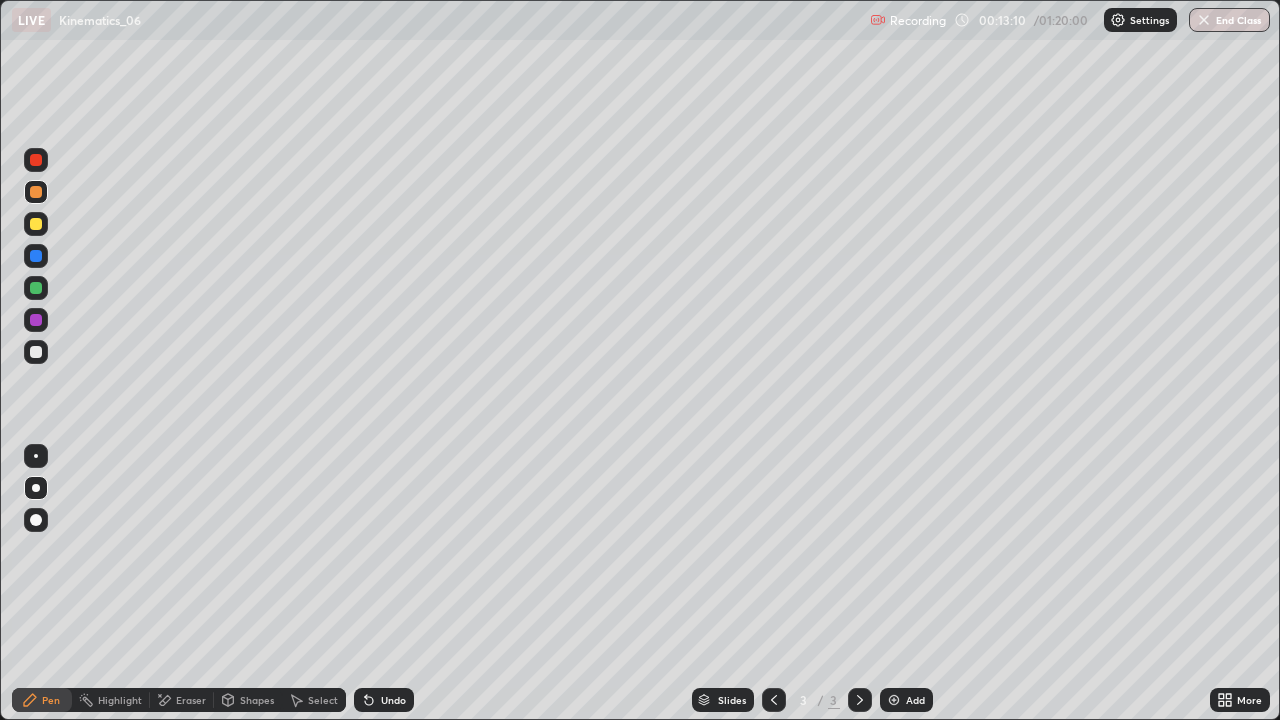 click at bounding box center (36, 288) 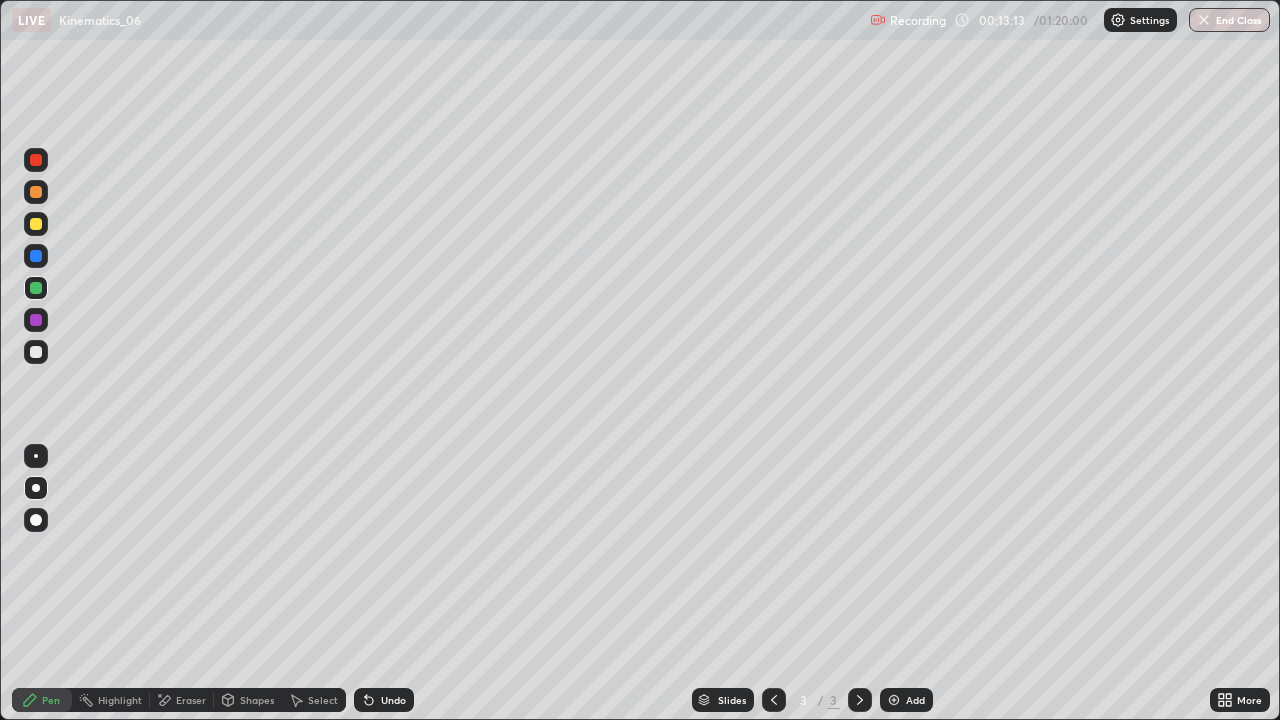 click on "Eraser" at bounding box center [191, 700] 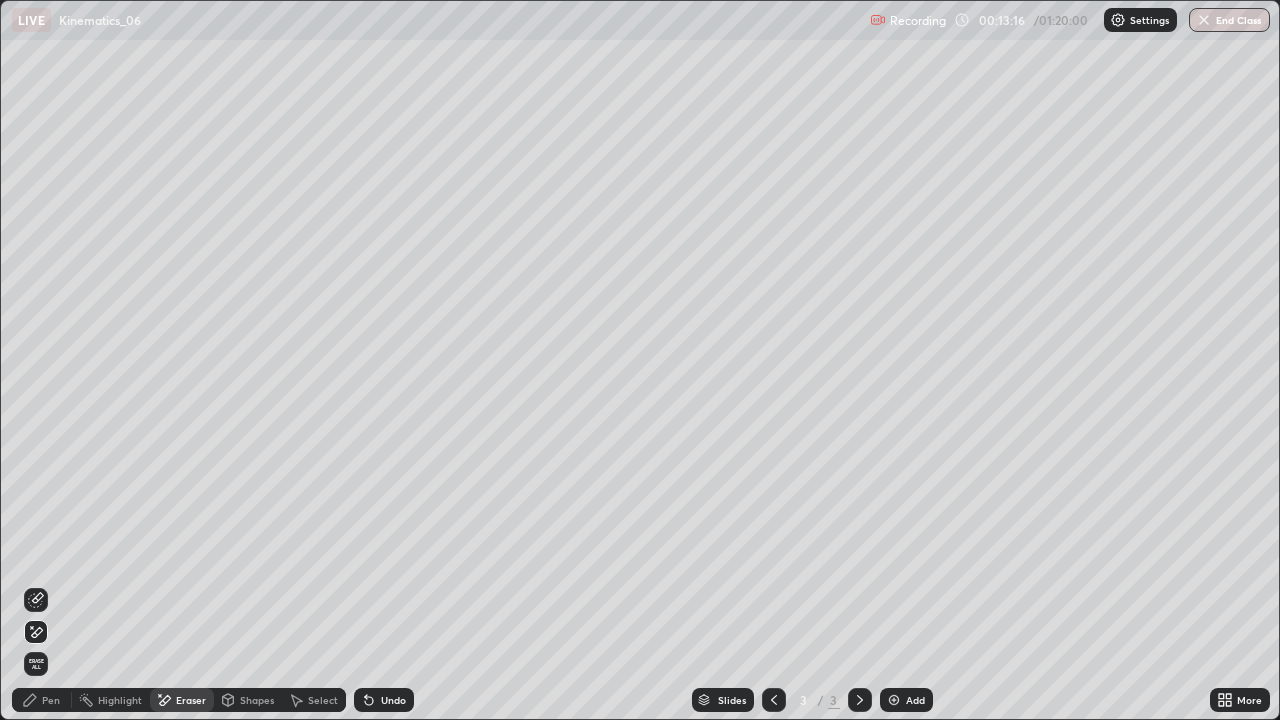 click on "Pen" at bounding box center [51, 700] 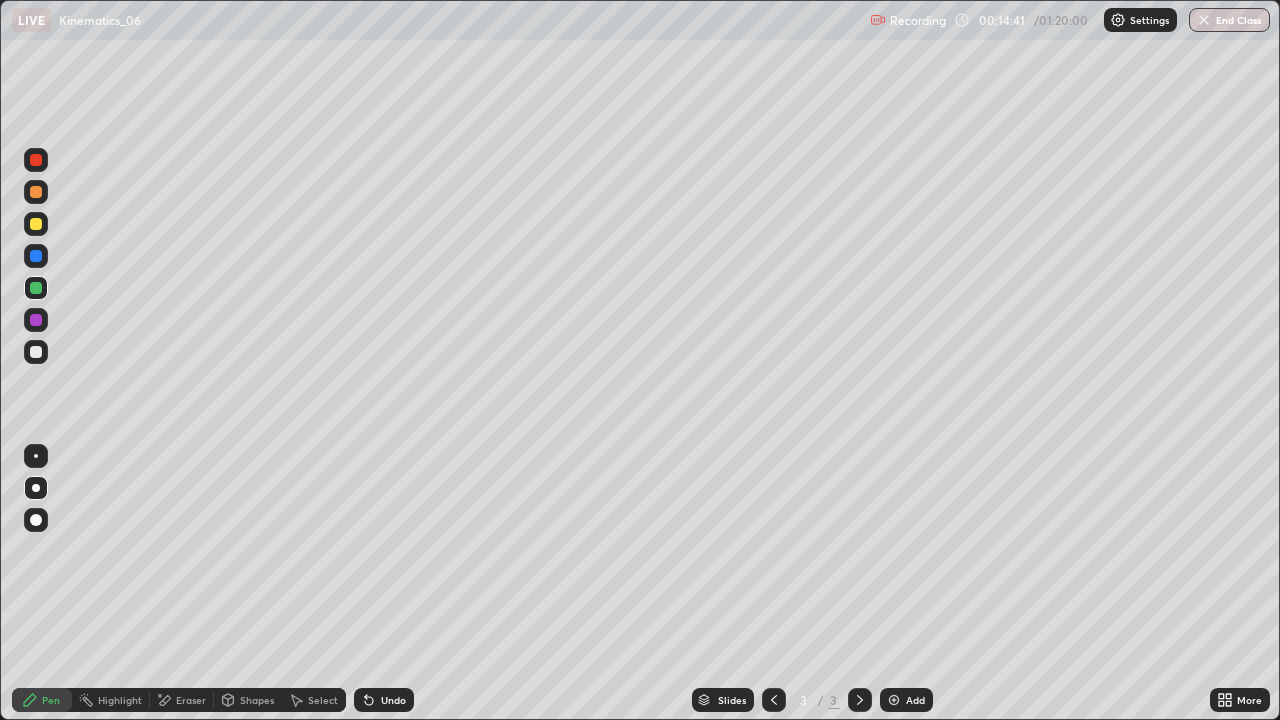 click 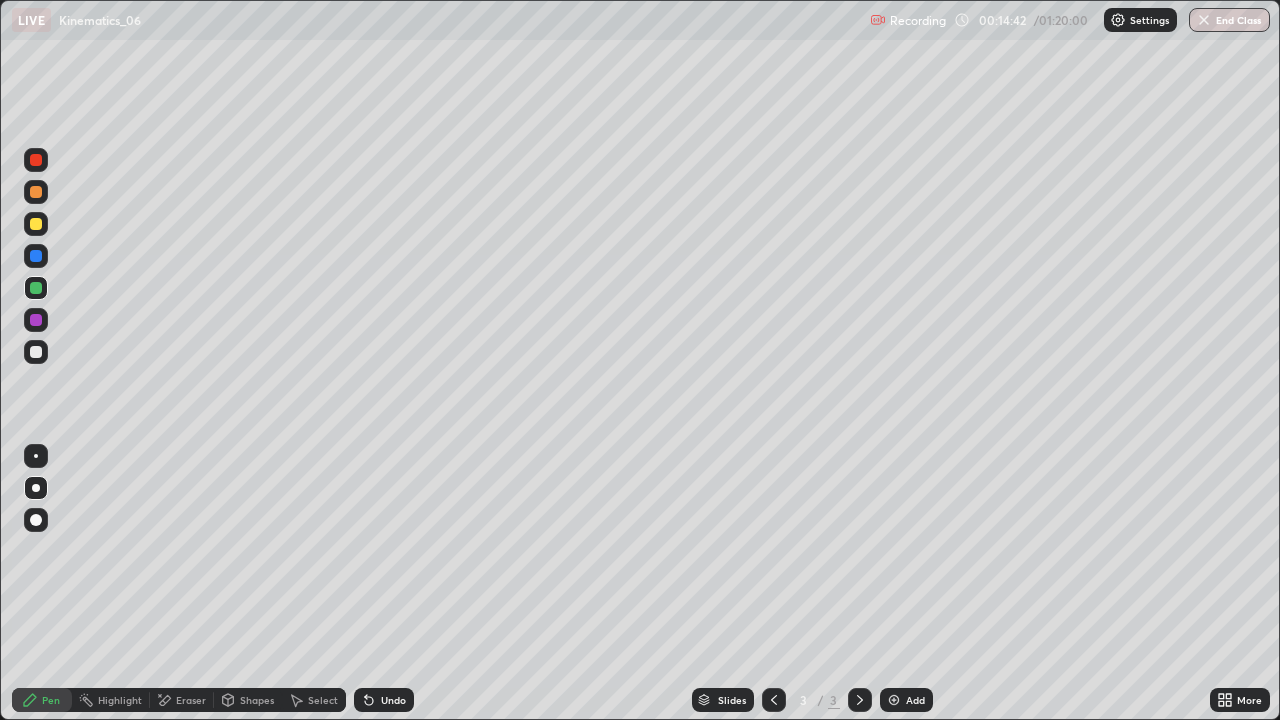 click 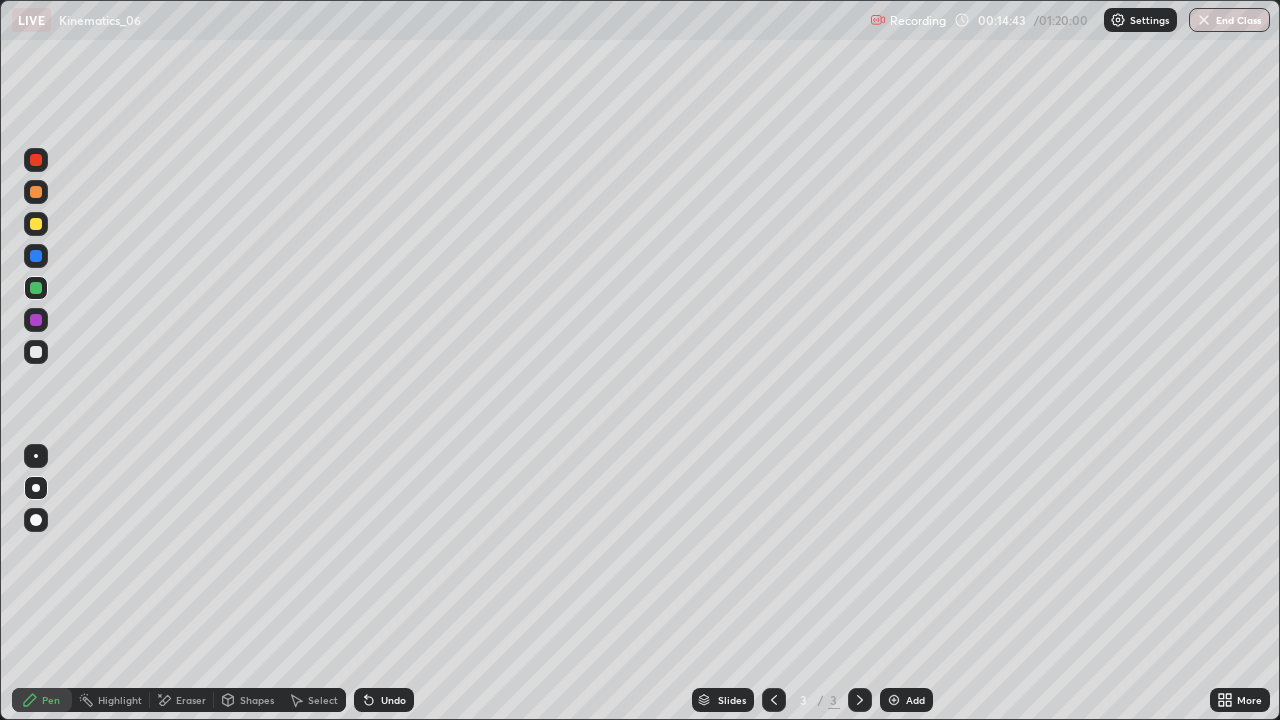 click at bounding box center (894, 700) 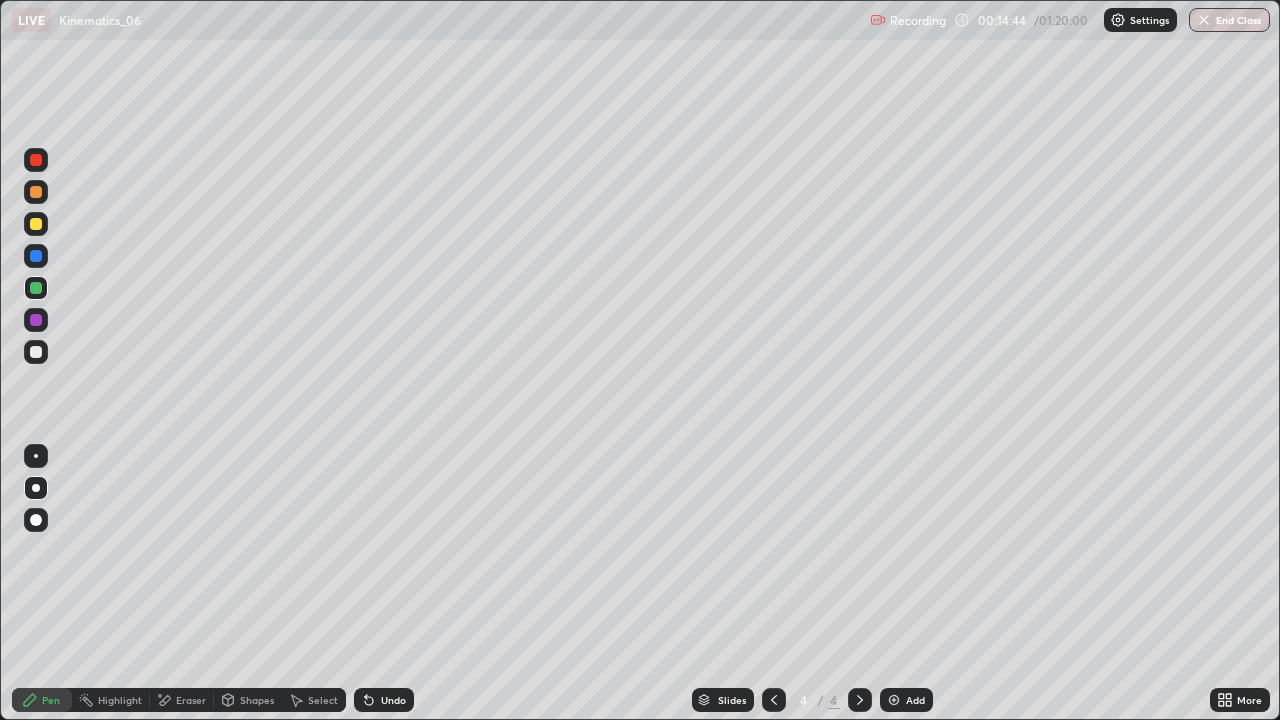 click at bounding box center [36, 352] 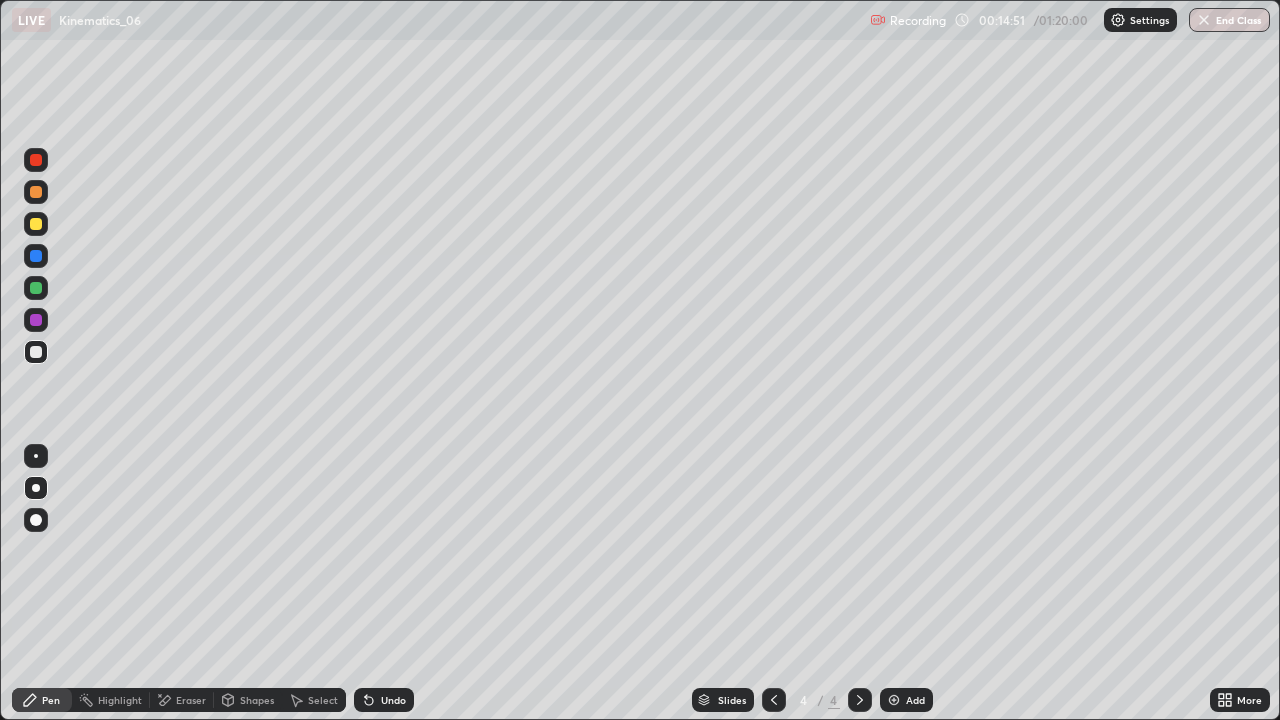 click 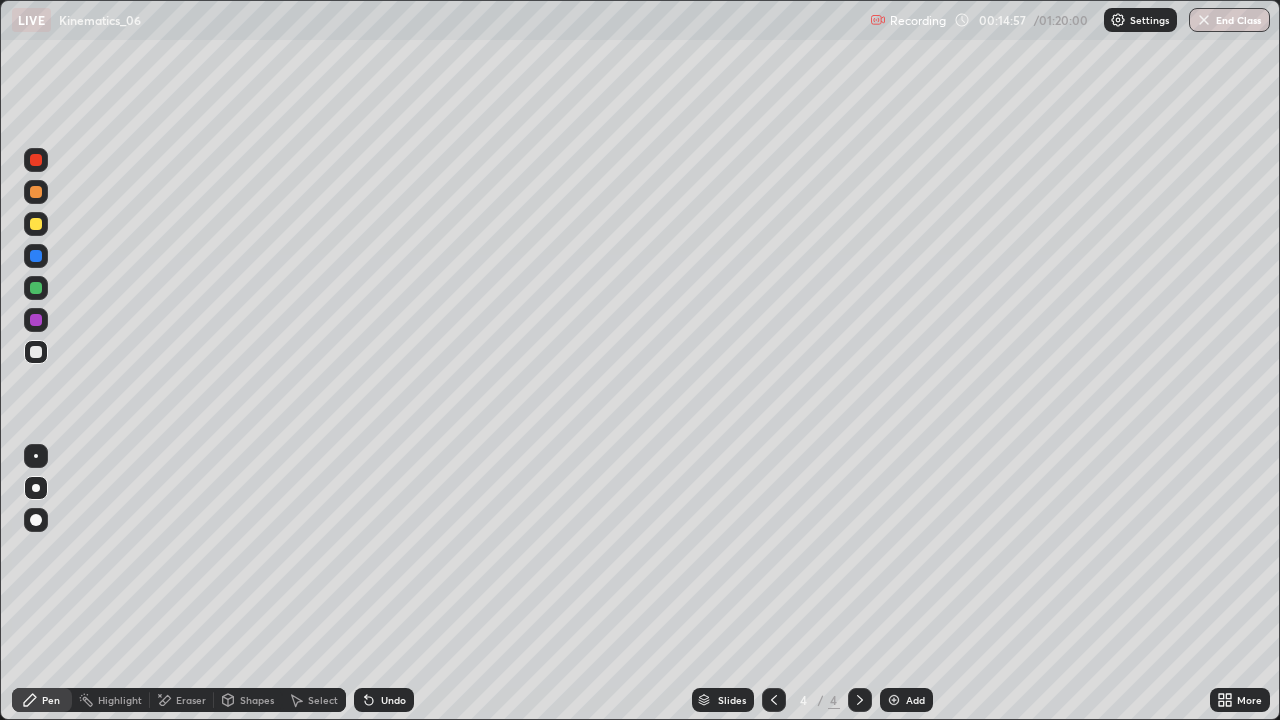 click 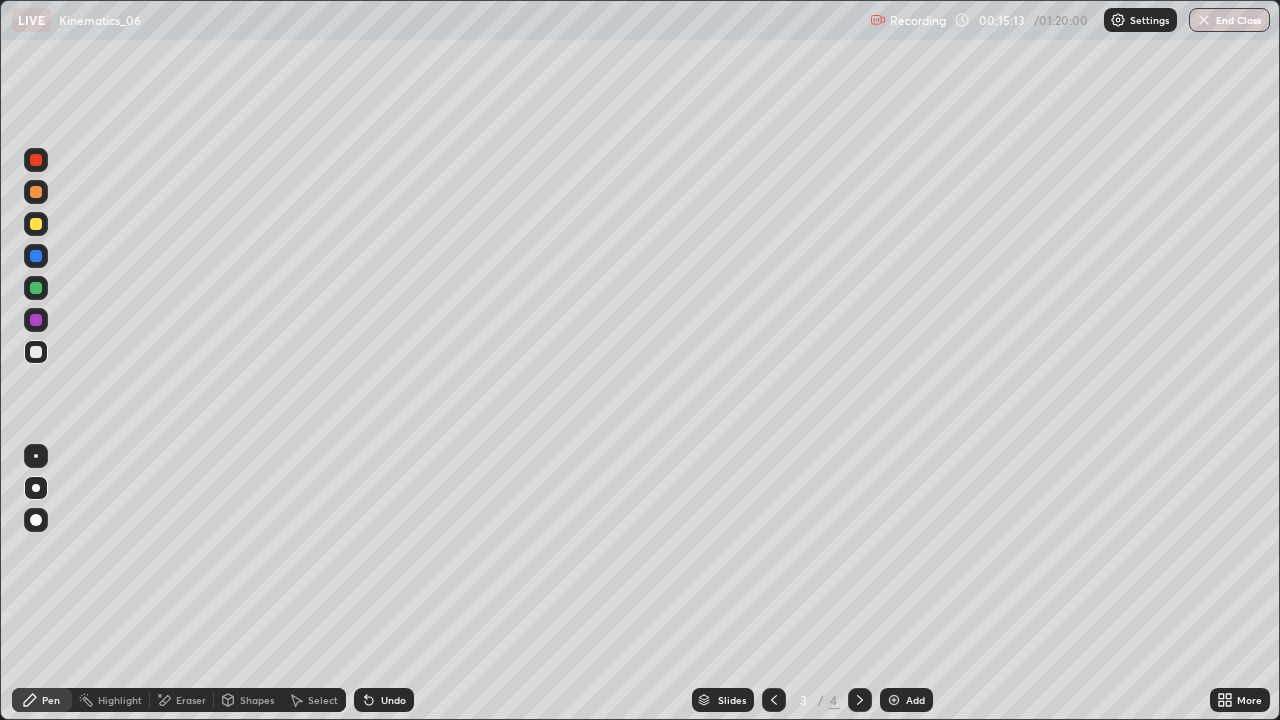 click 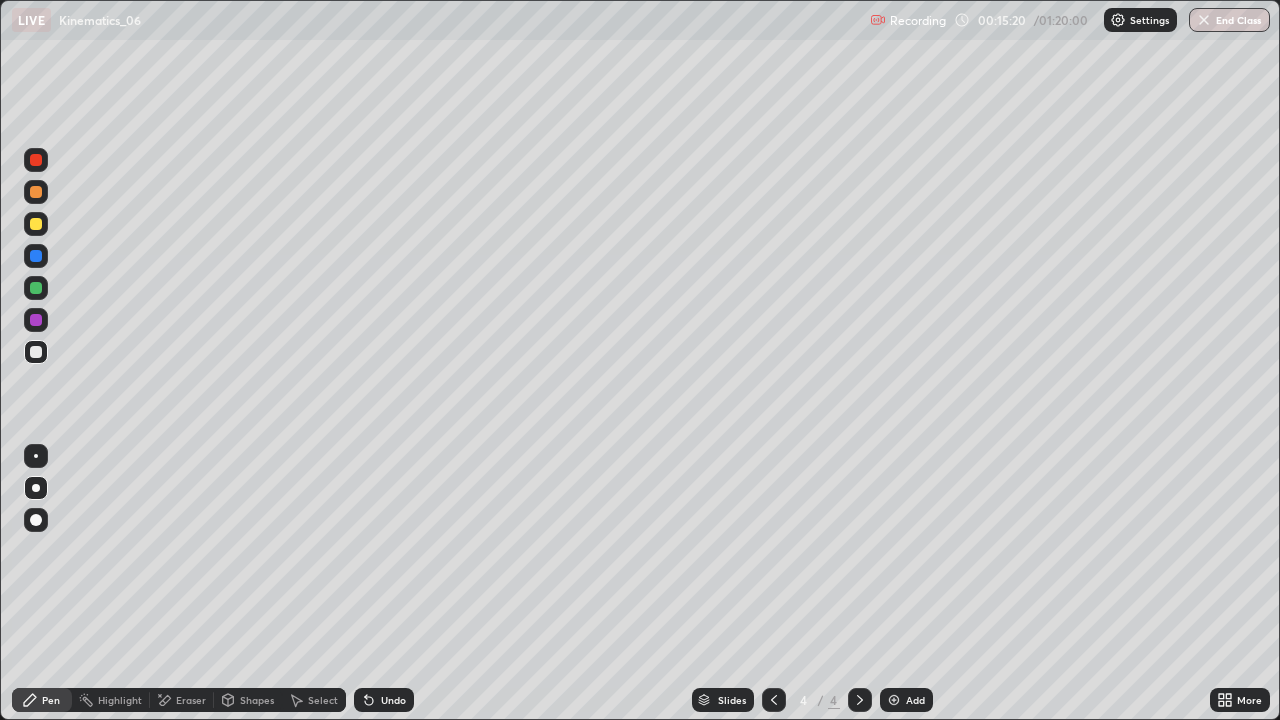 click 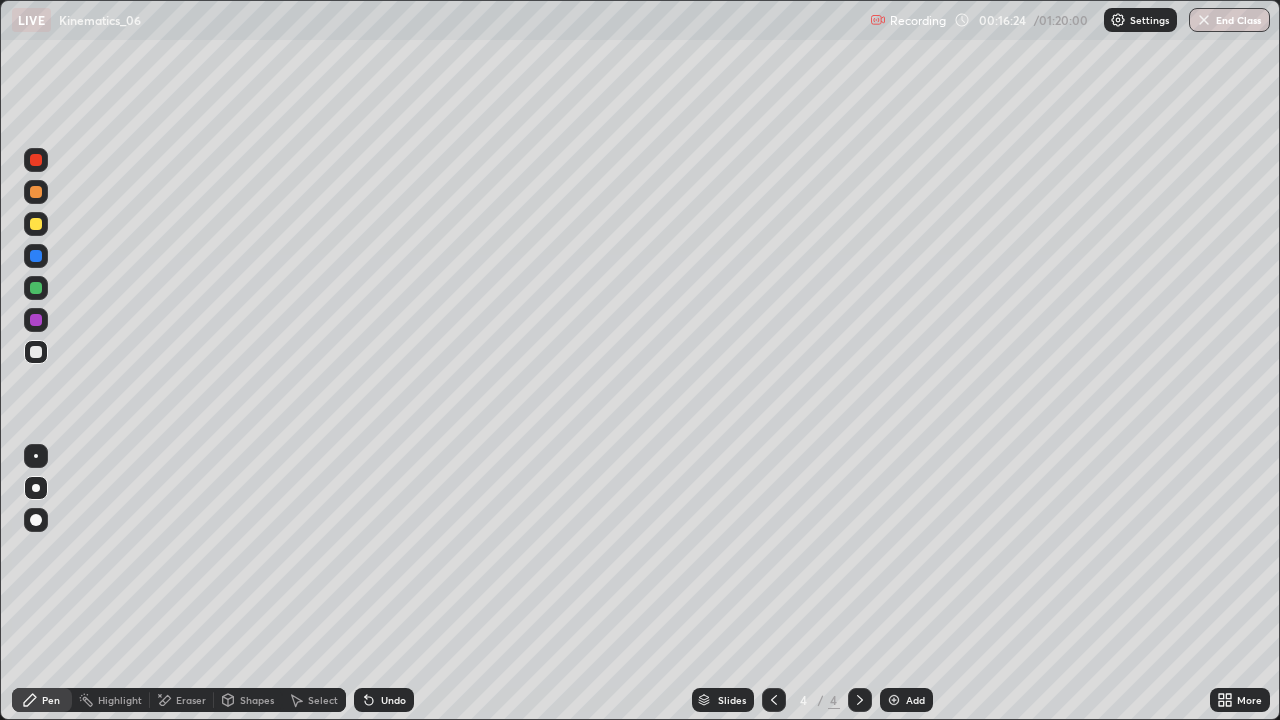 click on "Eraser" at bounding box center [182, 700] 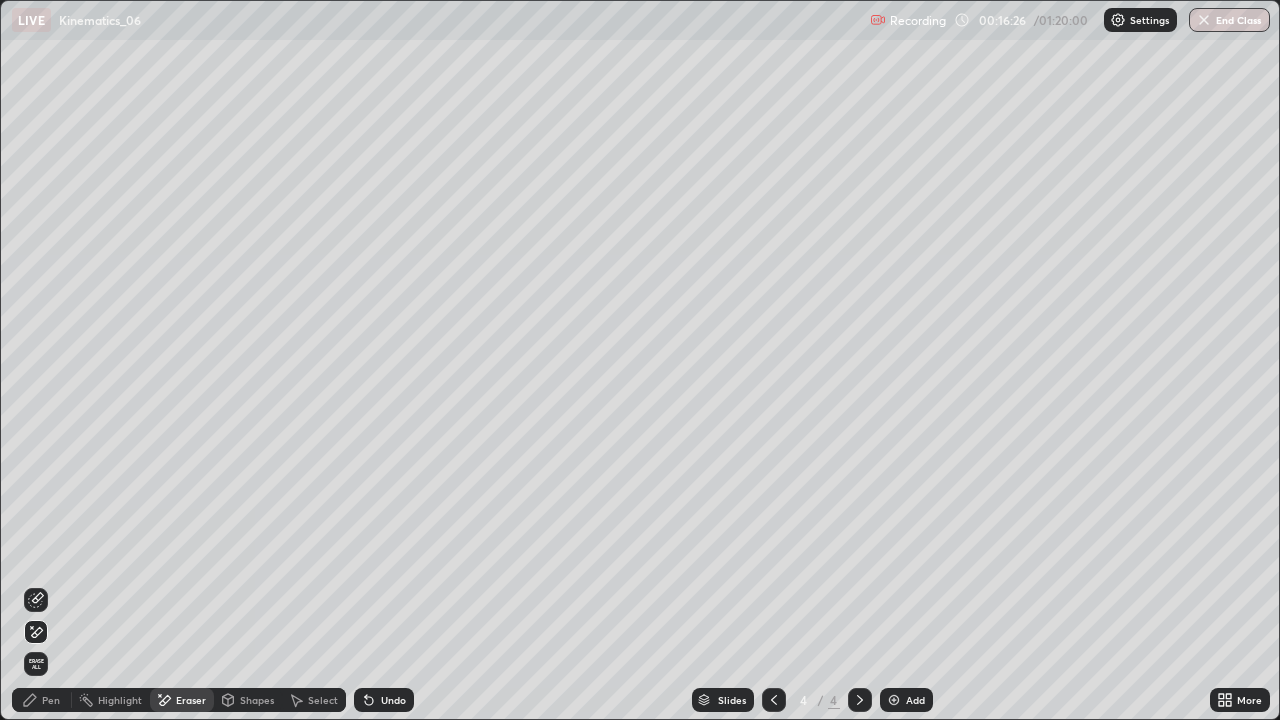 click on "Pen" at bounding box center [51, 700] 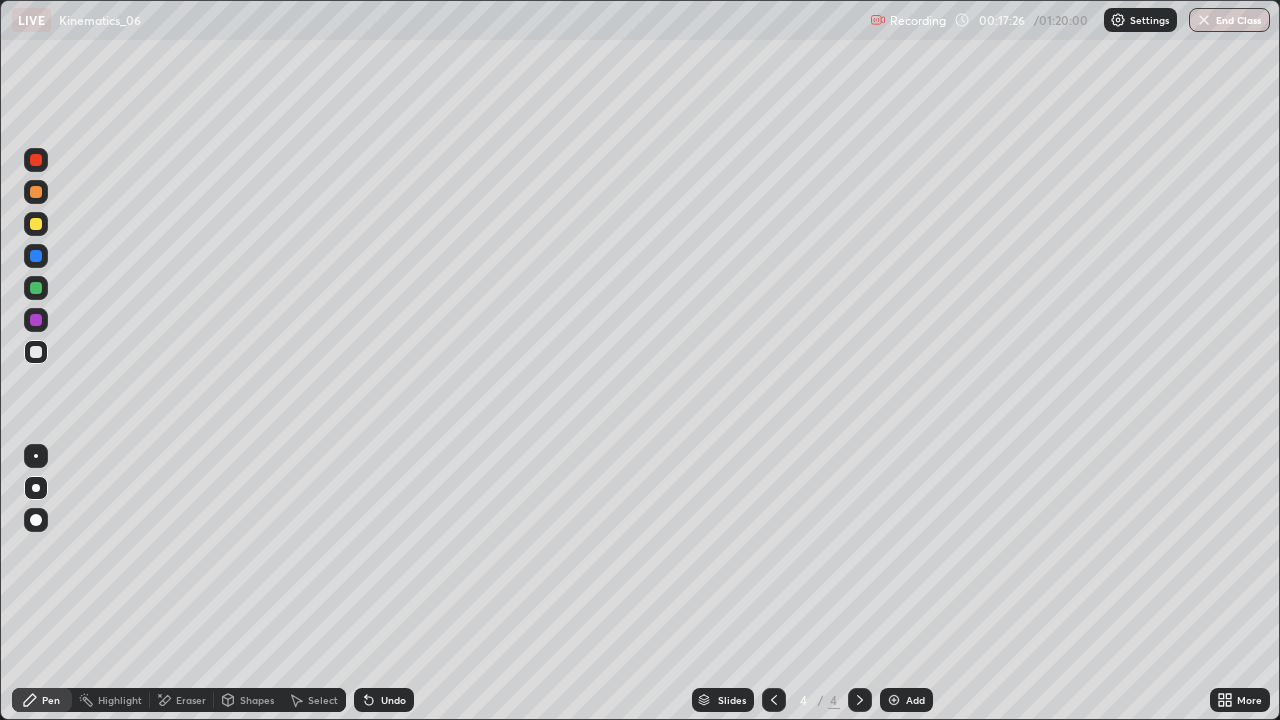click at bounding box center (36, 288) 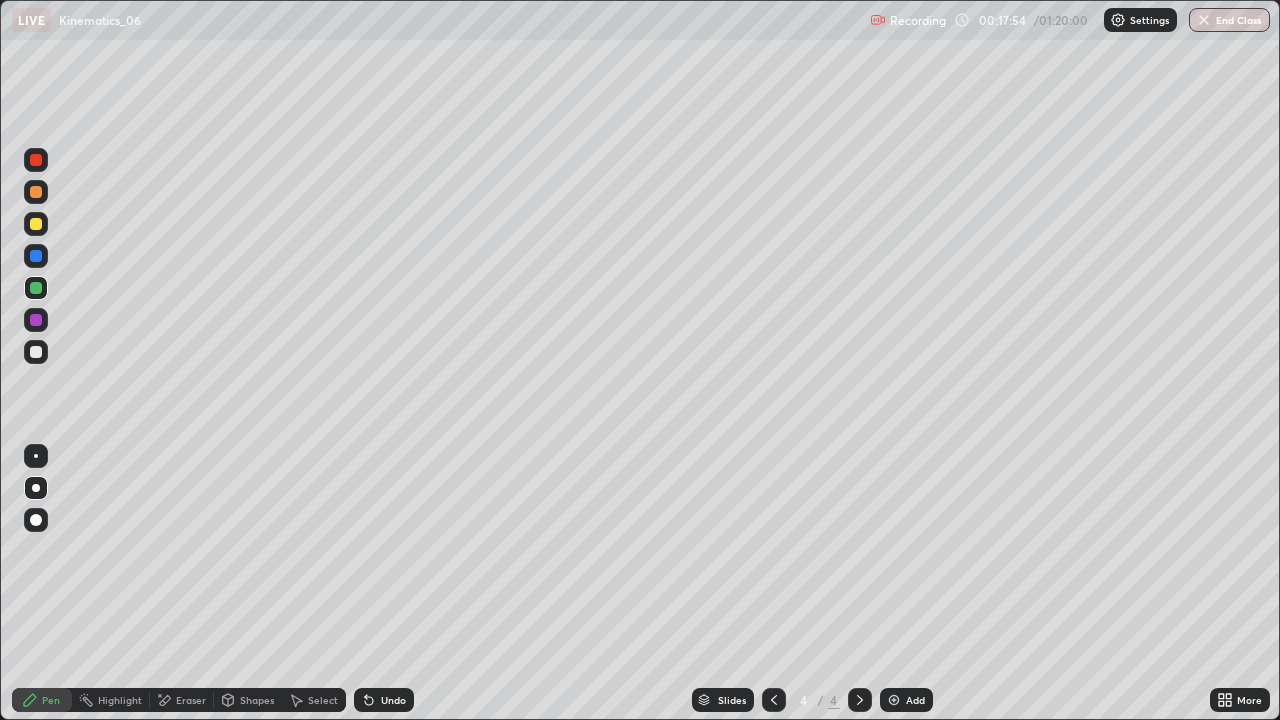 click on "Undo" at bounding box center (393, 700) 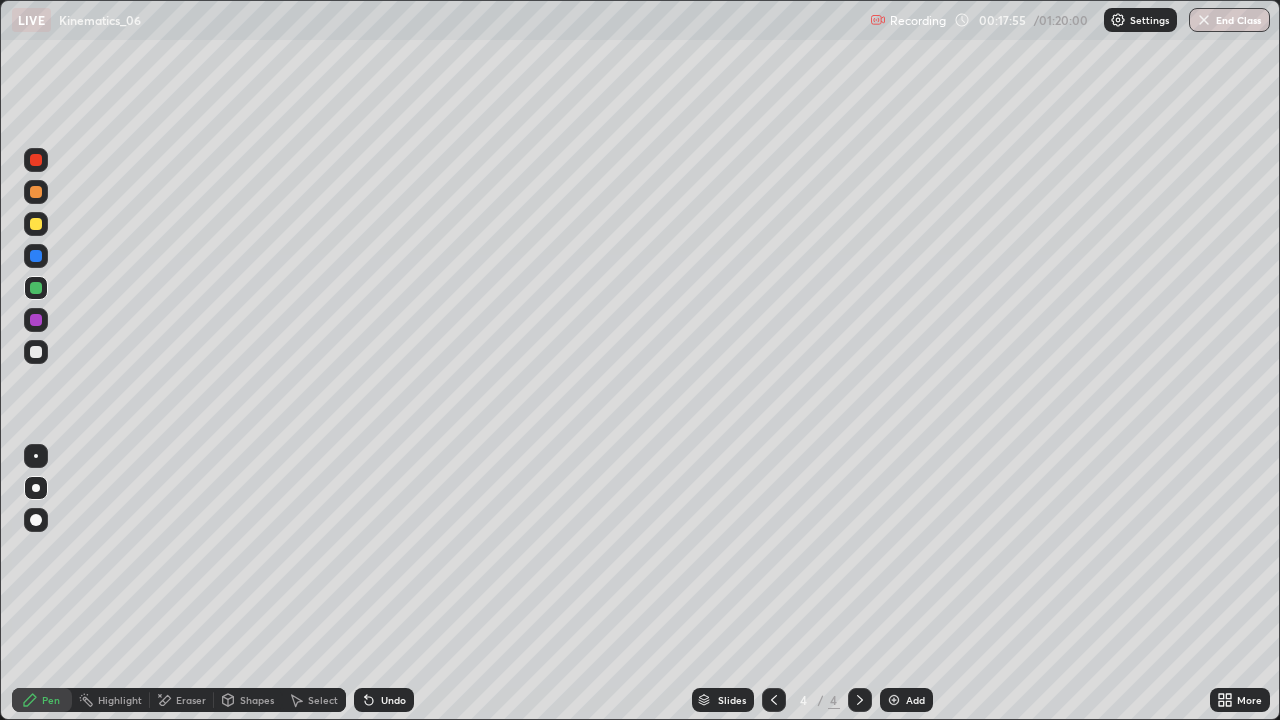 click on "Undo" at bounding box center [393, 700] 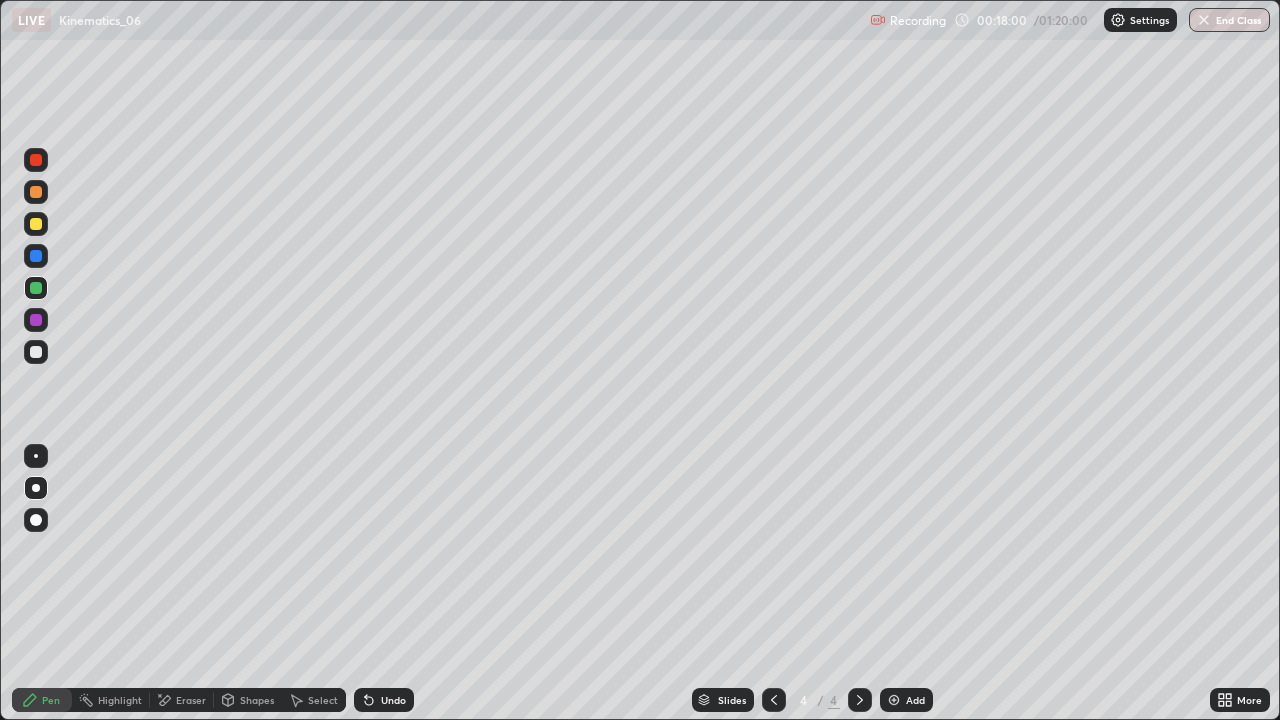 click on "Undo" at bounding box center (384, 700) 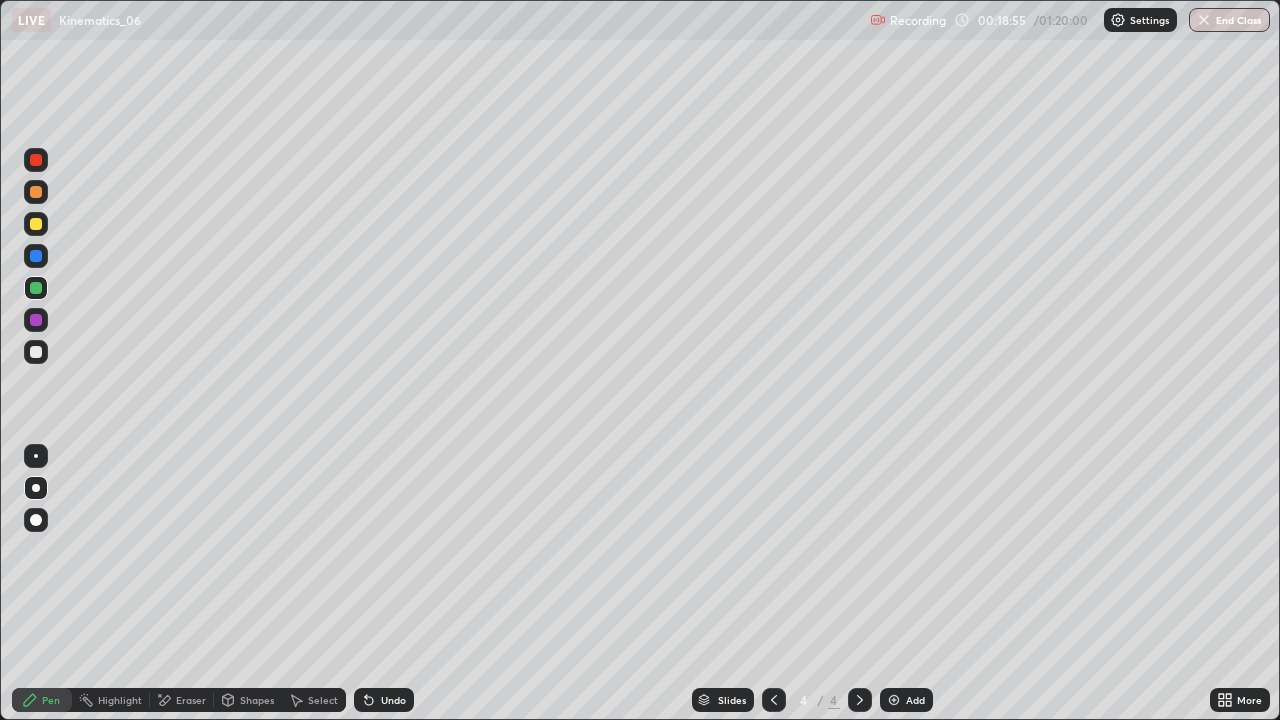 click on "Undo" at bounding box center (393, 700) 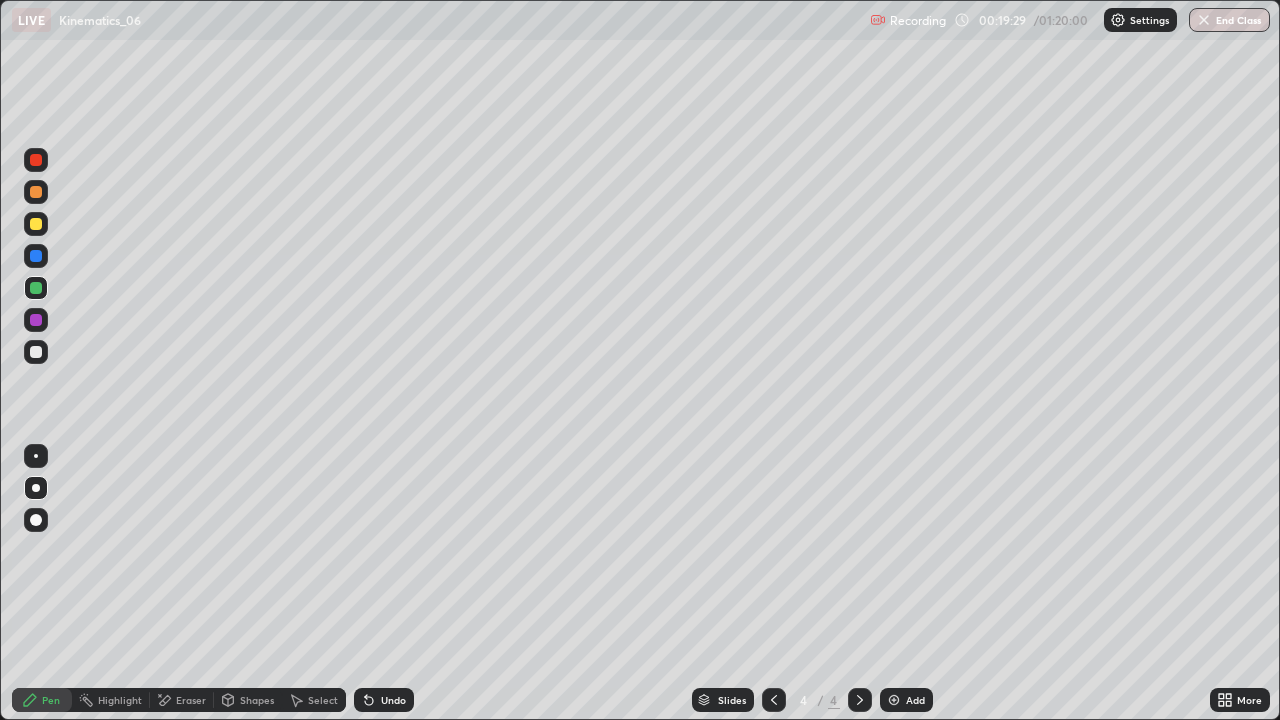 click on "Undo" at bounding box center (393, 700) 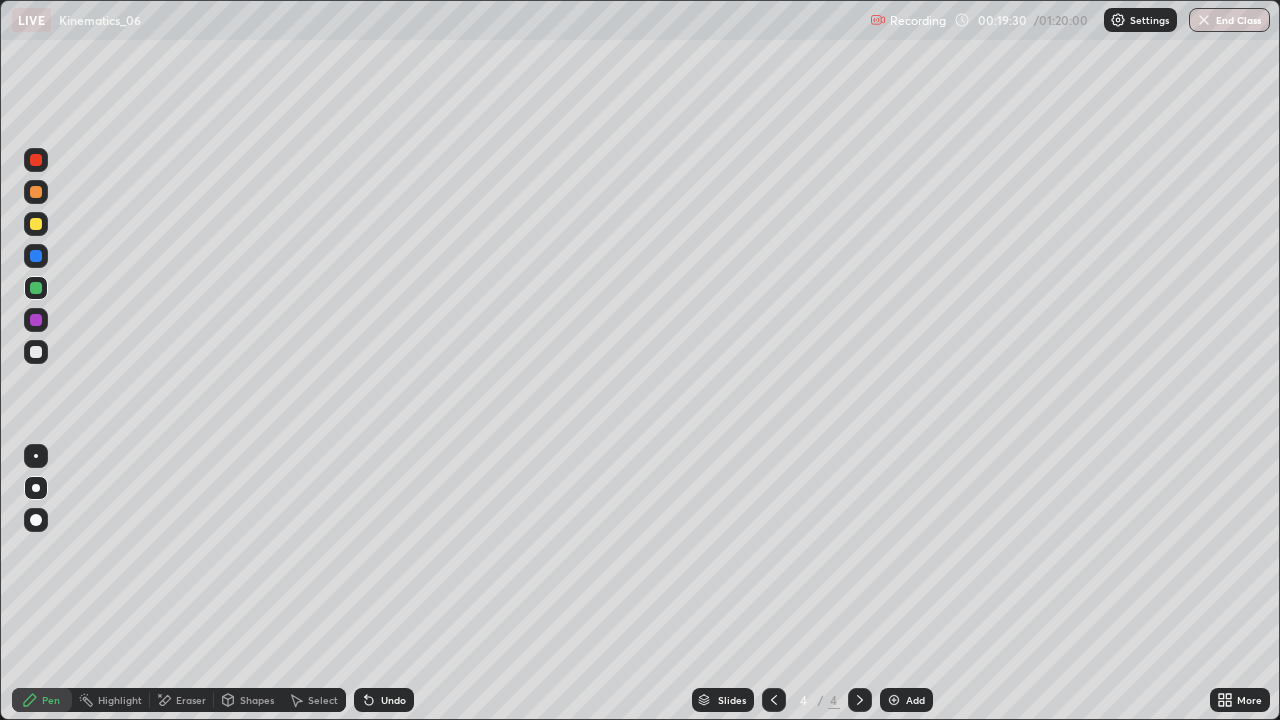 click on "Undo" at bounding box center (384, 700) 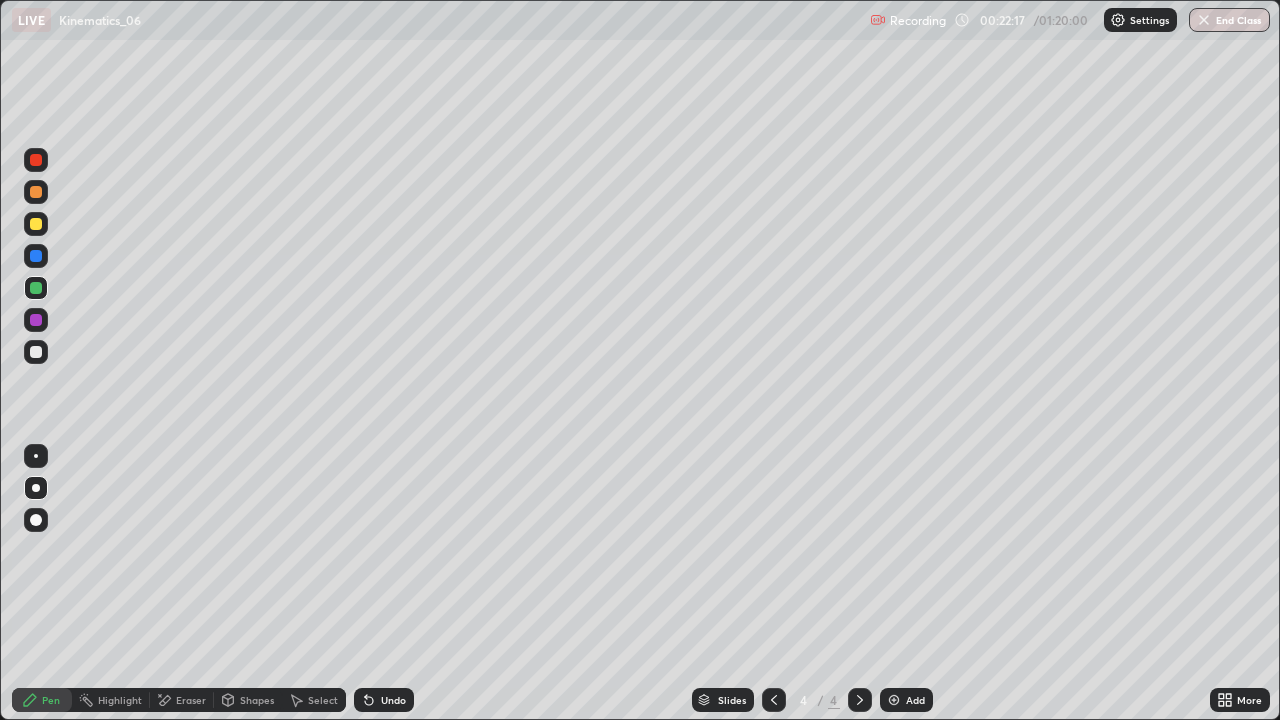 click on "Eraser" at bounding box center [191, 700] 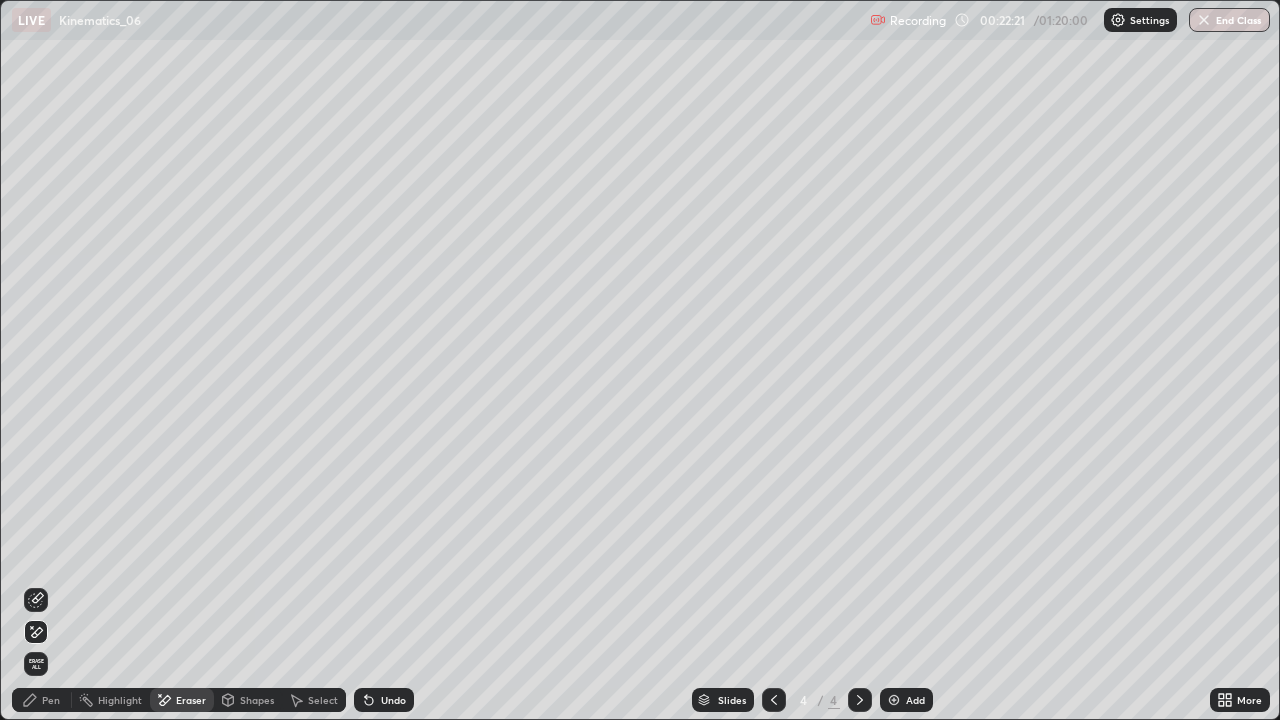 click on "Pen" at bounding box center (42, 700) 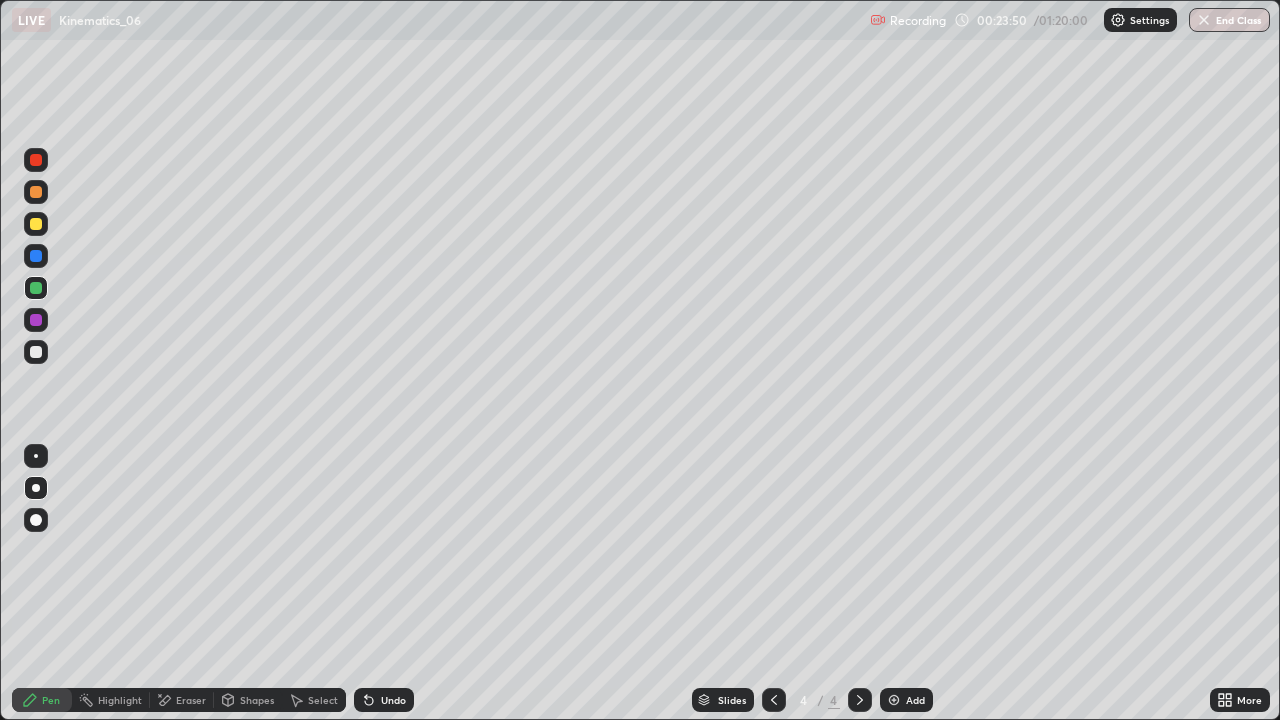 click at bounding box center [36, 192] 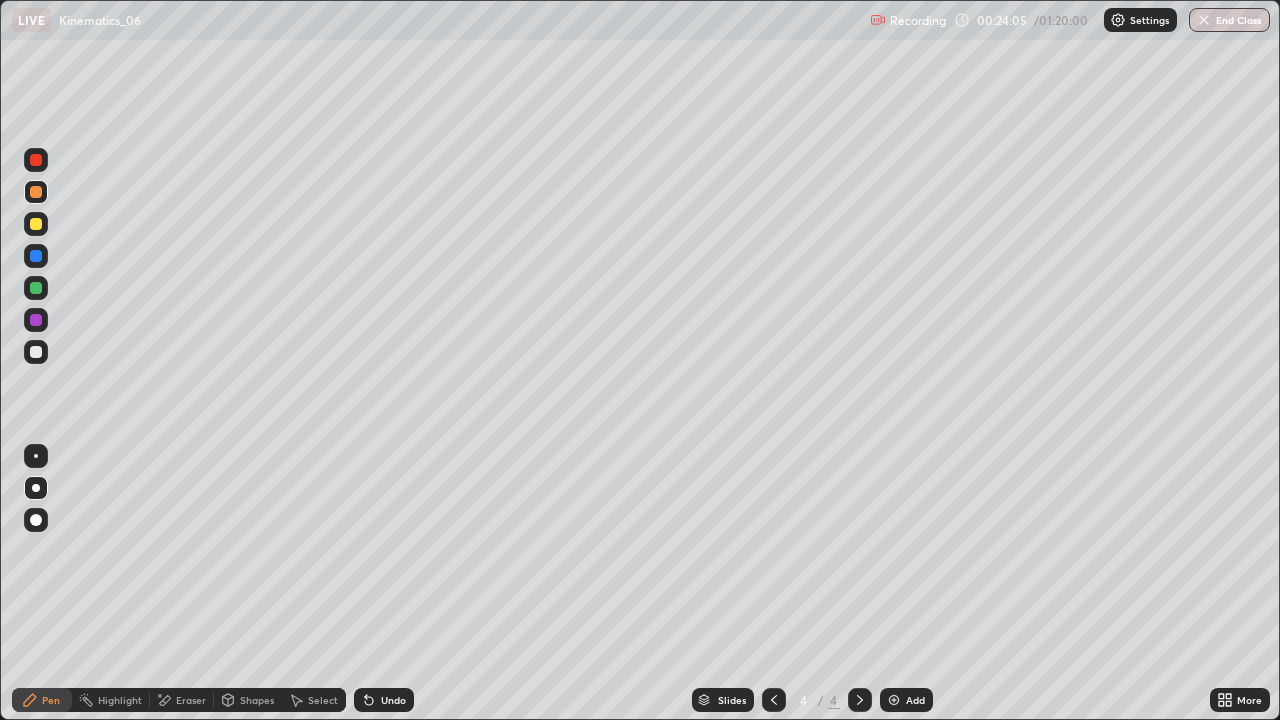 click on "Undo" at bounding box center (393, 700) 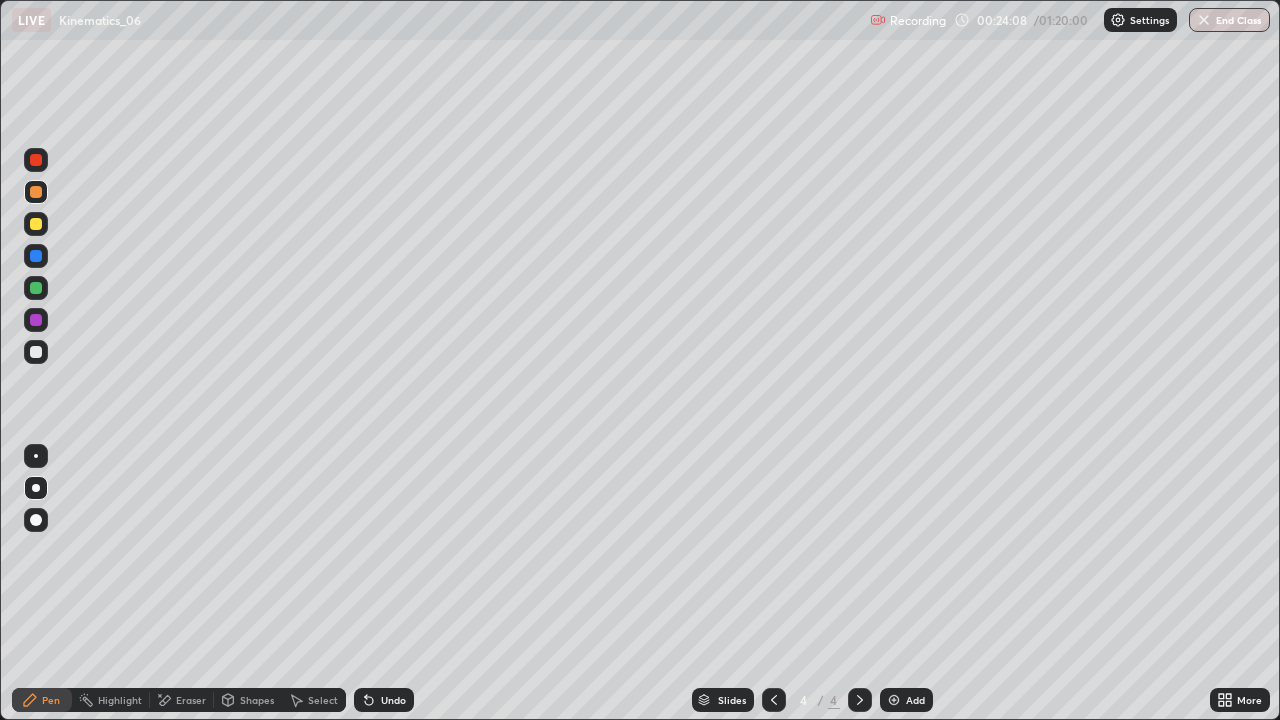 click on "Undo" at bounding box center [393, 700] 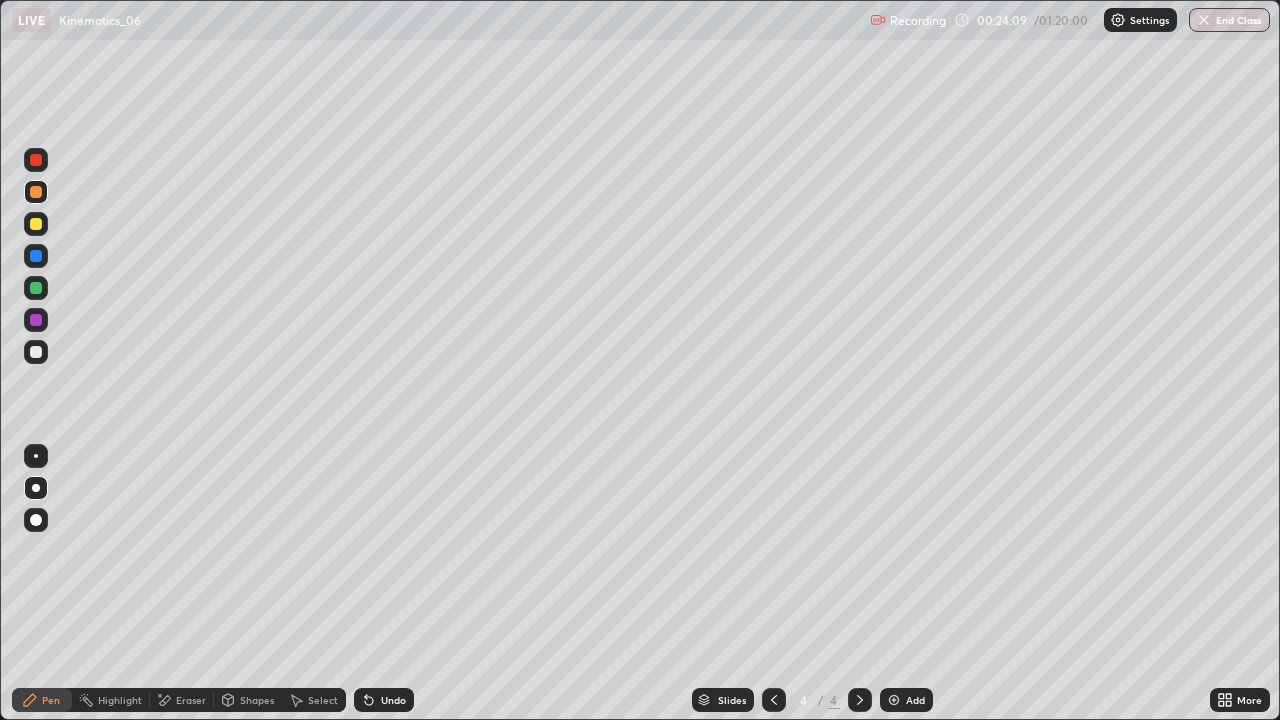 click on "Undo" at bounding box center (393, 700) 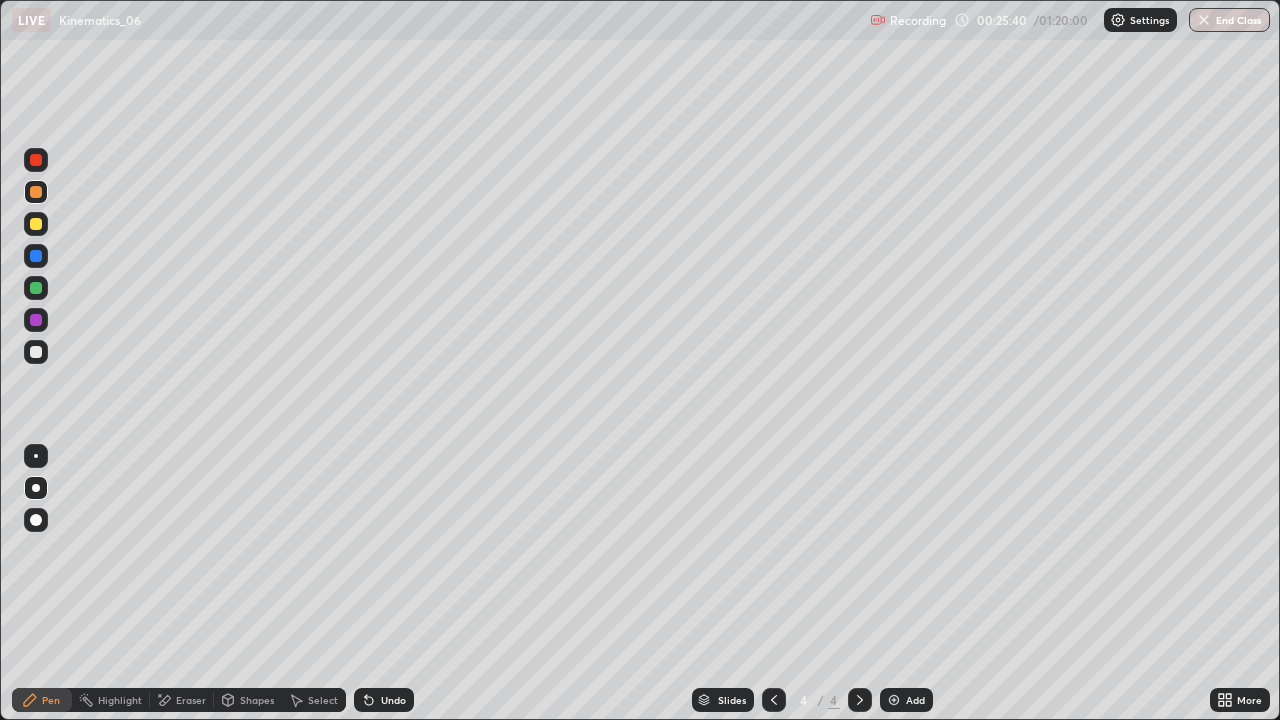 click on "Undo" at bounding box center [393, 700] 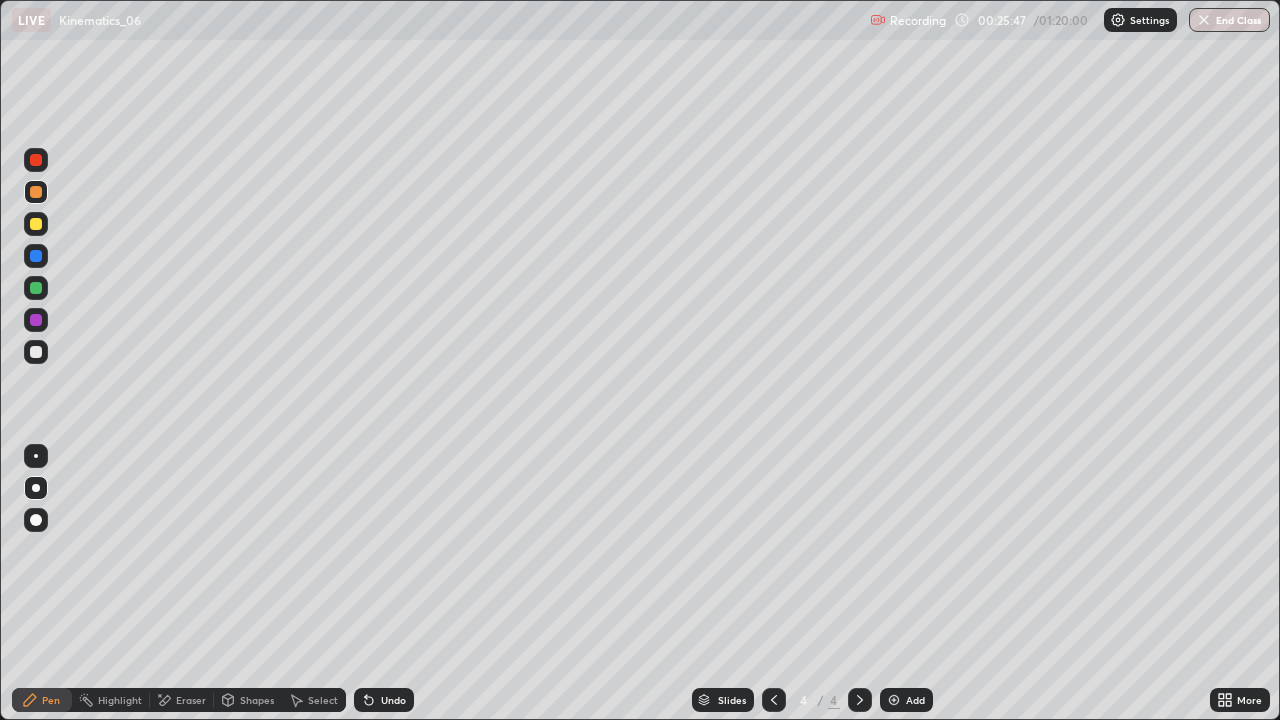 click 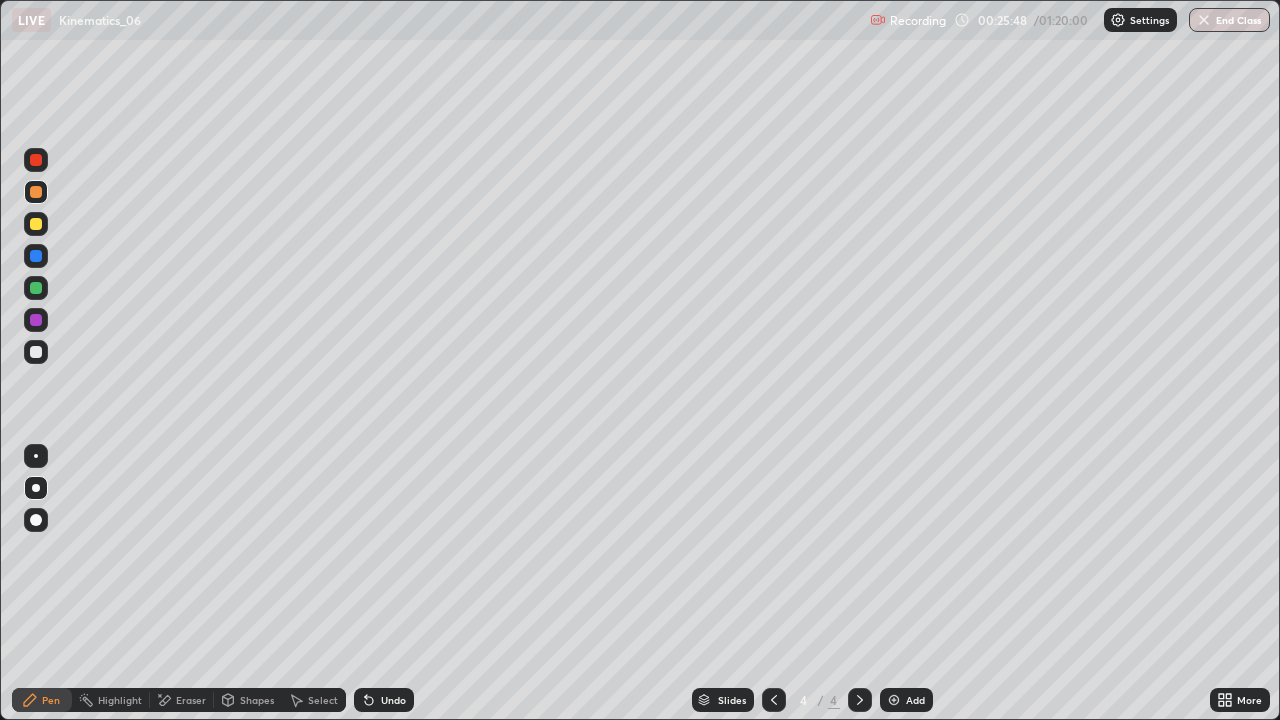 click 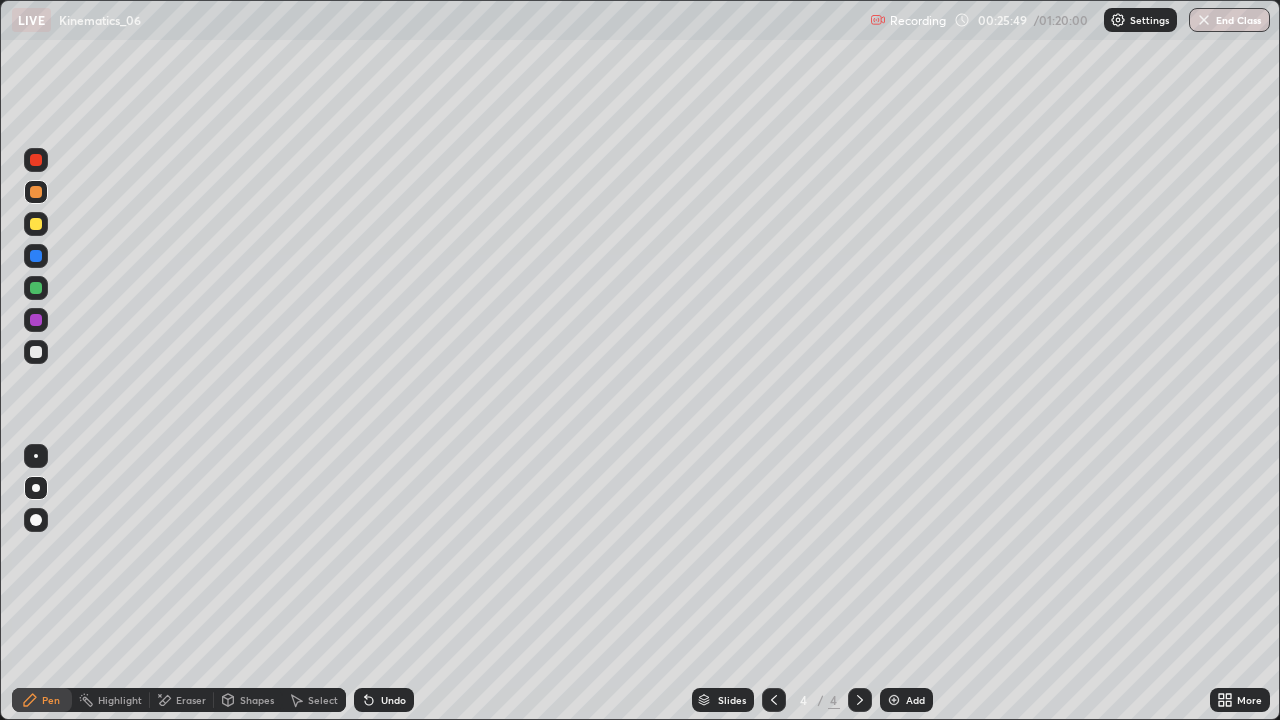 click at bounding box center [894, 700] 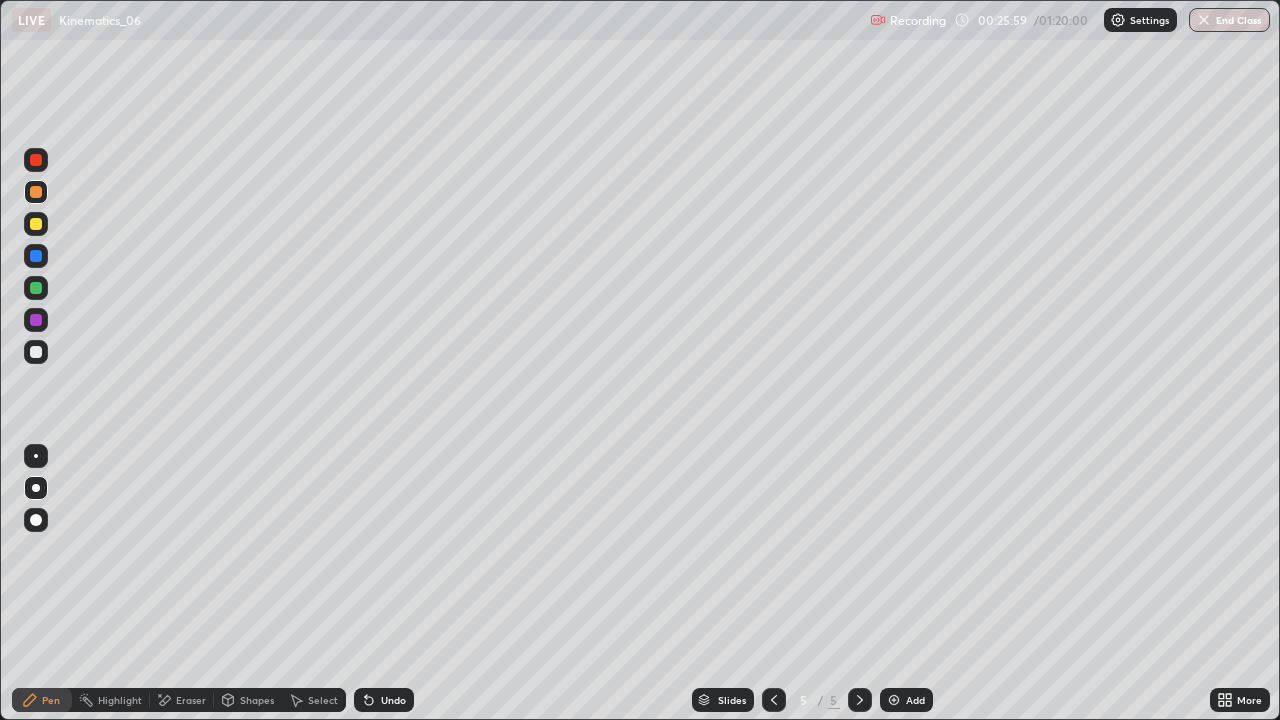 click 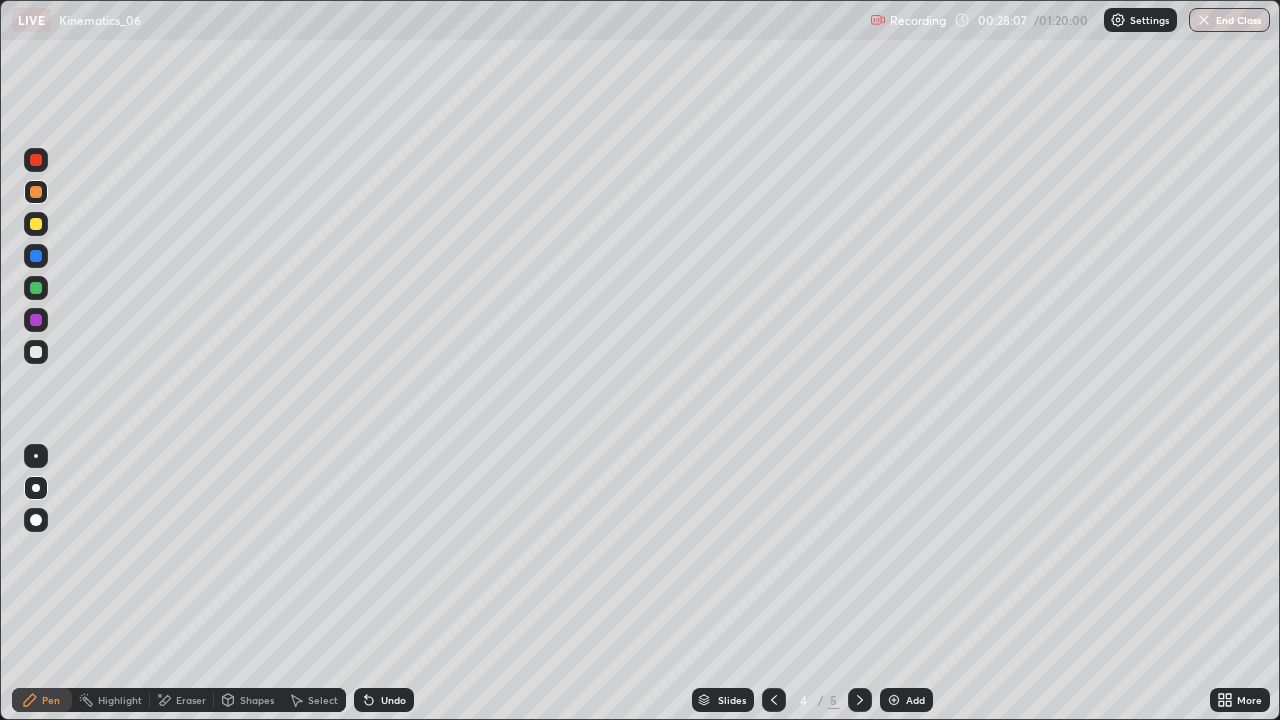 click on "Select" at bounding box center [323, 700] 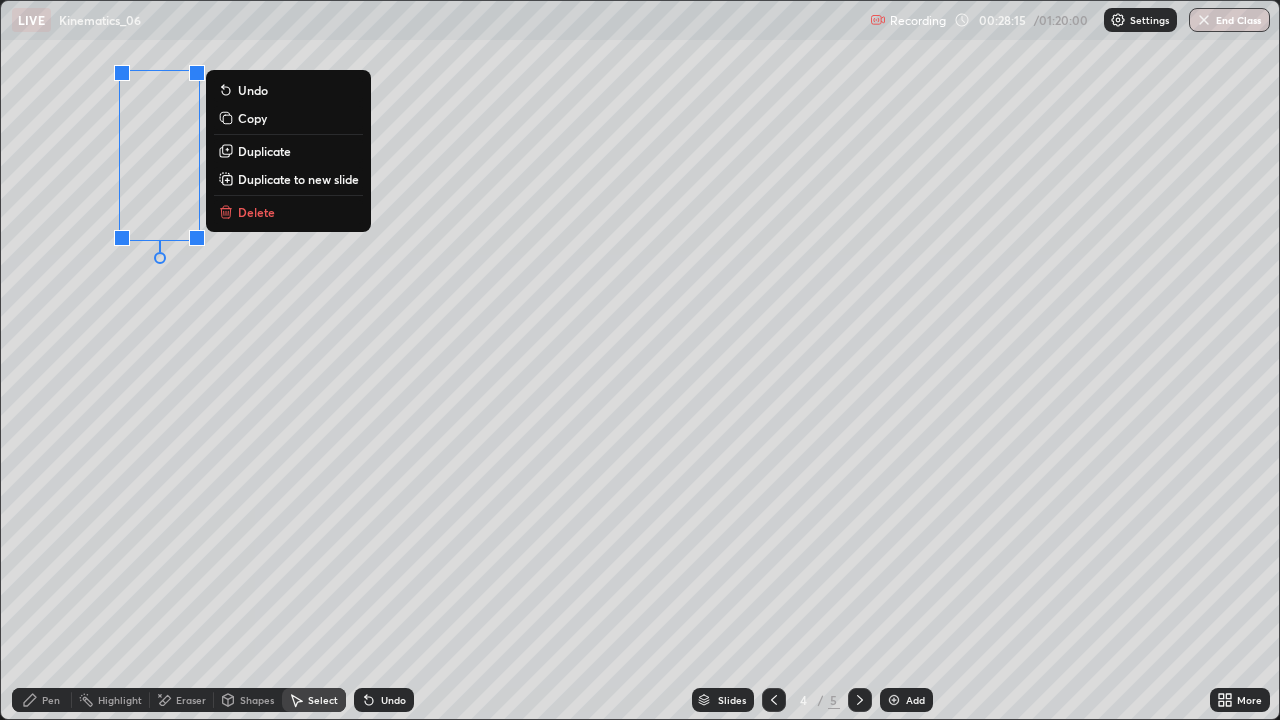 click on "0 ° Undo Copy Duplicate Duplicate to new slide Delete" at bounding box center [640, 360] 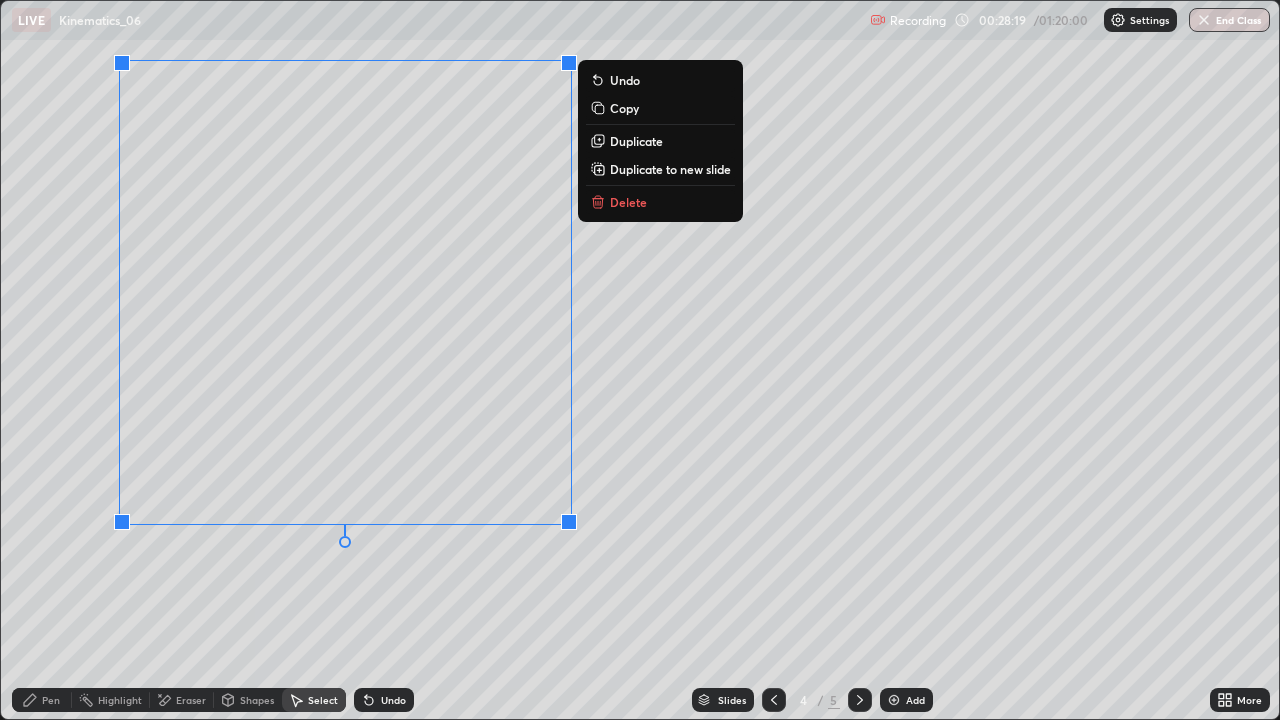 click on "Duplicate to new slide" at bounding box center [670, 169] 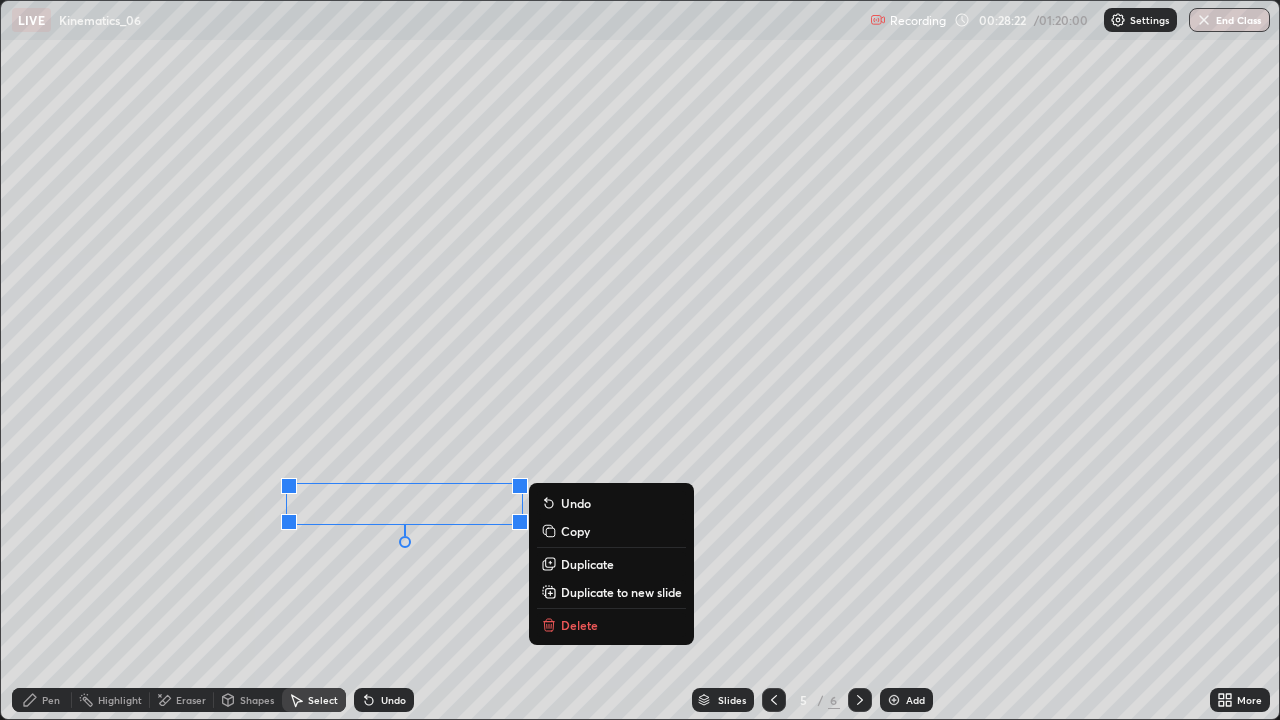 click on "Delete" at bounding box center [579, 625] 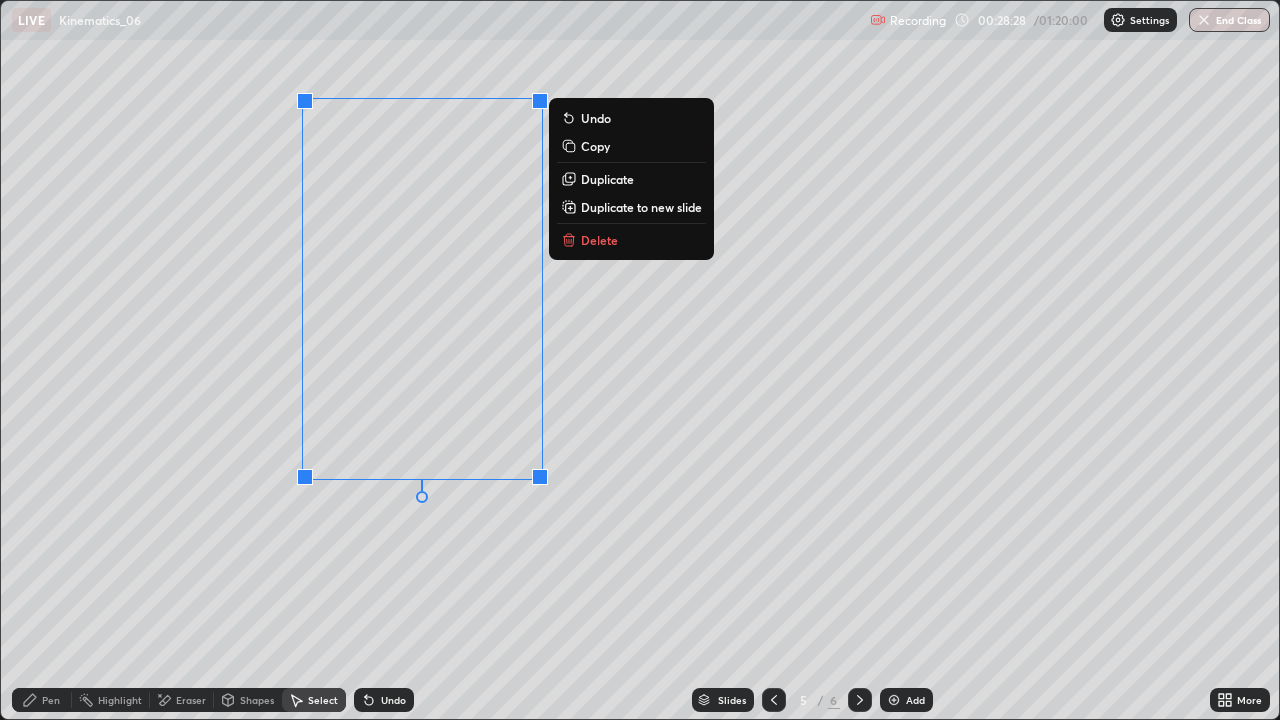 click on "0 ° Undo Copy Duplicate Duplicate to new slide Delete" at bounding box center (640, 360) 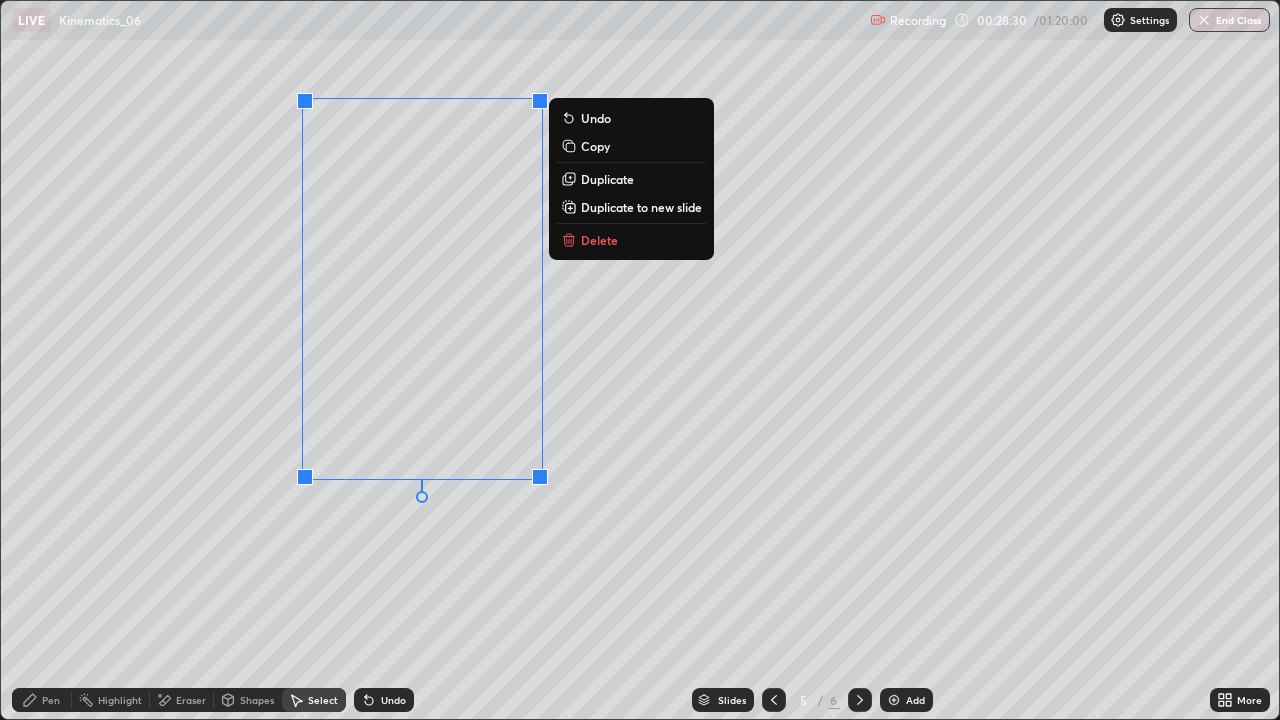click on "0 ° Undo Copy Duplicate Duplicate to new slide Delete" at bounding box center (640, 360) 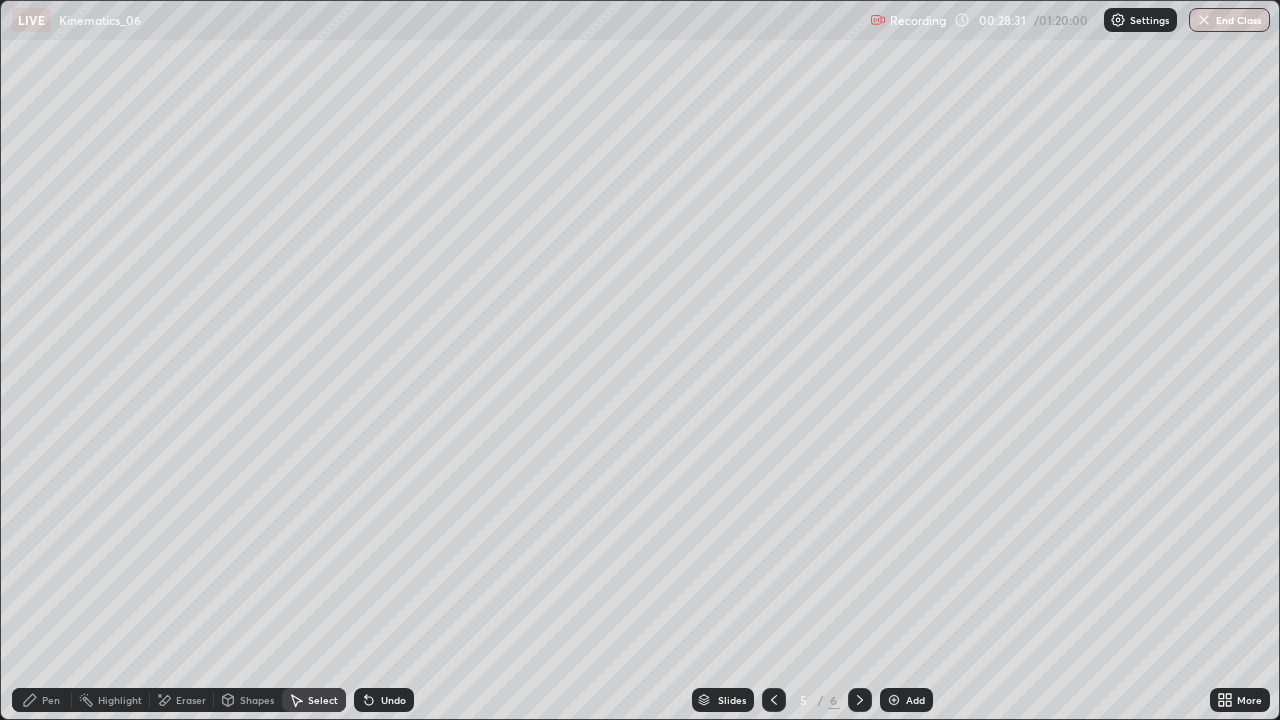 click on "Eraser" at bounding box center [191, 700] 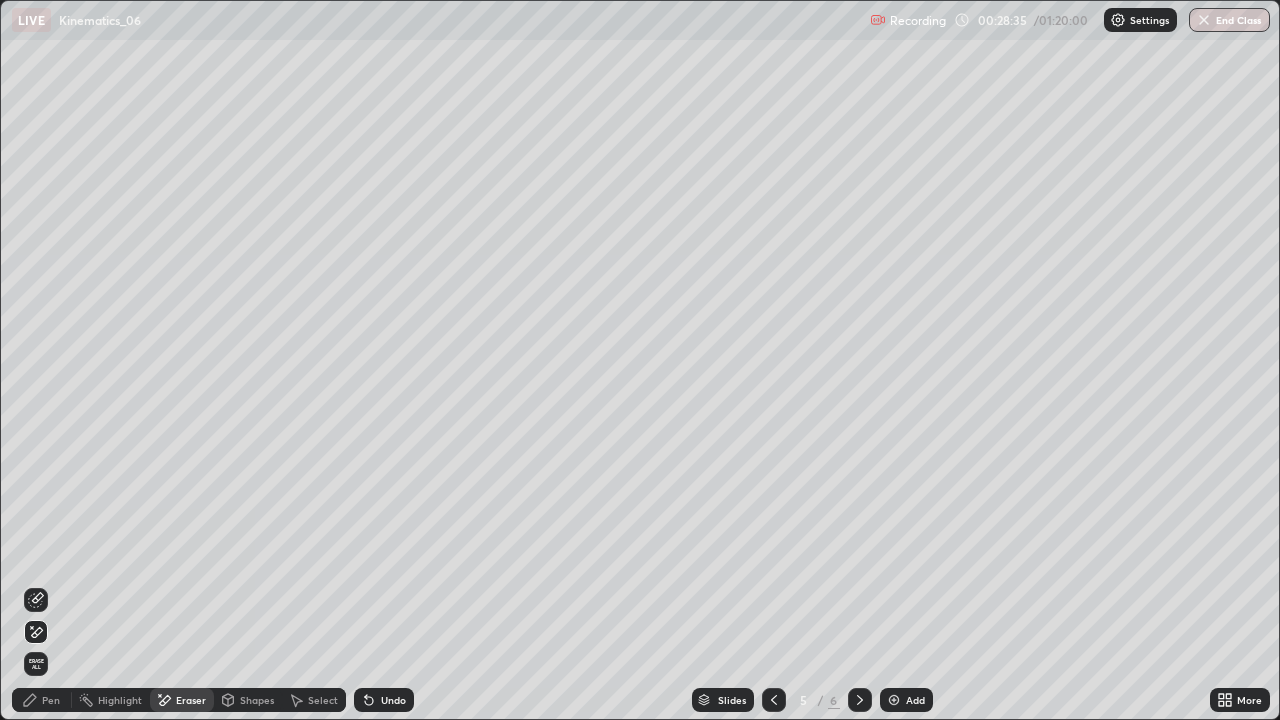 click 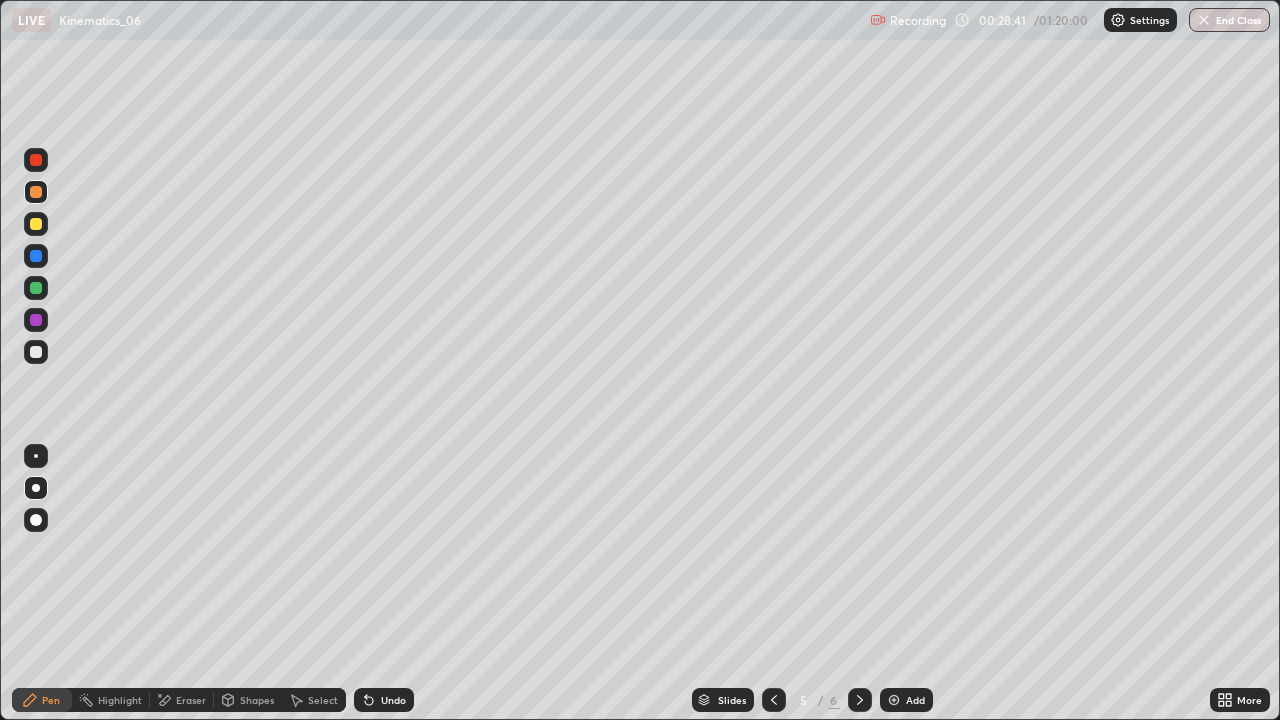 click on "Undo" at bounding box center (393, 700) 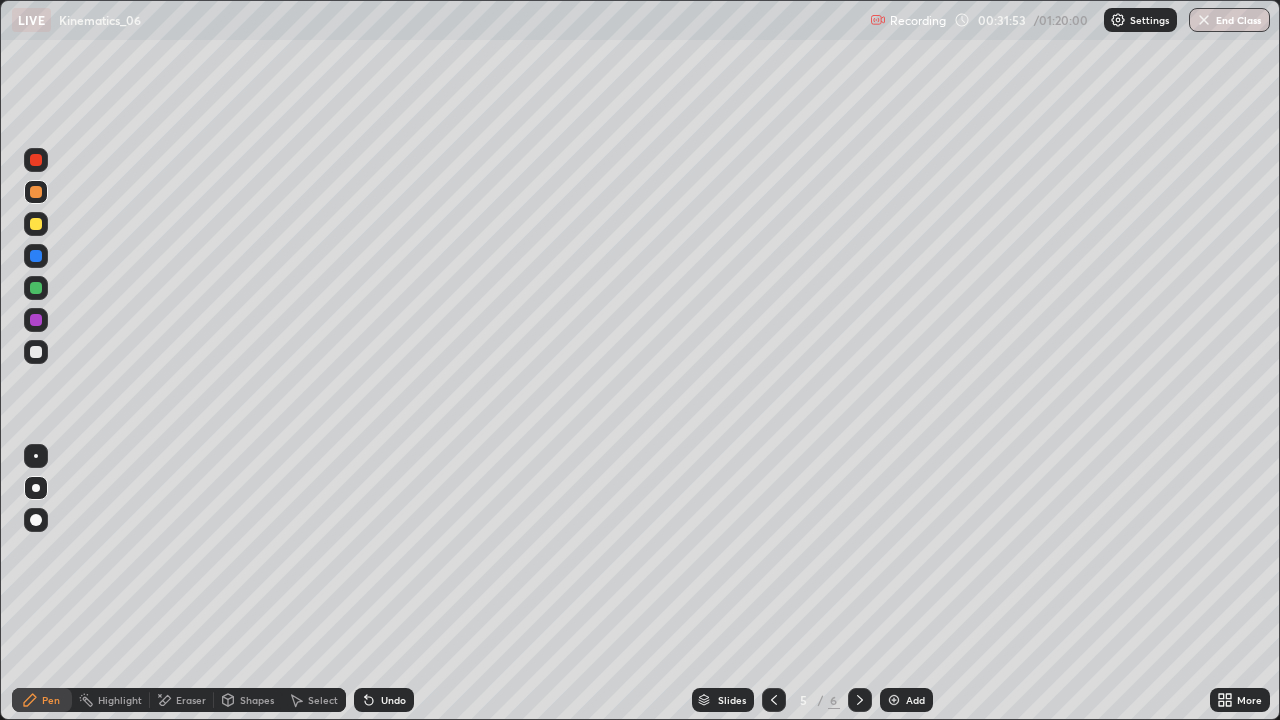 click on "Undo" at bounding box center [393, 700] 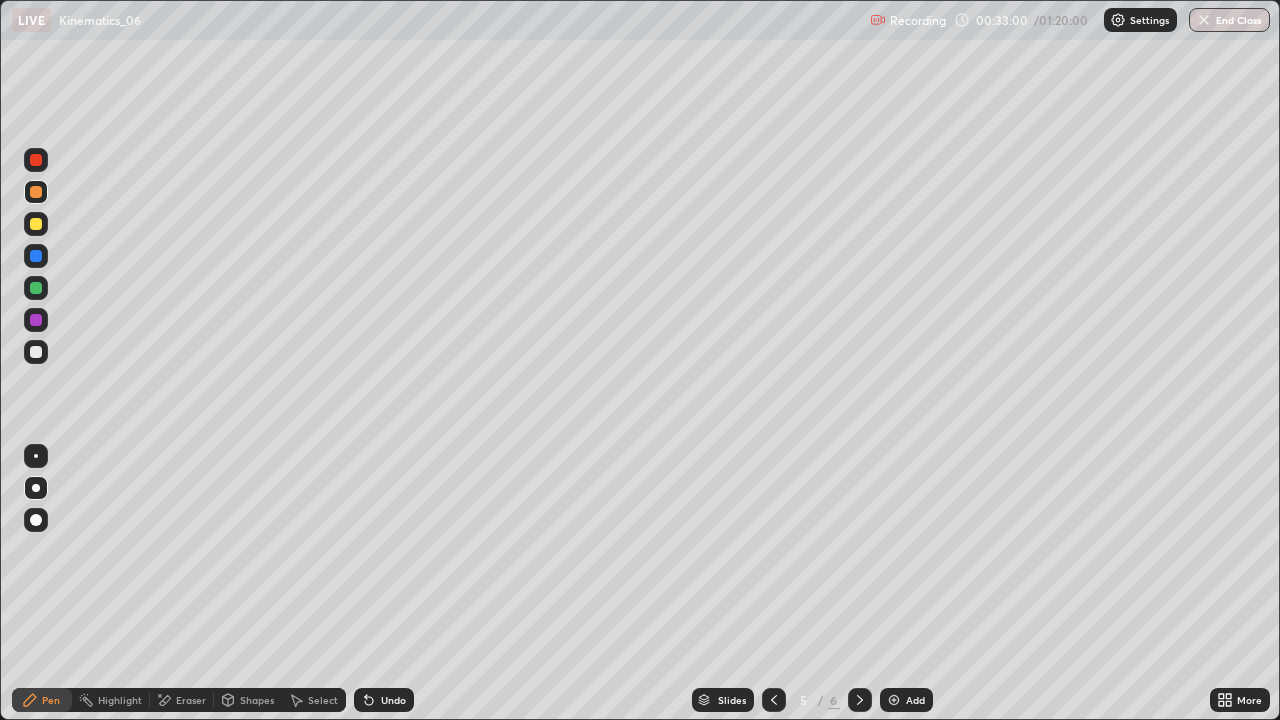 click on "Undo" at bounding box center [384, 700] 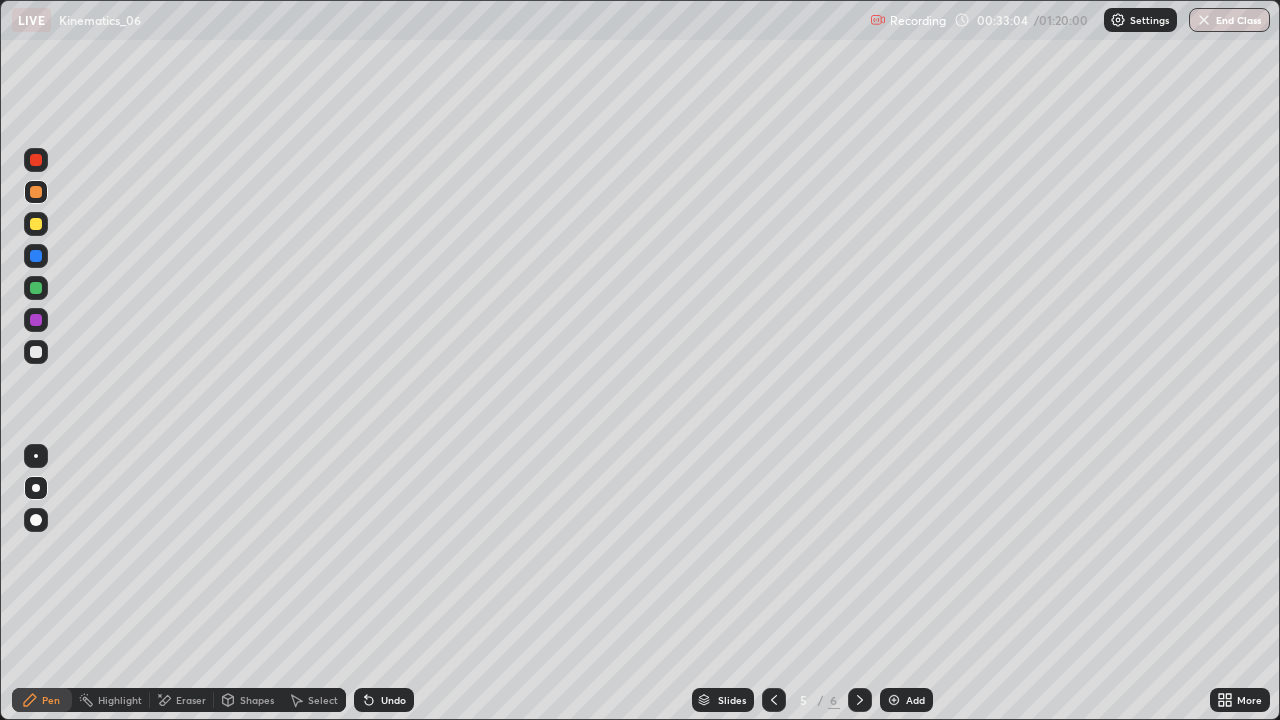 click on "Eraser" at bounding box center (182, 700) 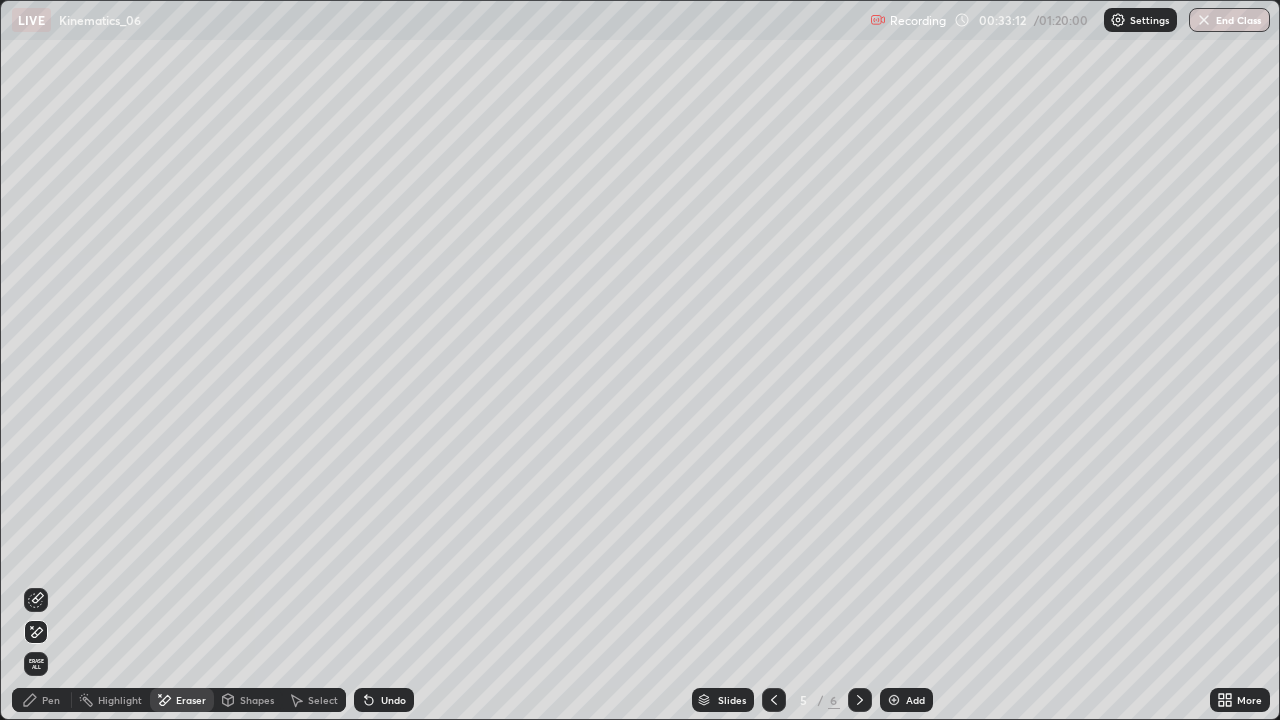 click on "Pen" at bounding box center [51, 700] 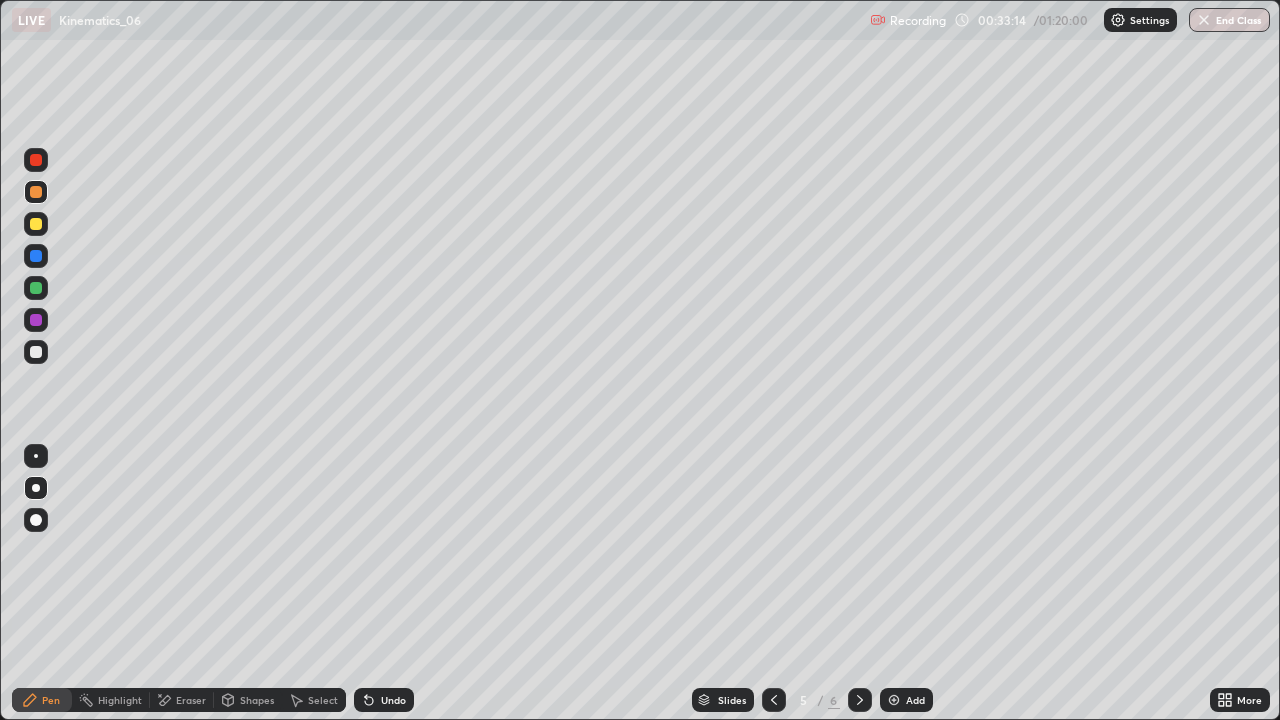 click at bounding box center (36, 288) 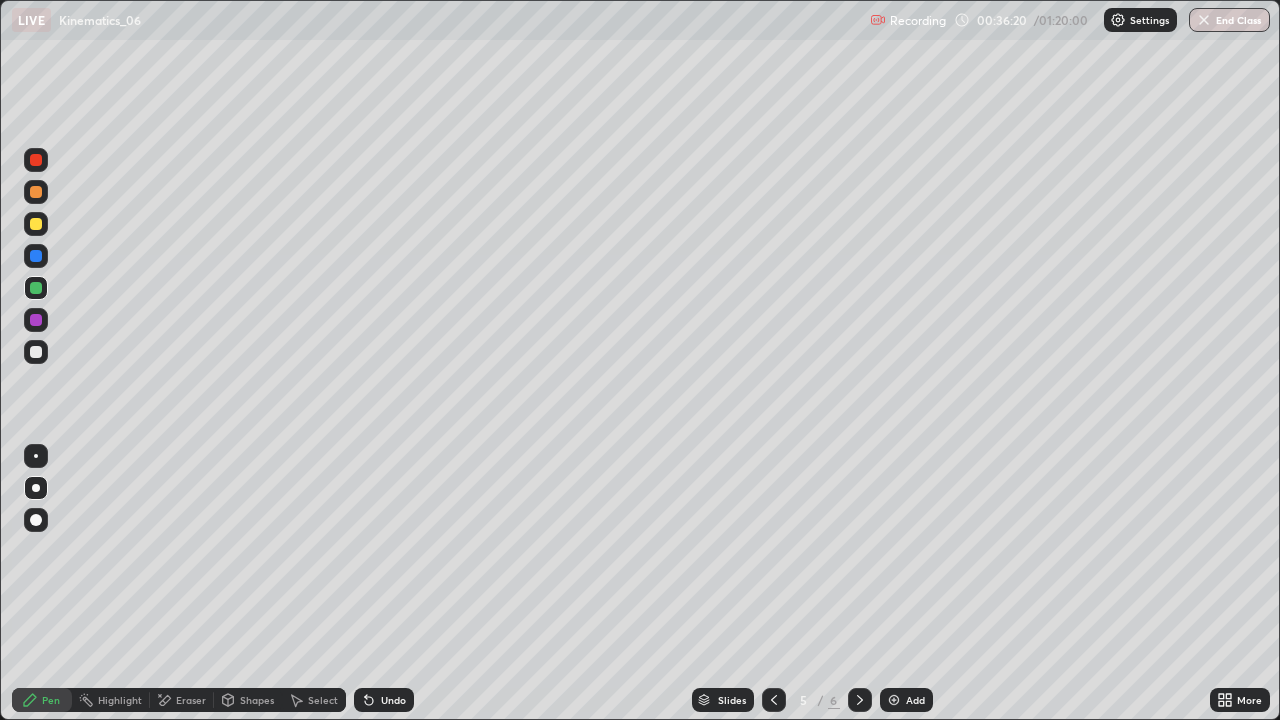 click on "Undo" at bounding box center [393, 700] 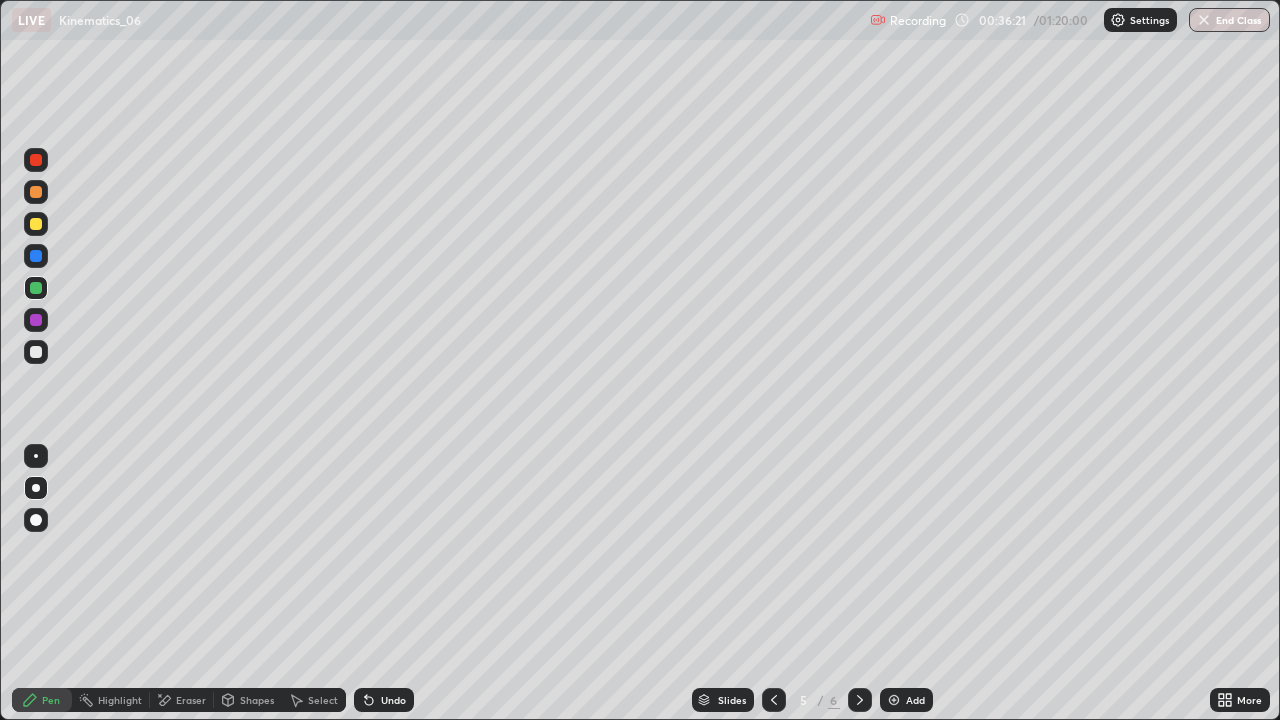click on "Undo" at bounding box center [393, 700] 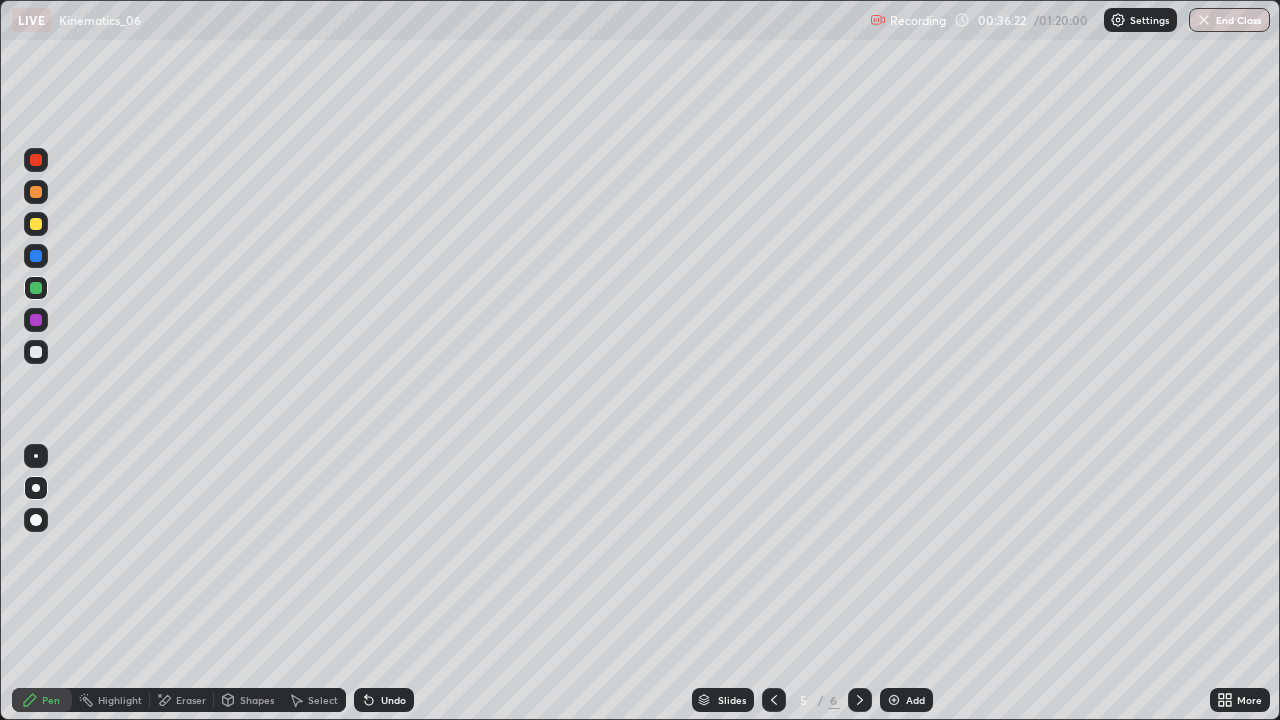 click on "Undo" at bounding box center (393, 700) 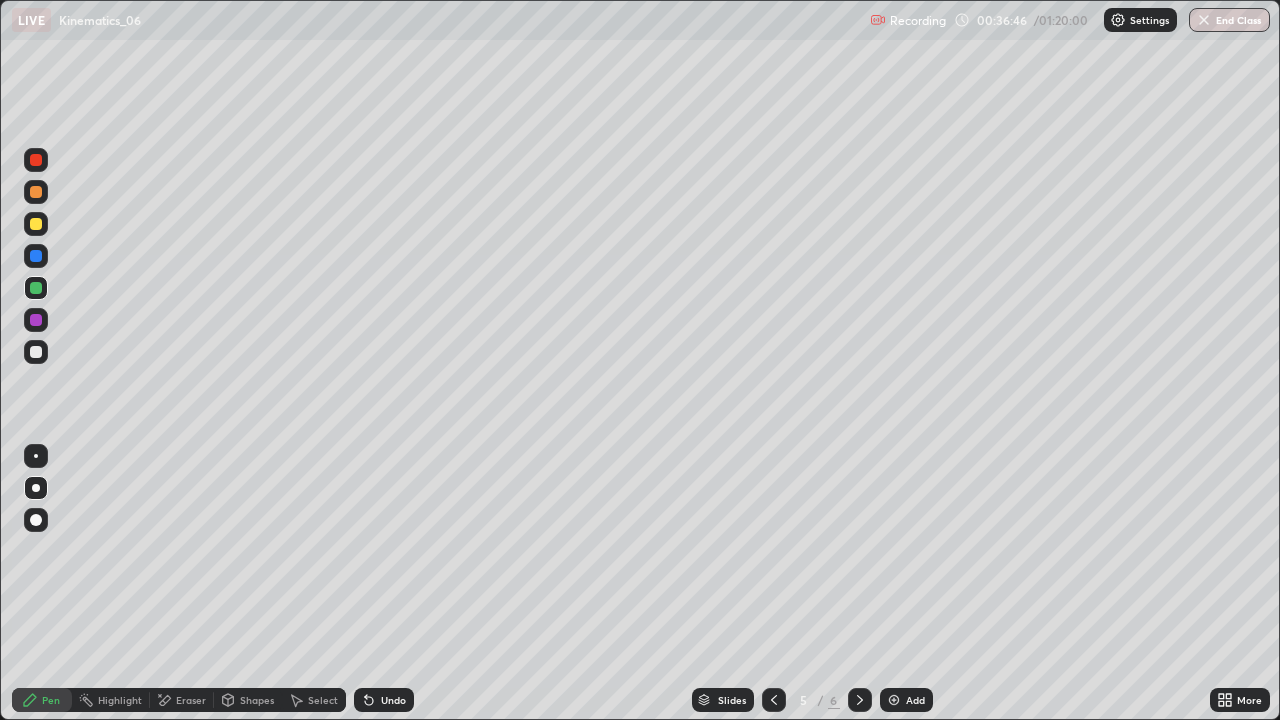 click on "Eraser" at bounding box center (191, 700) 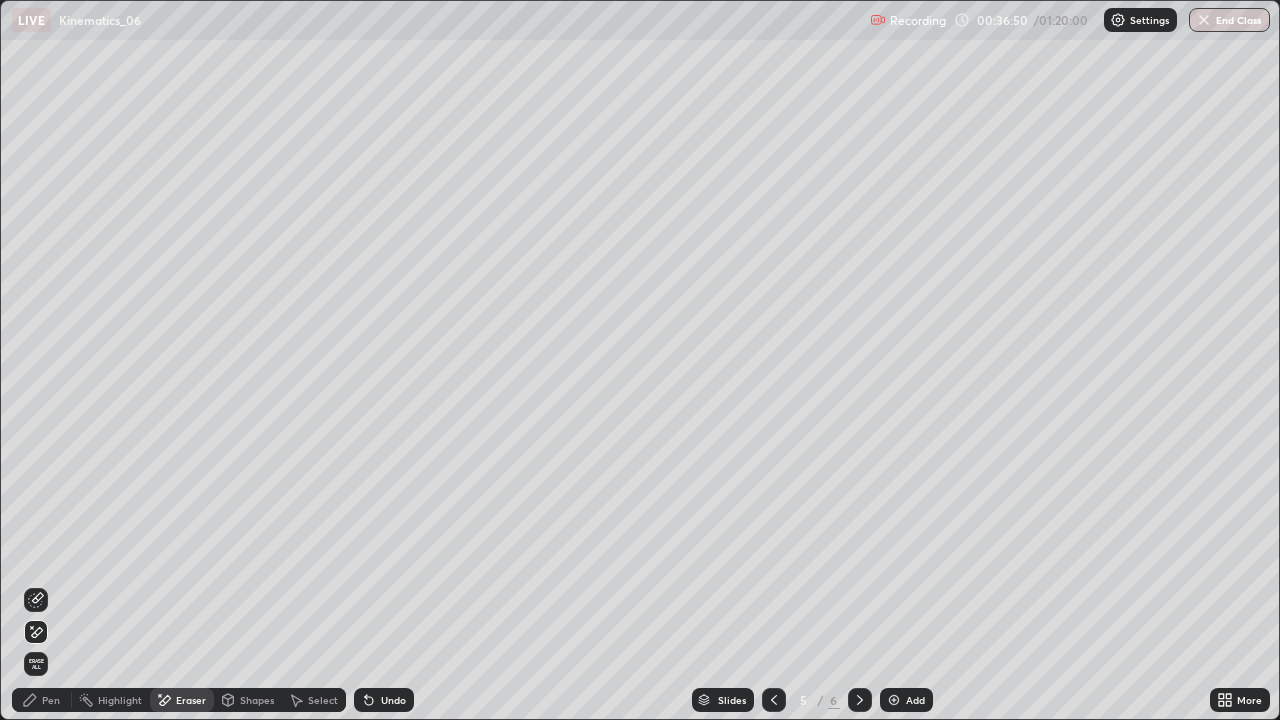 click on "Pen" at bounding box center (51, 700) 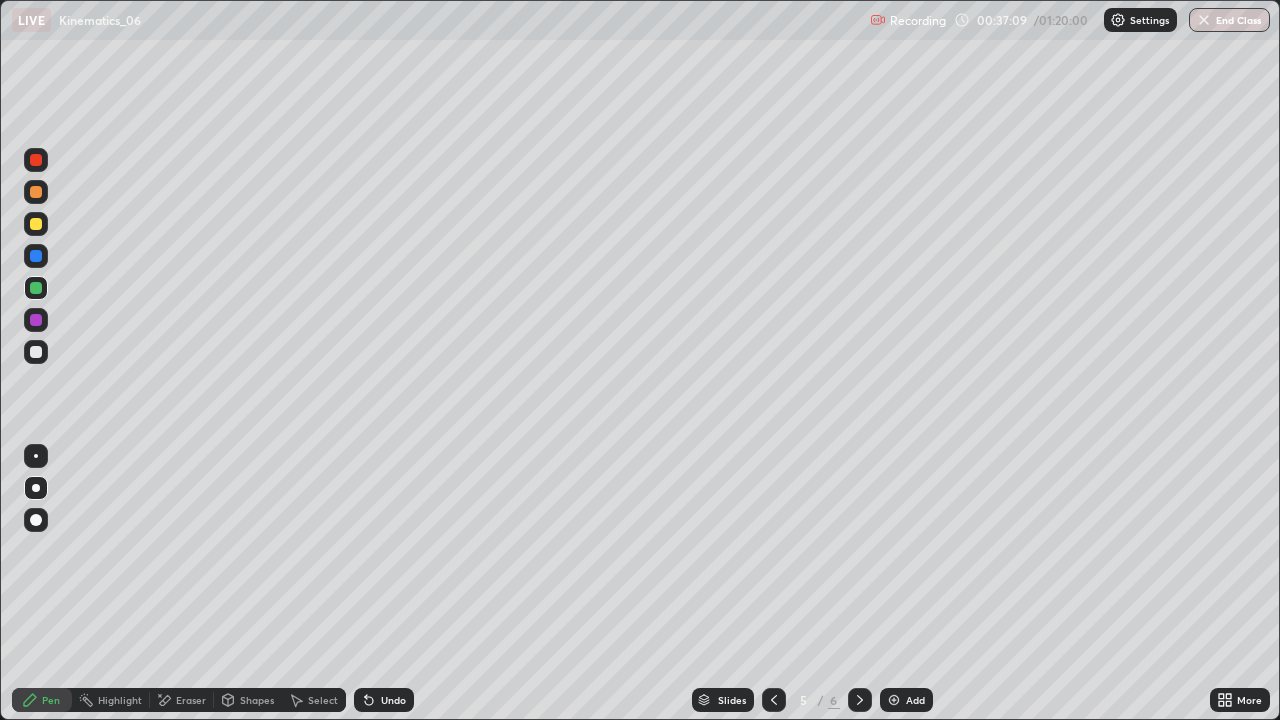 click 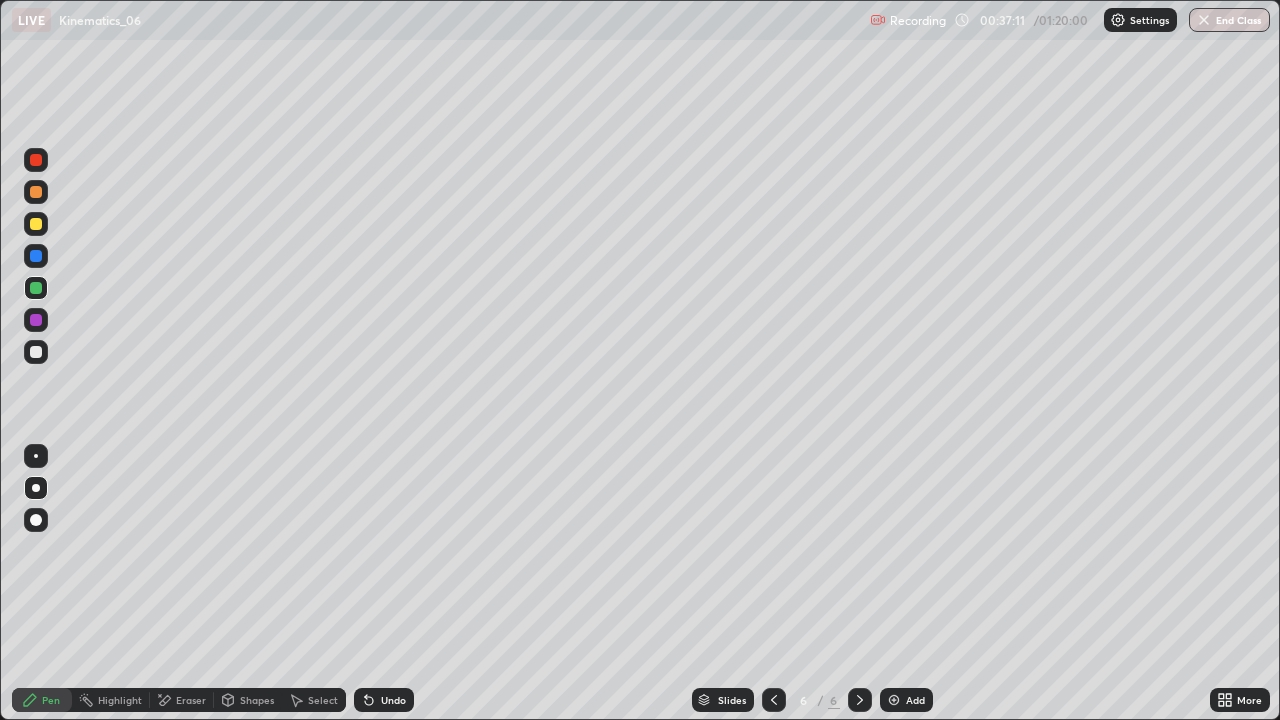 click at bounding box center [36, 352] 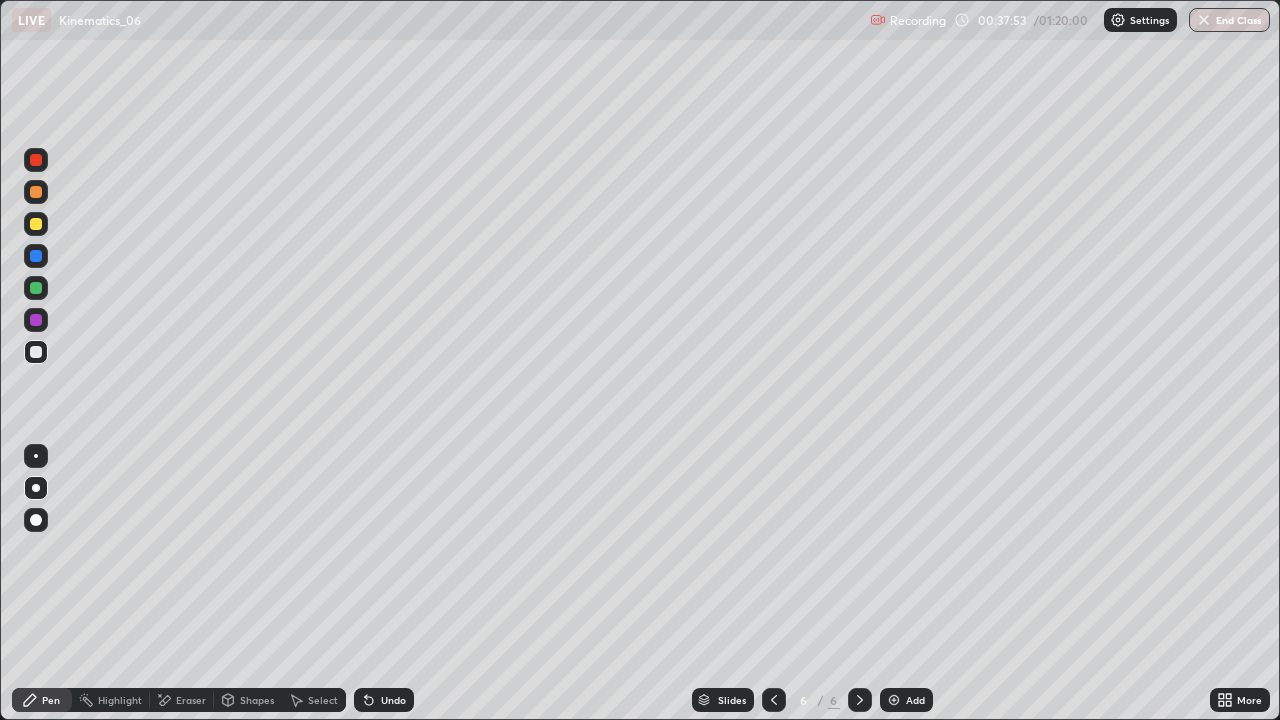 click on "Undo" at bounding box center [393, 700] 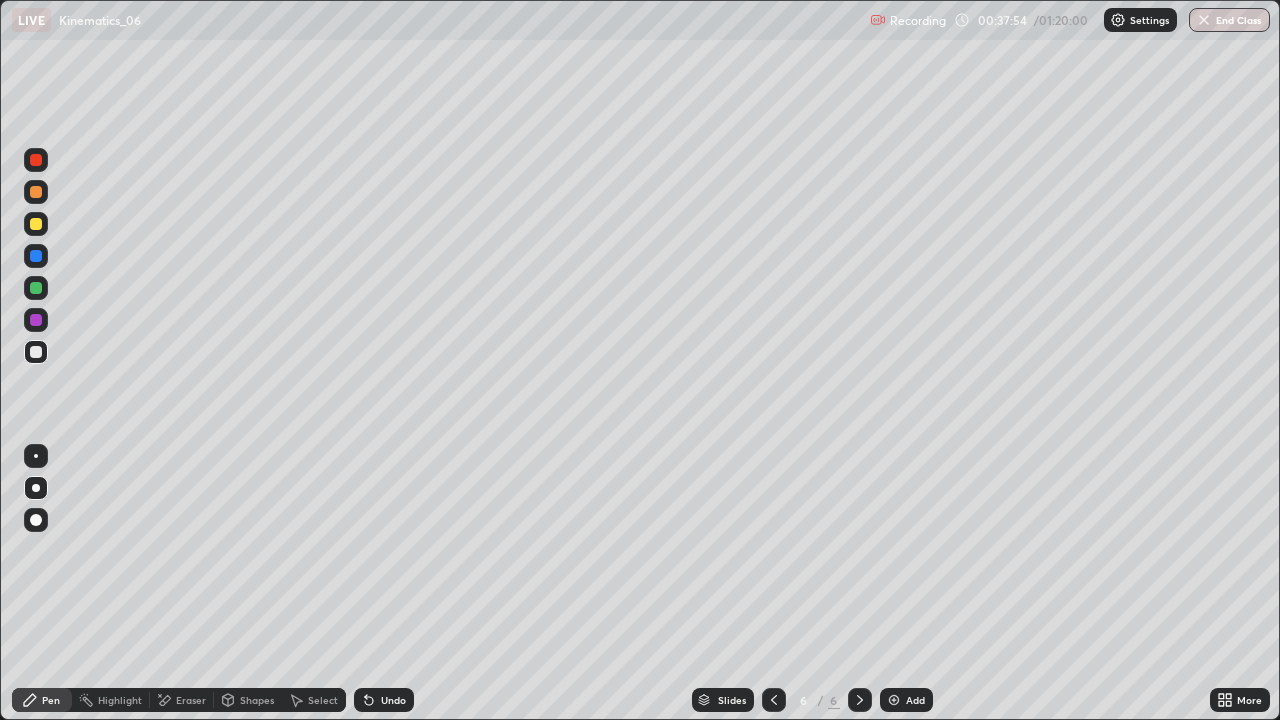click on "Undo" at bounding box center [384, 700] 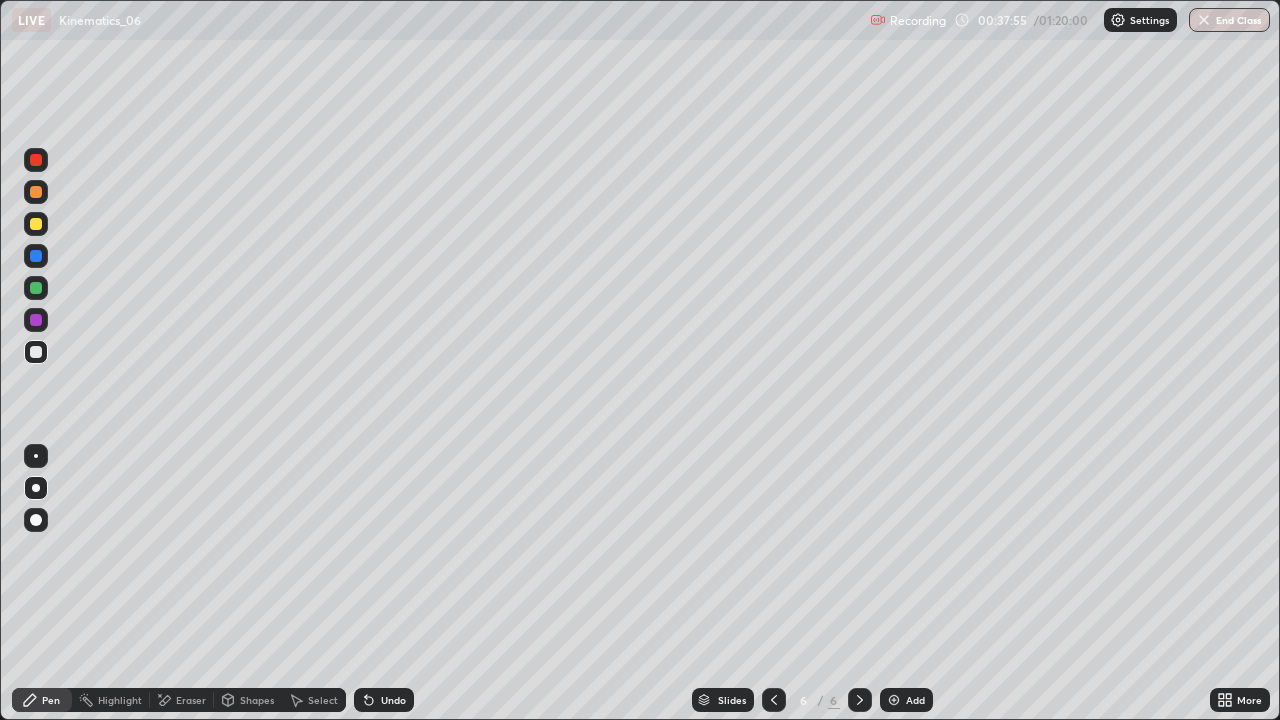 click 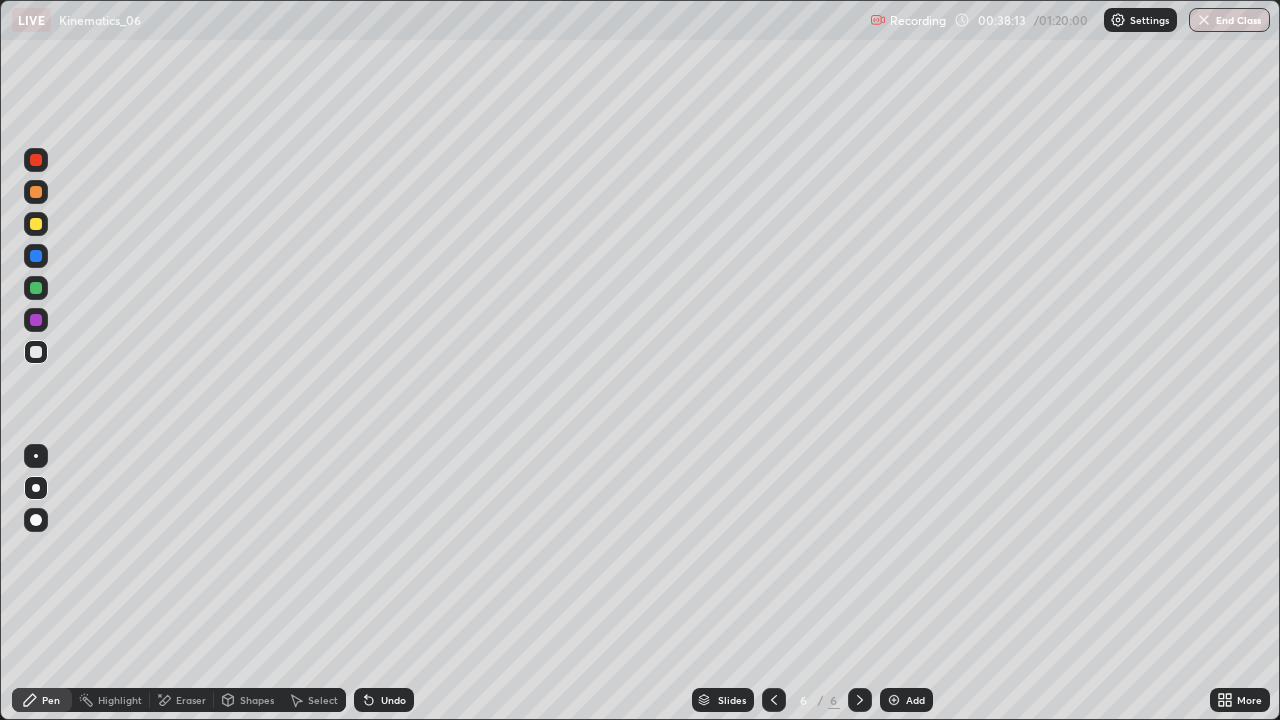 click on "Undo" at bounding box center [384, 700] 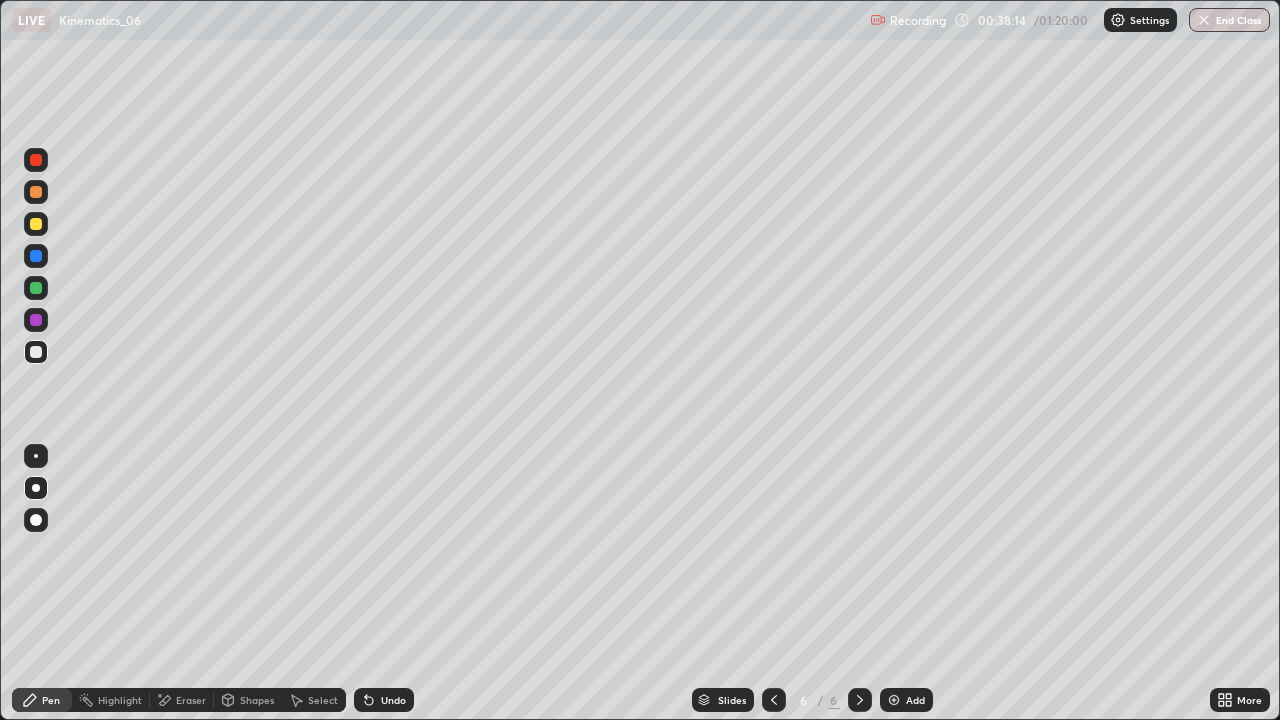 click 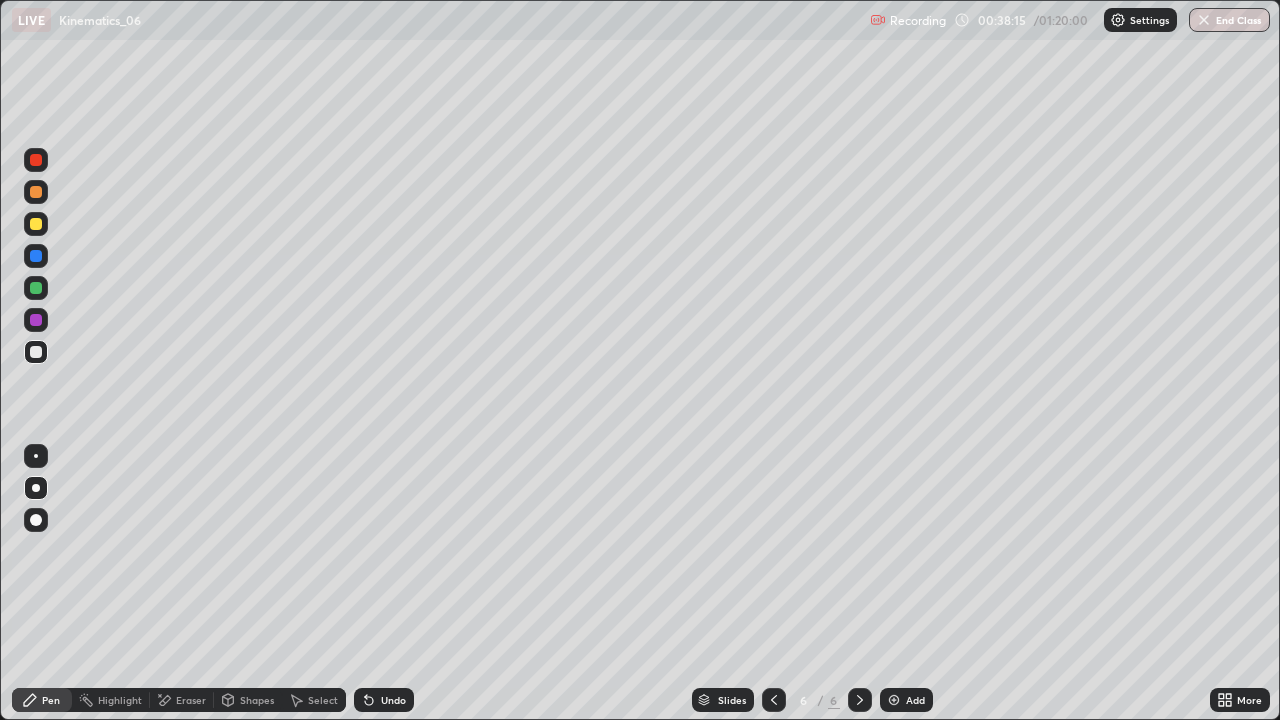 click on "Undo" at bounding box center (393, 700) 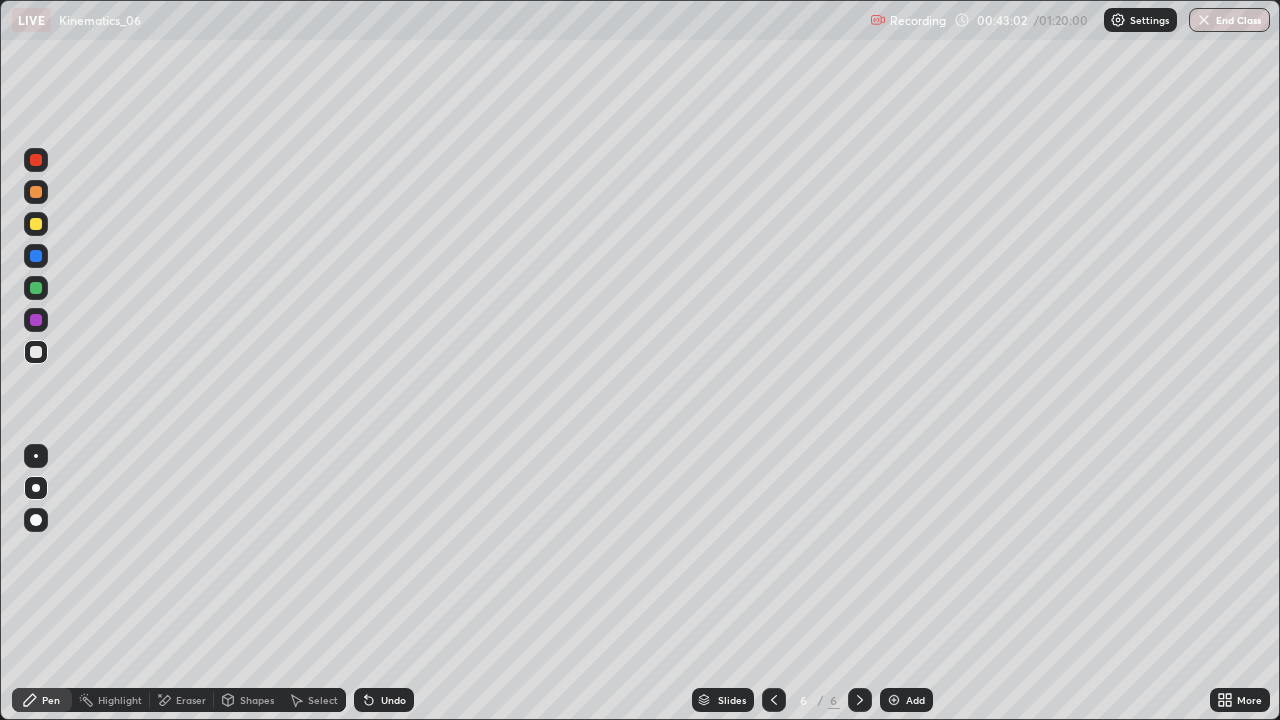 click on "Select" at bounding box center (323, 700) 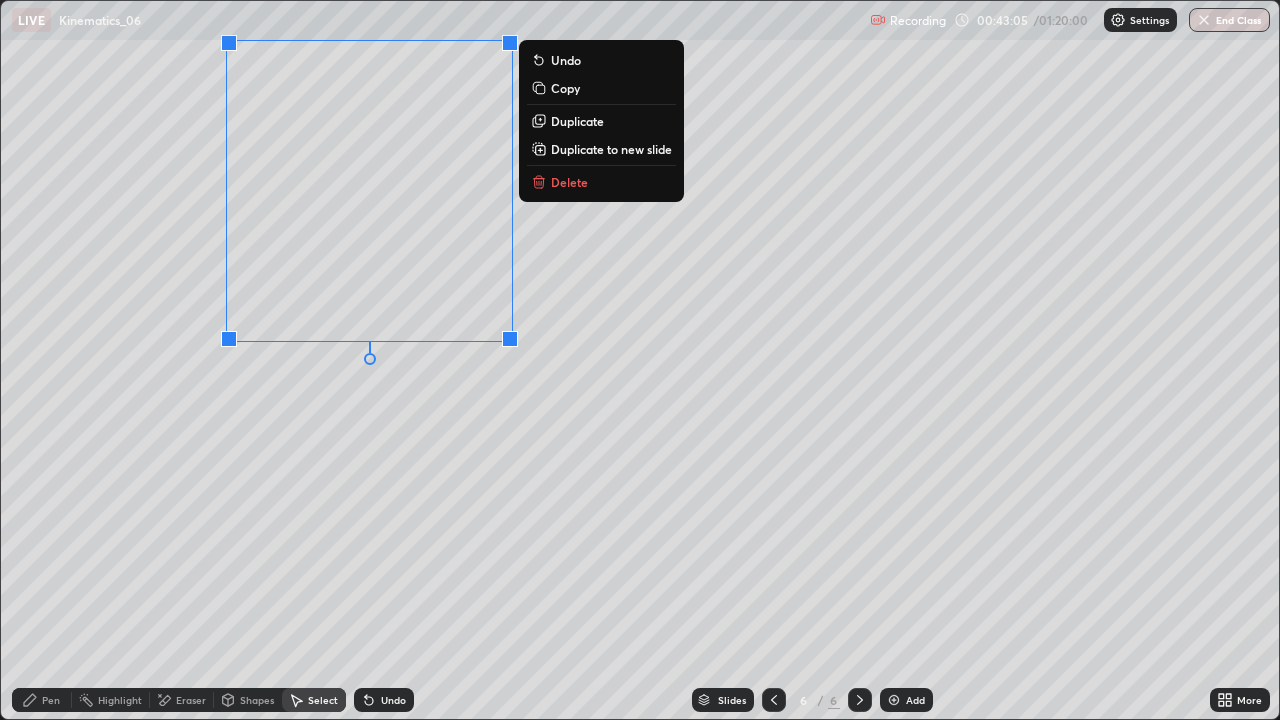 click on "Duplicate to new slide" at bounding box center (611, 149) 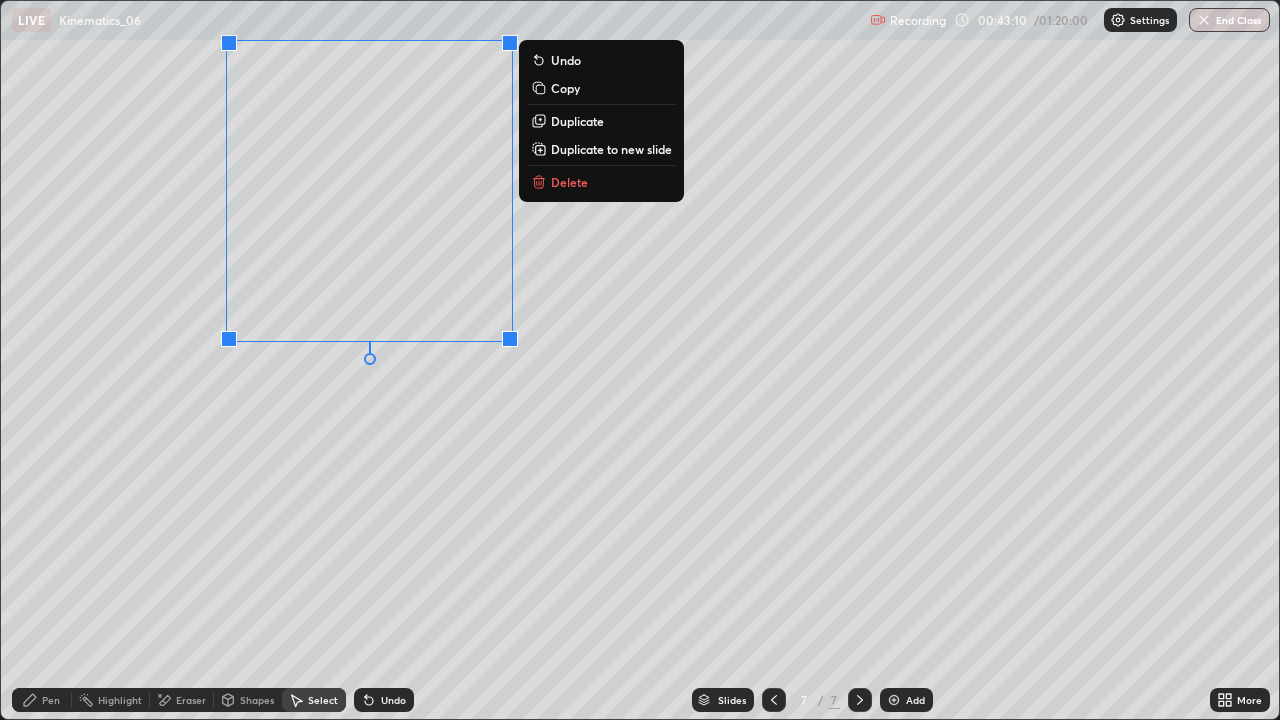 click on "Delete" at bounding box center (569, 182) 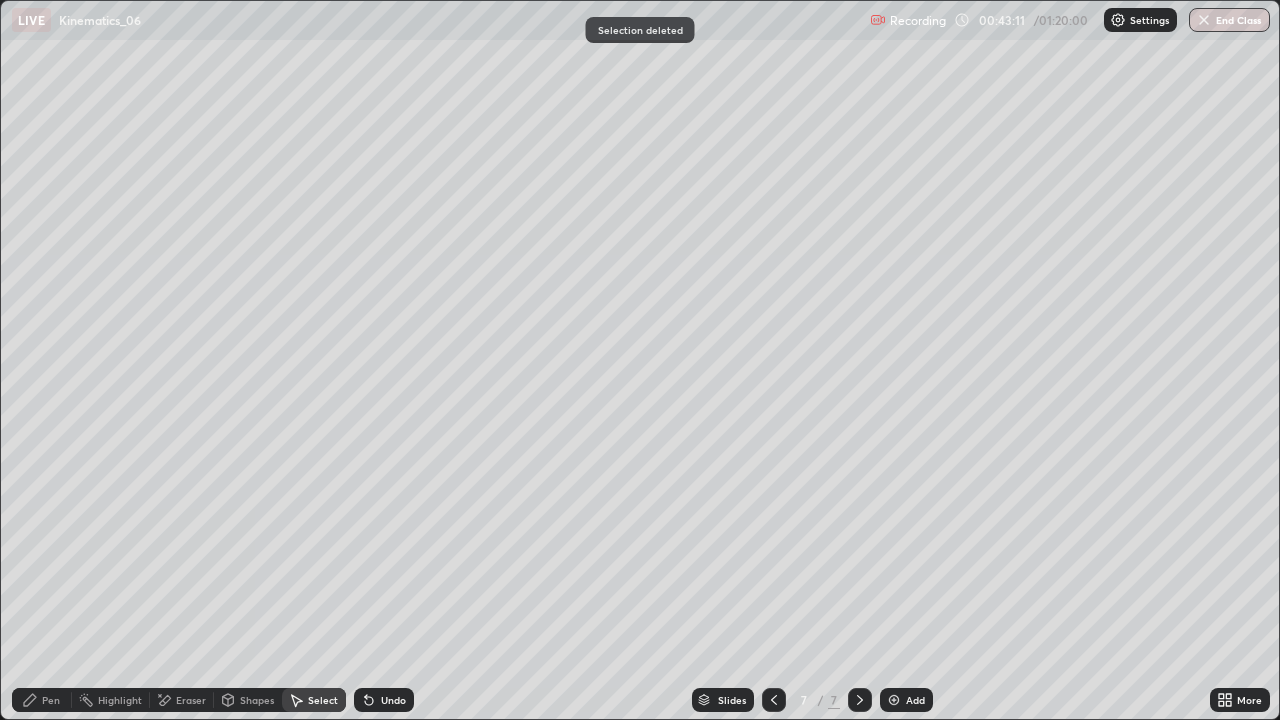 click on "Shapes" at bounding box center (257, 700) 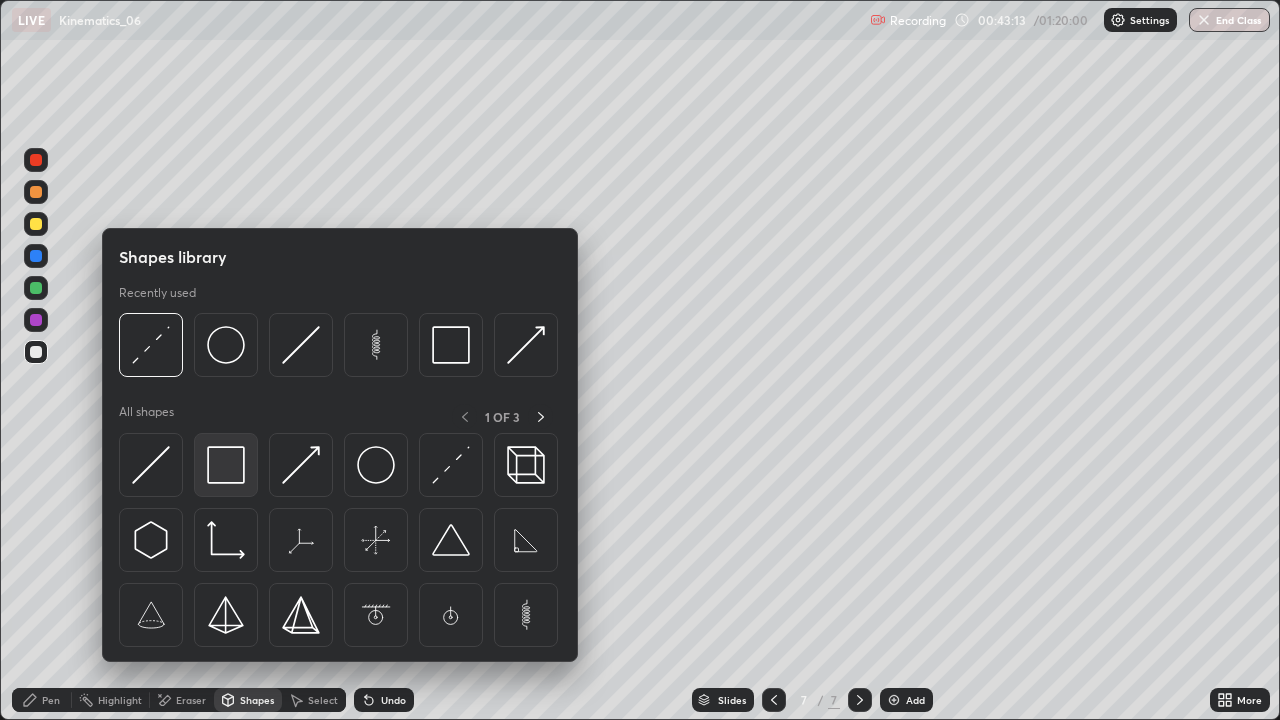 click at bounding box center [226, 465] 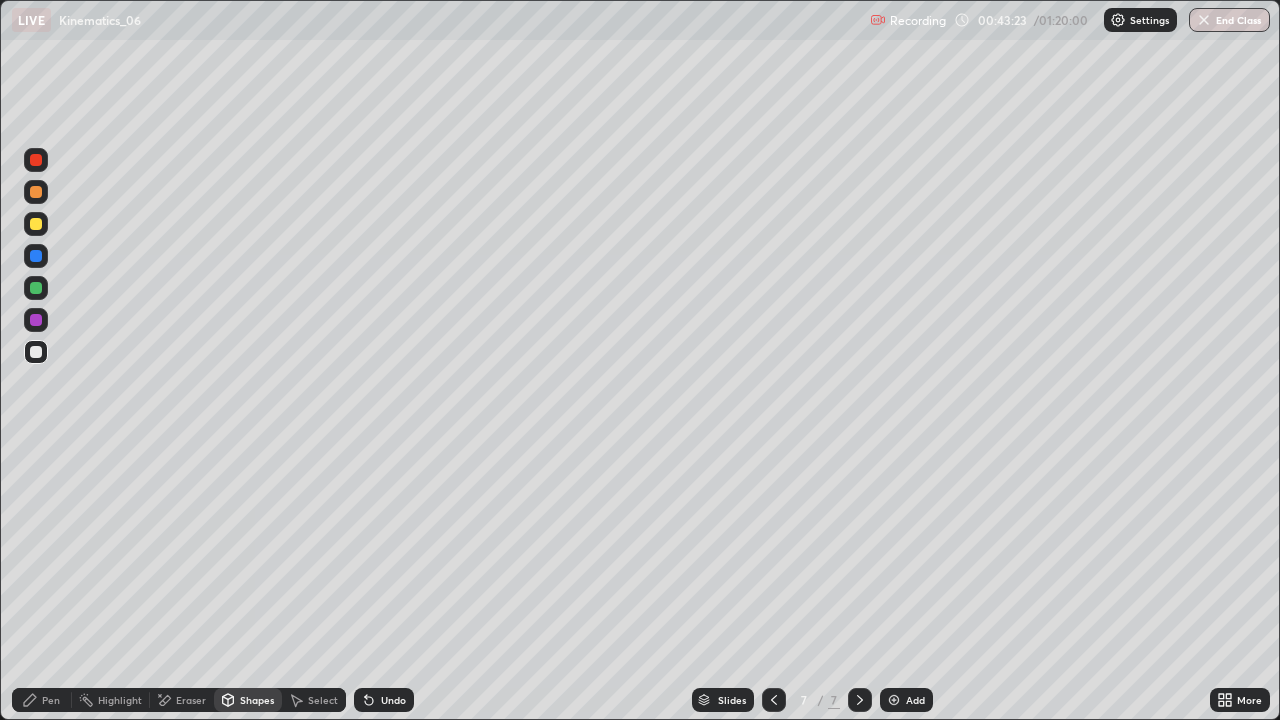 click on "Pen" at bounding box center (51, 700) 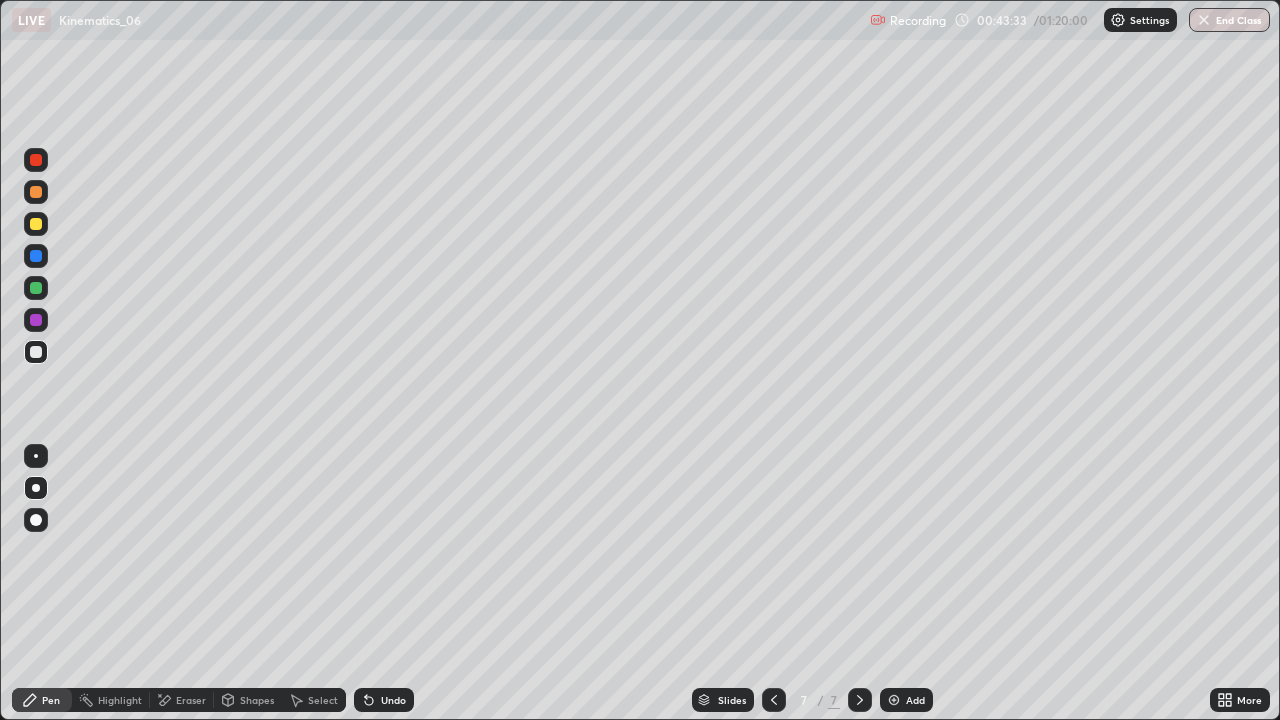 click on "Undo" at bounding box center [393, 700] 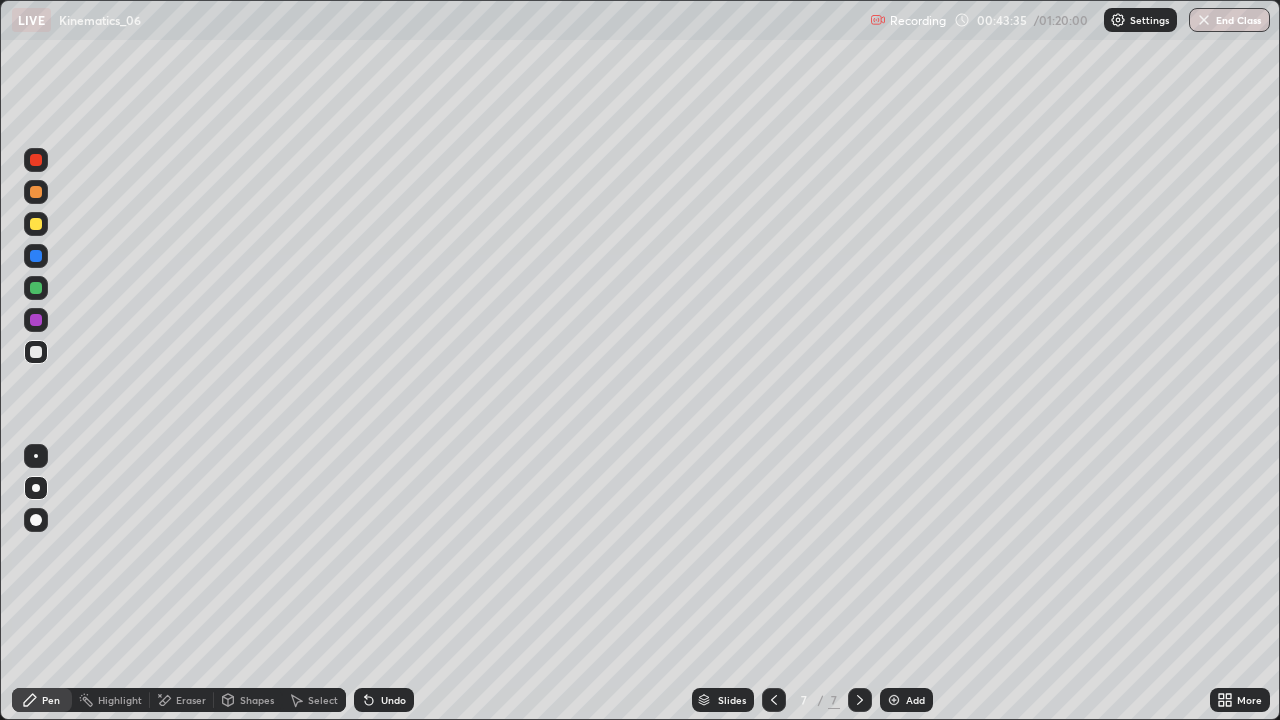 click on "Undo" at bounding box center (384, 700) 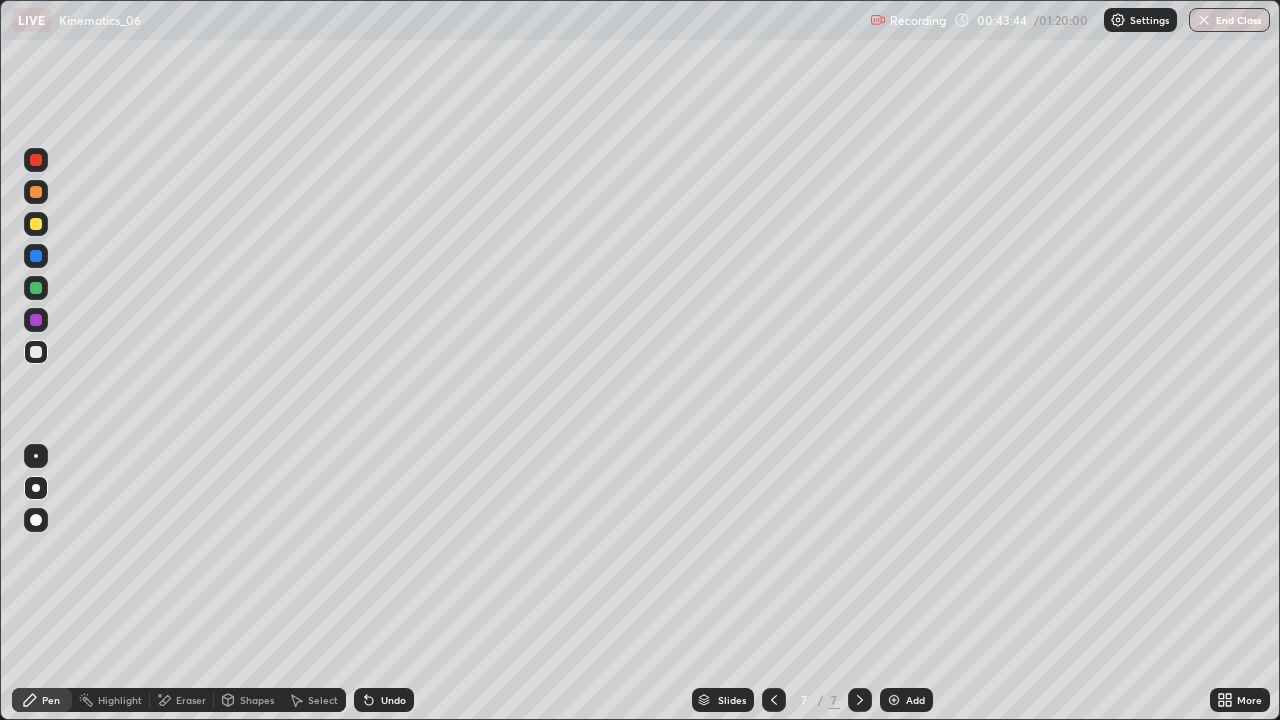 click on "Eraser" at bounding box center [191, 700] 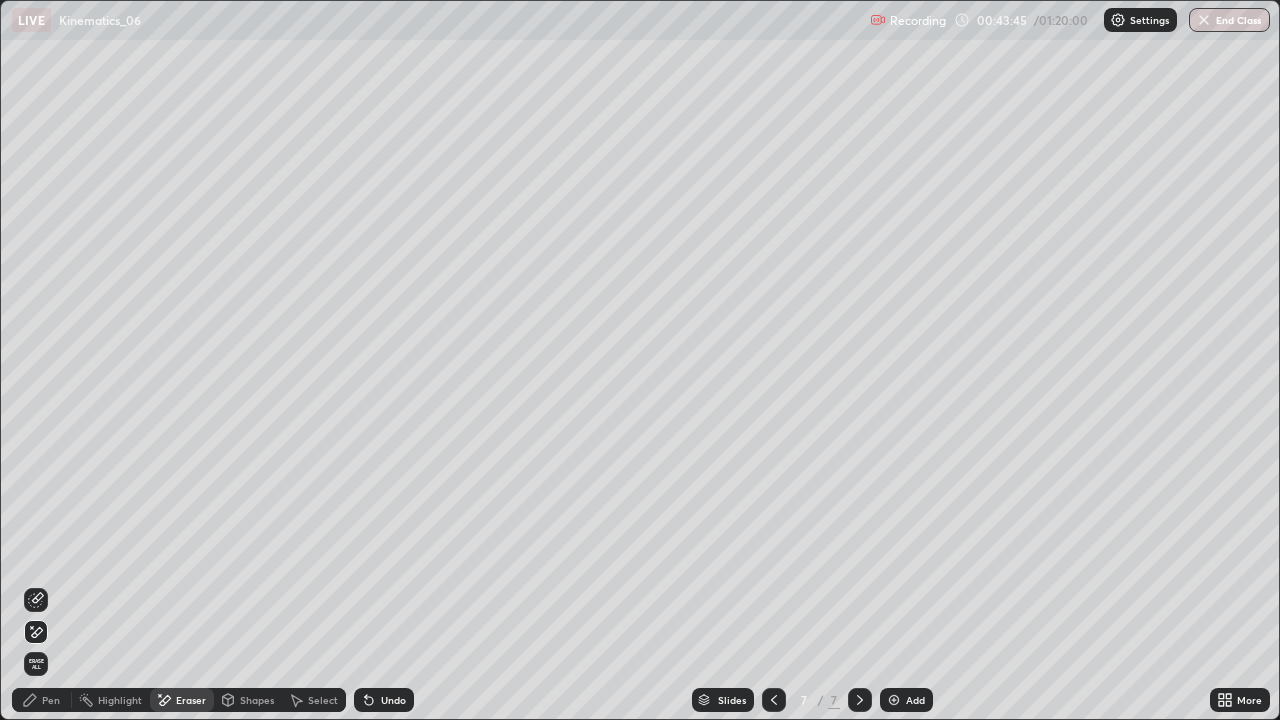 click 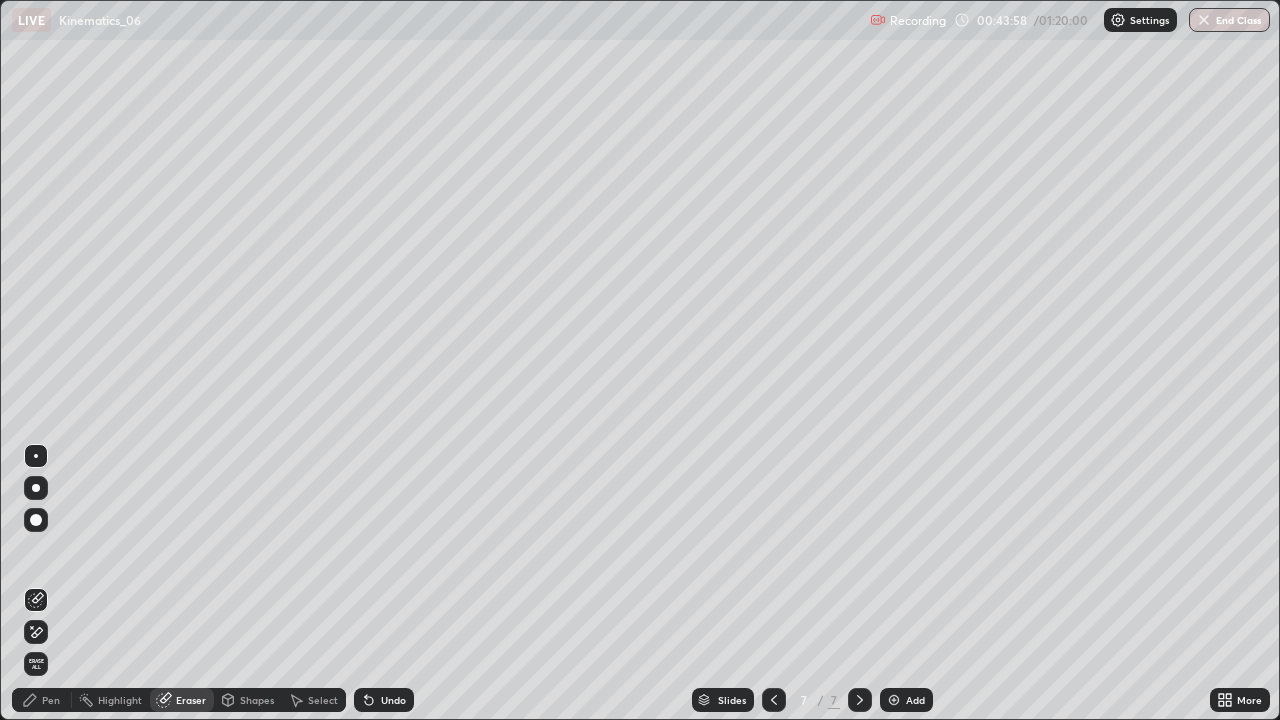 click on "Shapes" at bounding box center [248, 700] 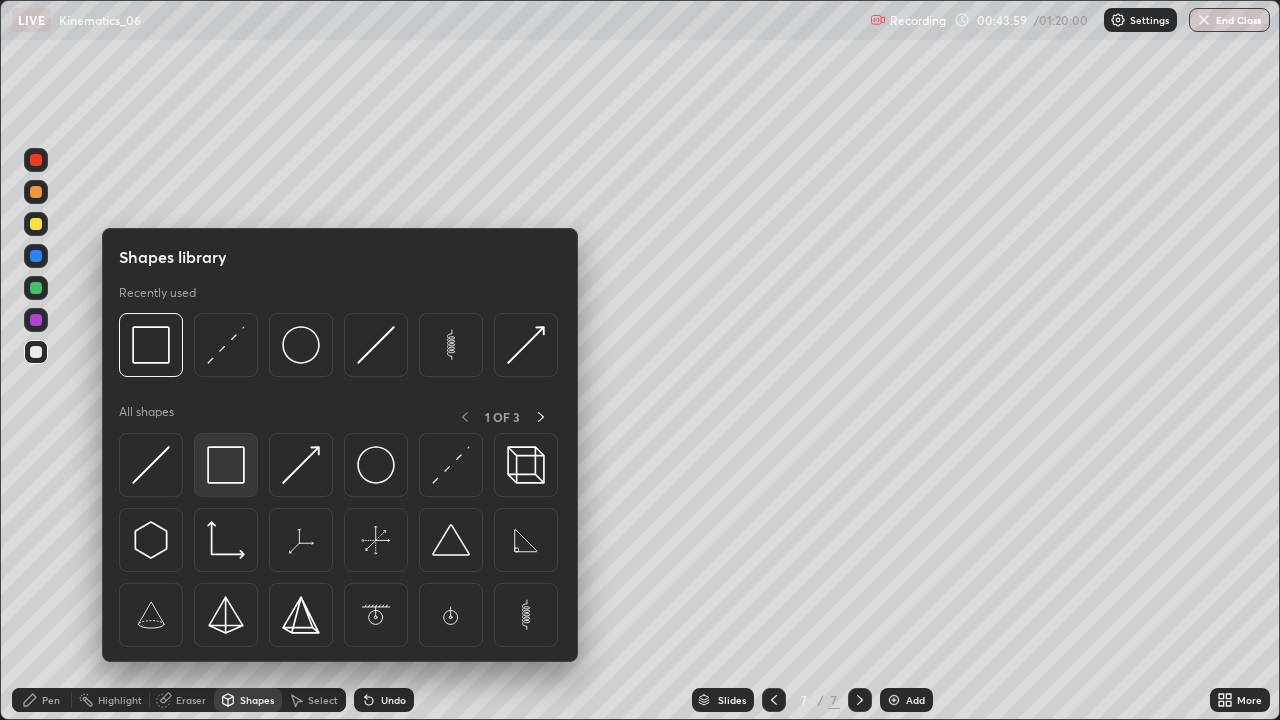 click at bounding box center (226, 465) 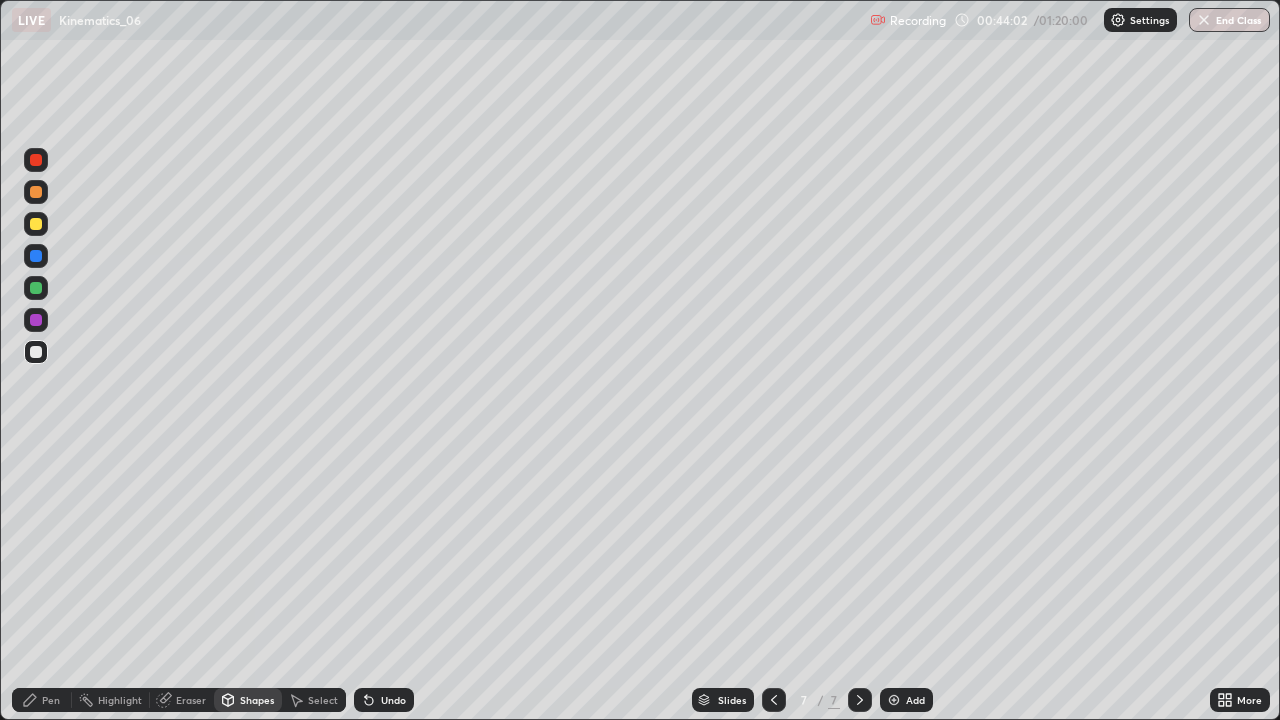 click on "Shapes" at bounding box center [257, 700] 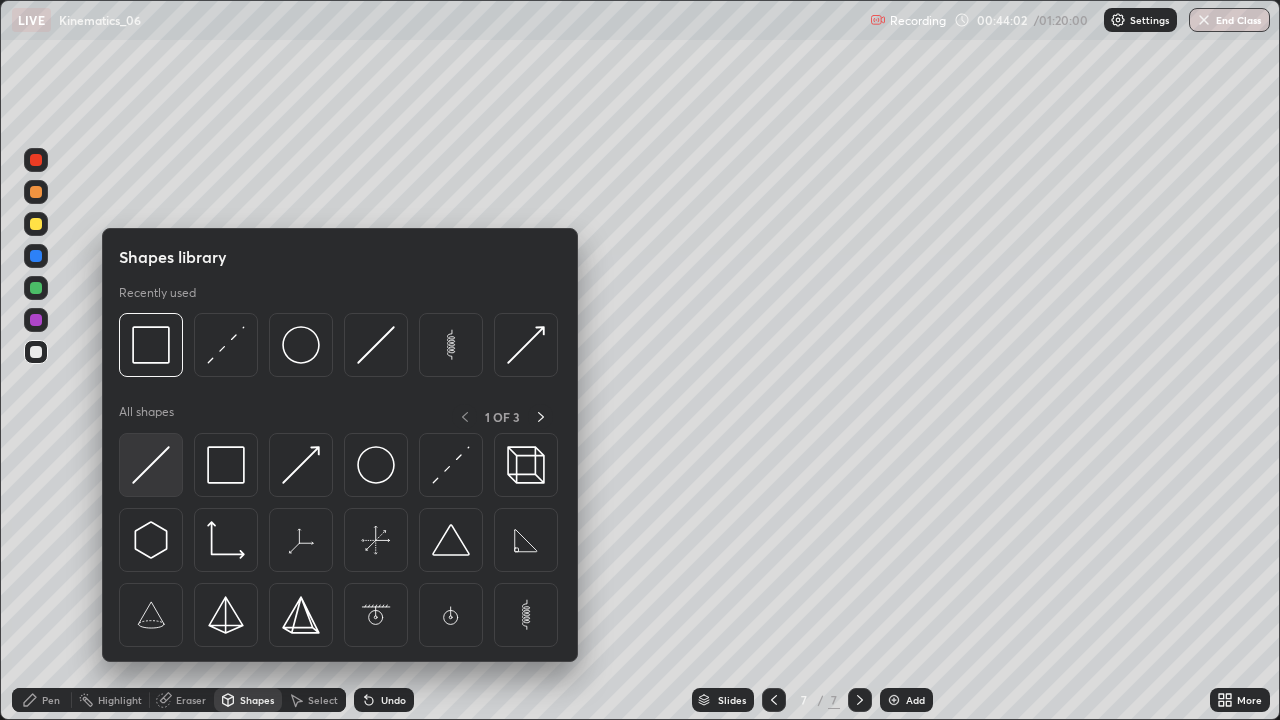 click at bounding box center (151, 465) 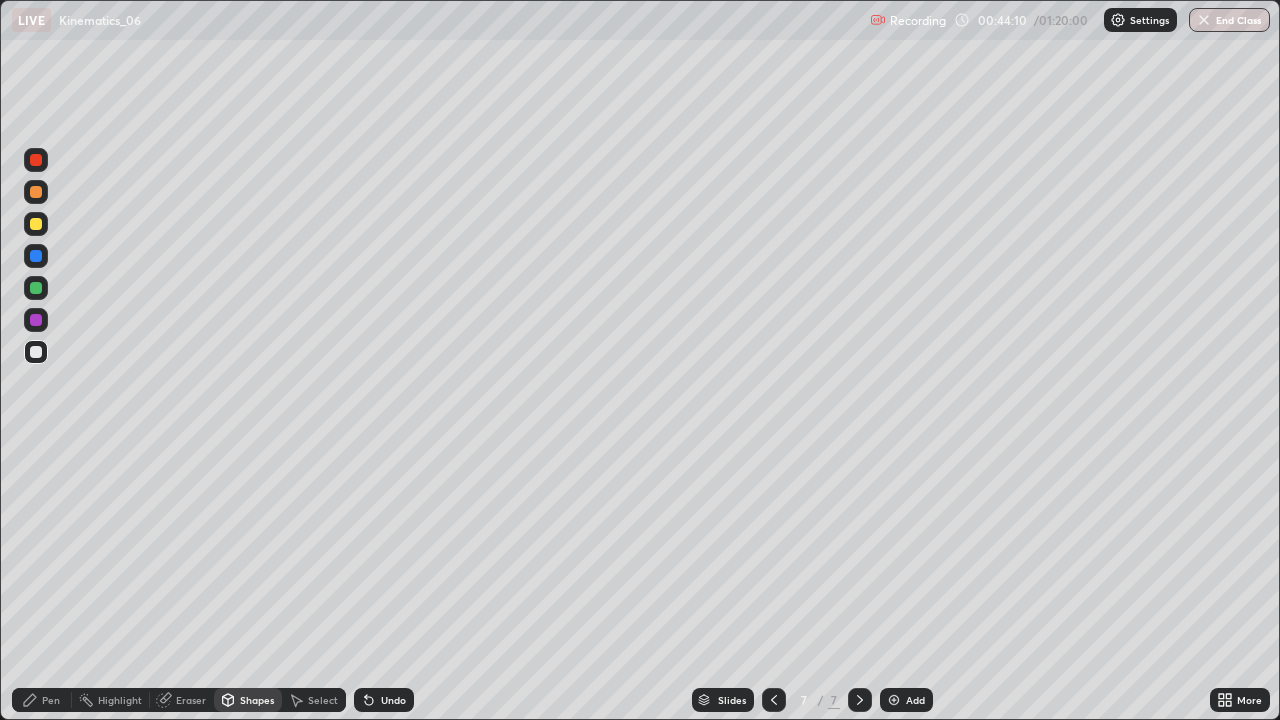 click on "Pen" at bounding box center [51, 700] 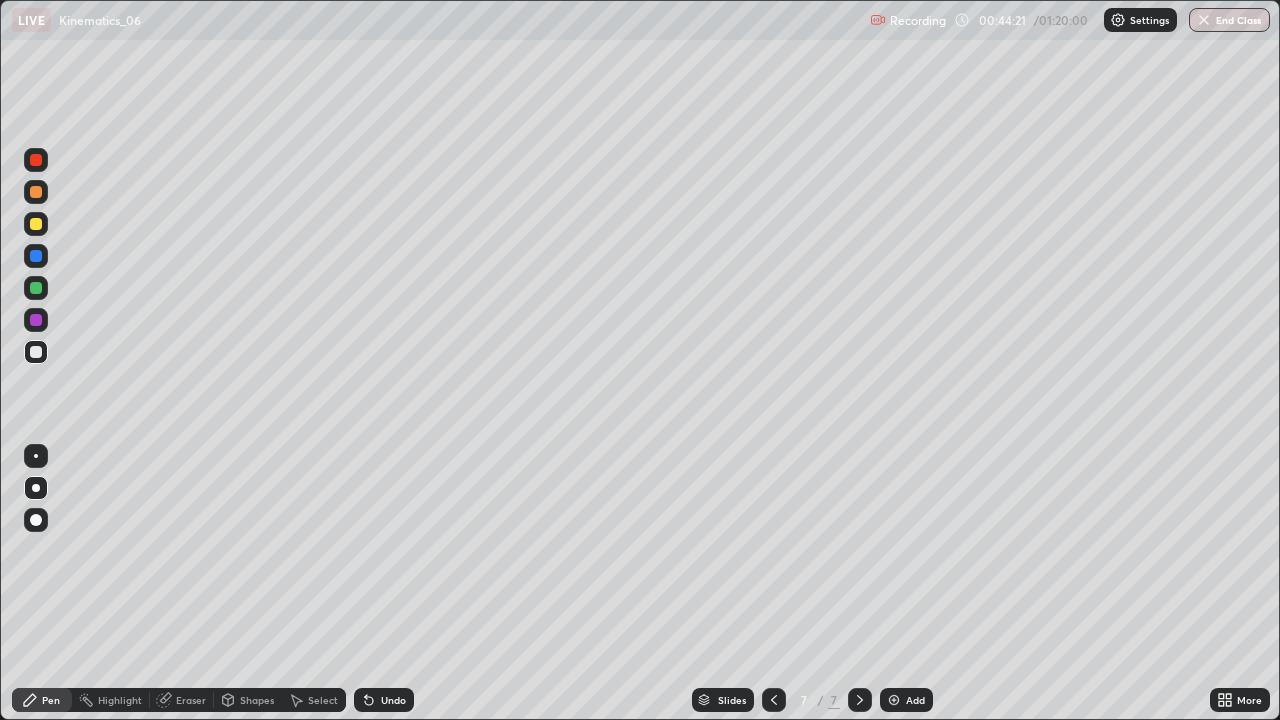 click at bounding box center [36, 224] 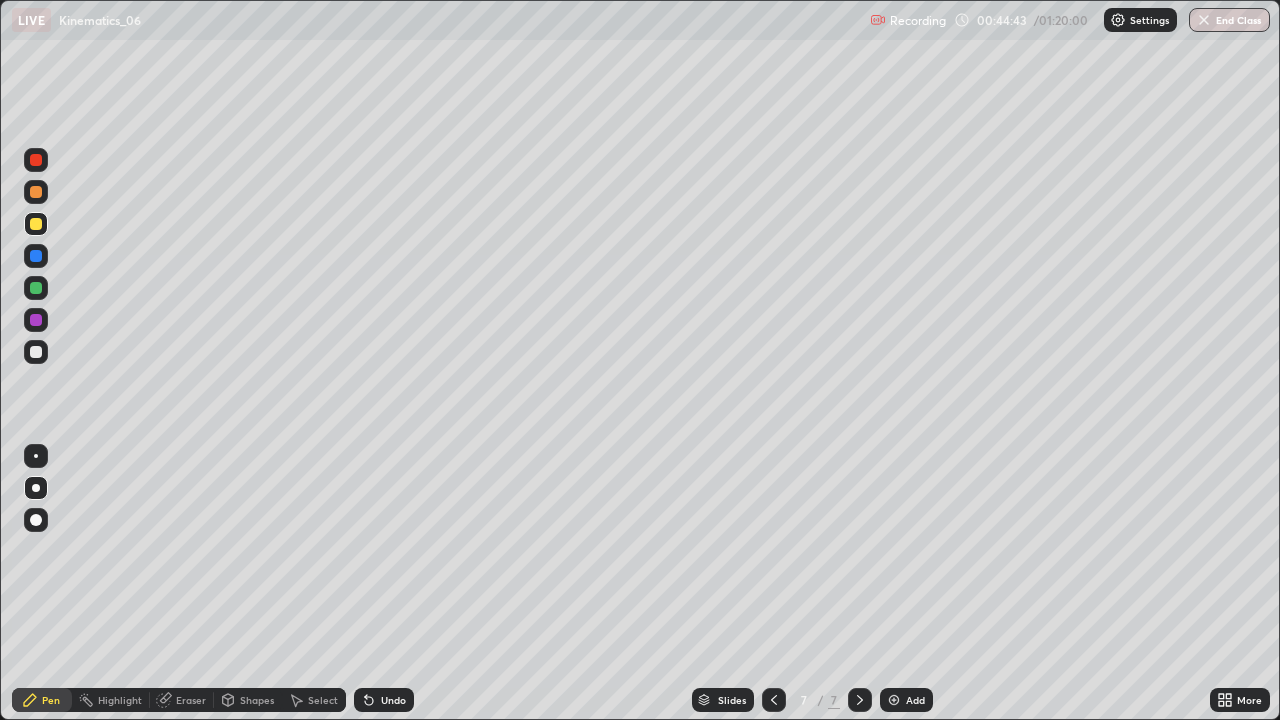 click on "Undo" at bounding box center (393, 700) 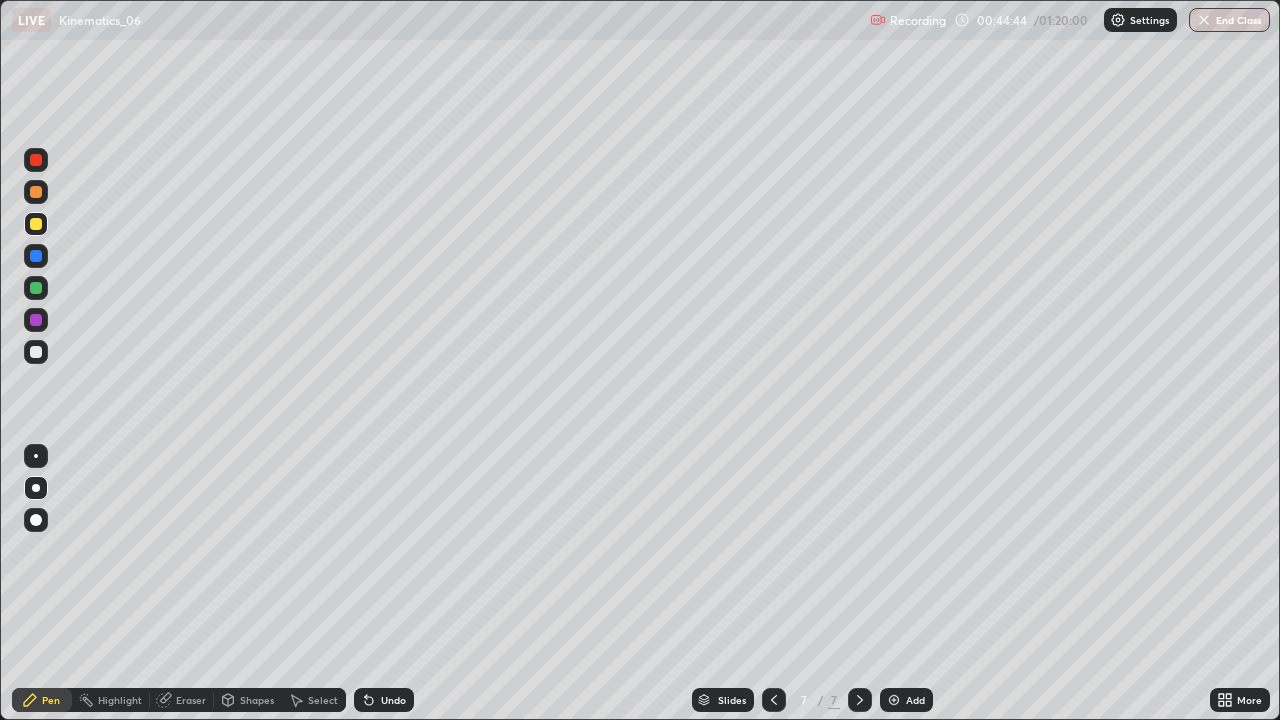 click on "Undo" at bounding box center [393, 700] 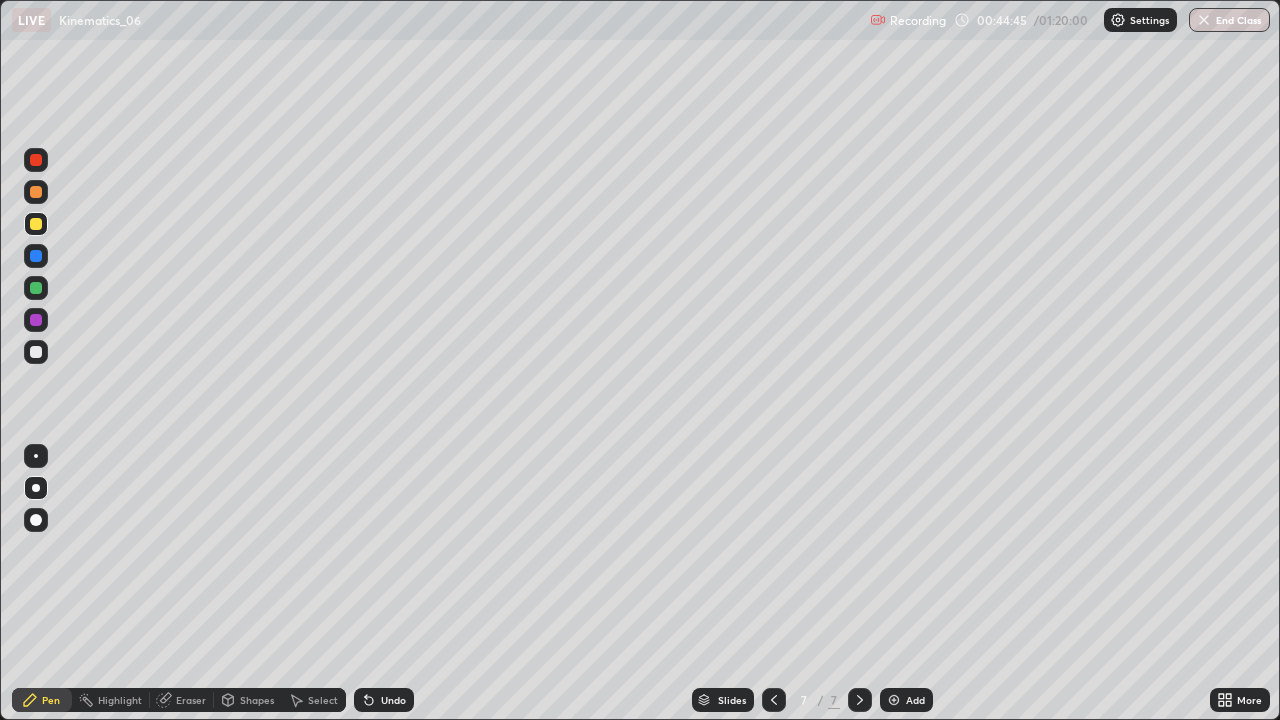 click on "Undo" at bounding box center [393, 700] 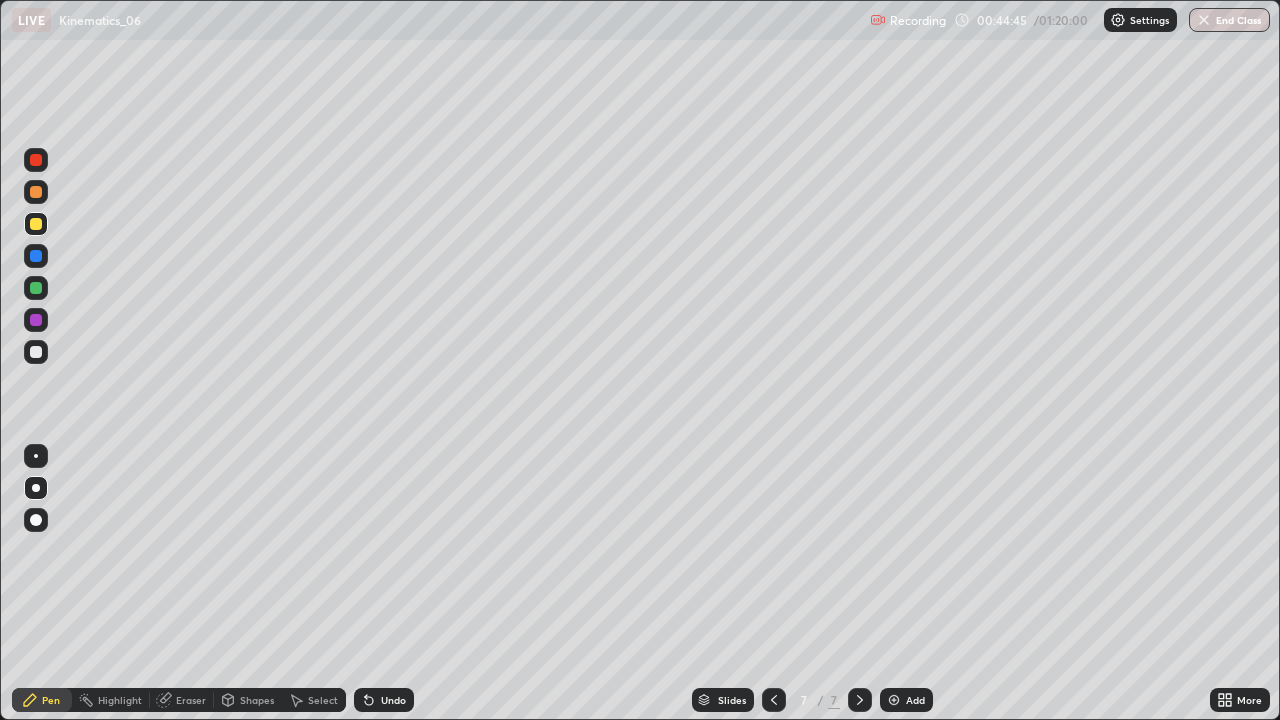click on "Undo" at bounding box center [393, 700] 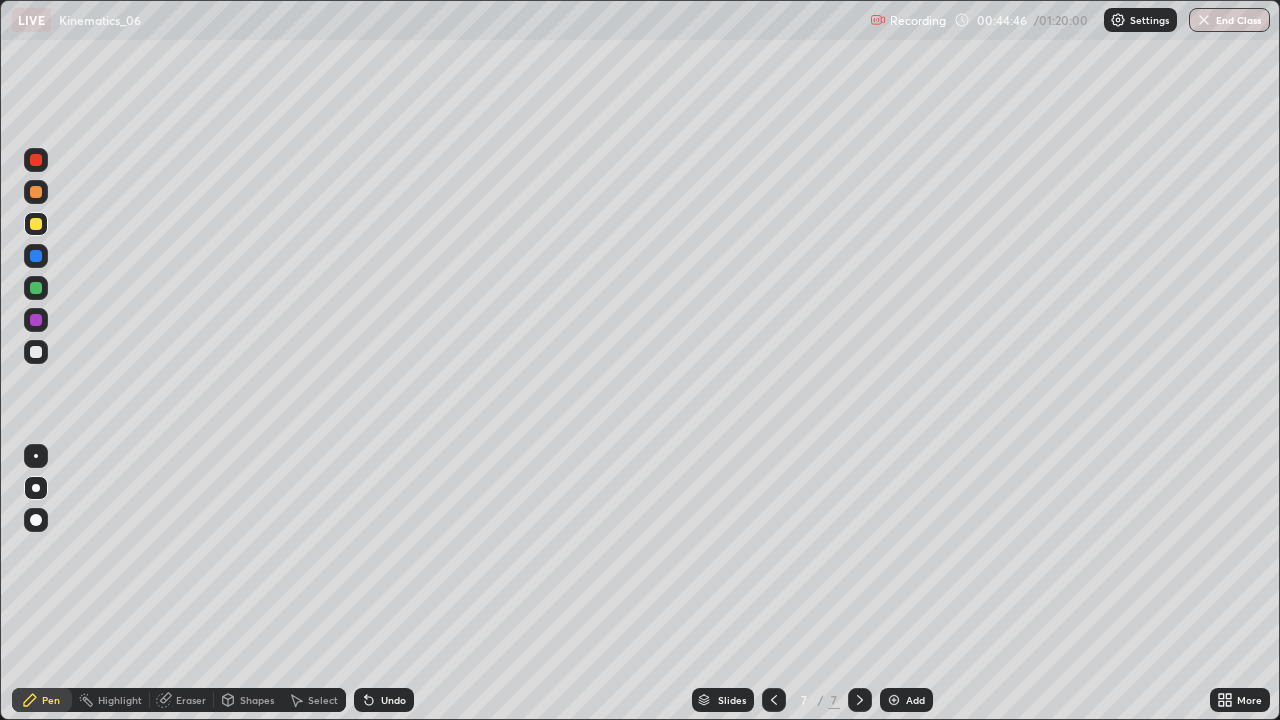 click on "Undo" at bounding box center [393, 700] 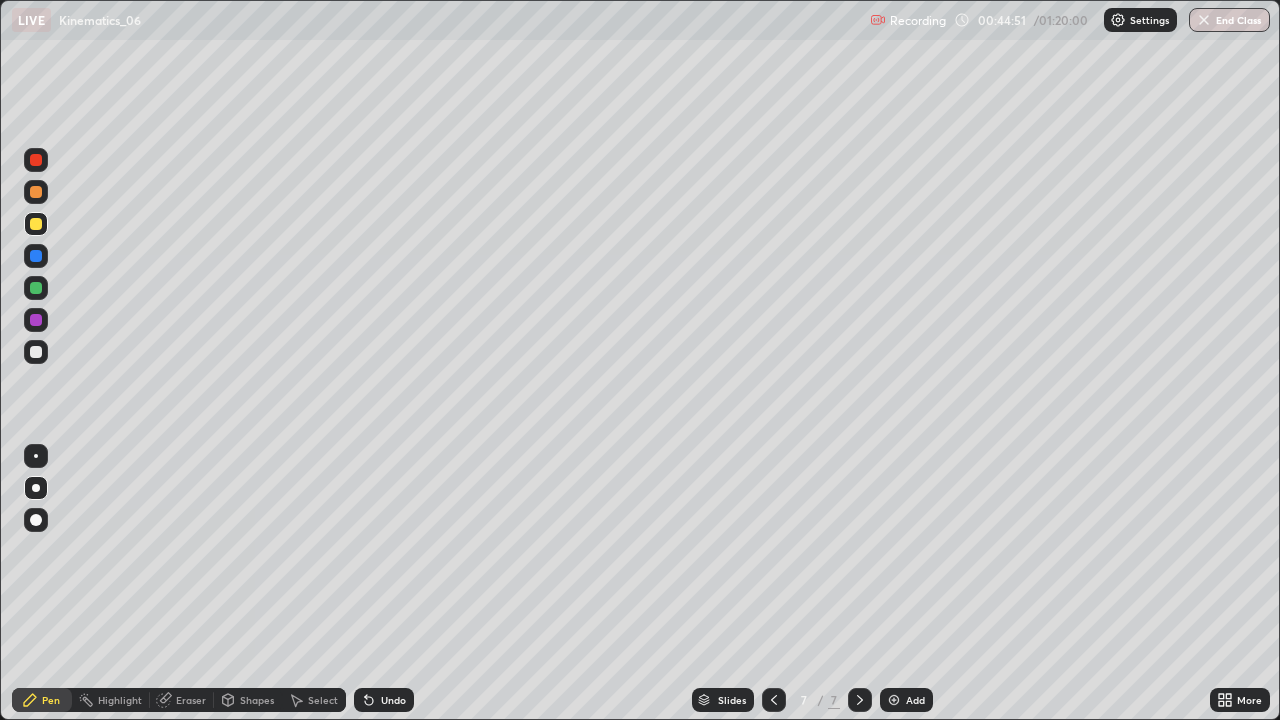 click on "Undo" at bounding box center (393, 700) 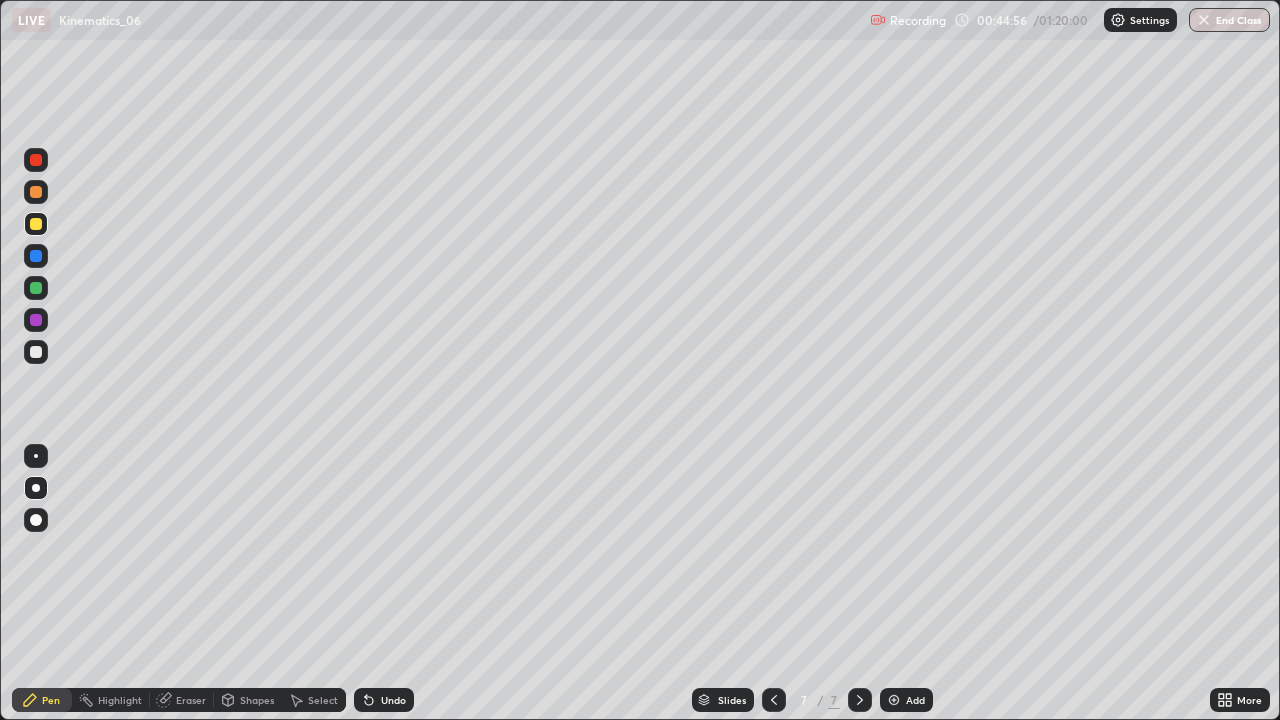 click on "Undo" at bounding box center (384, 700) 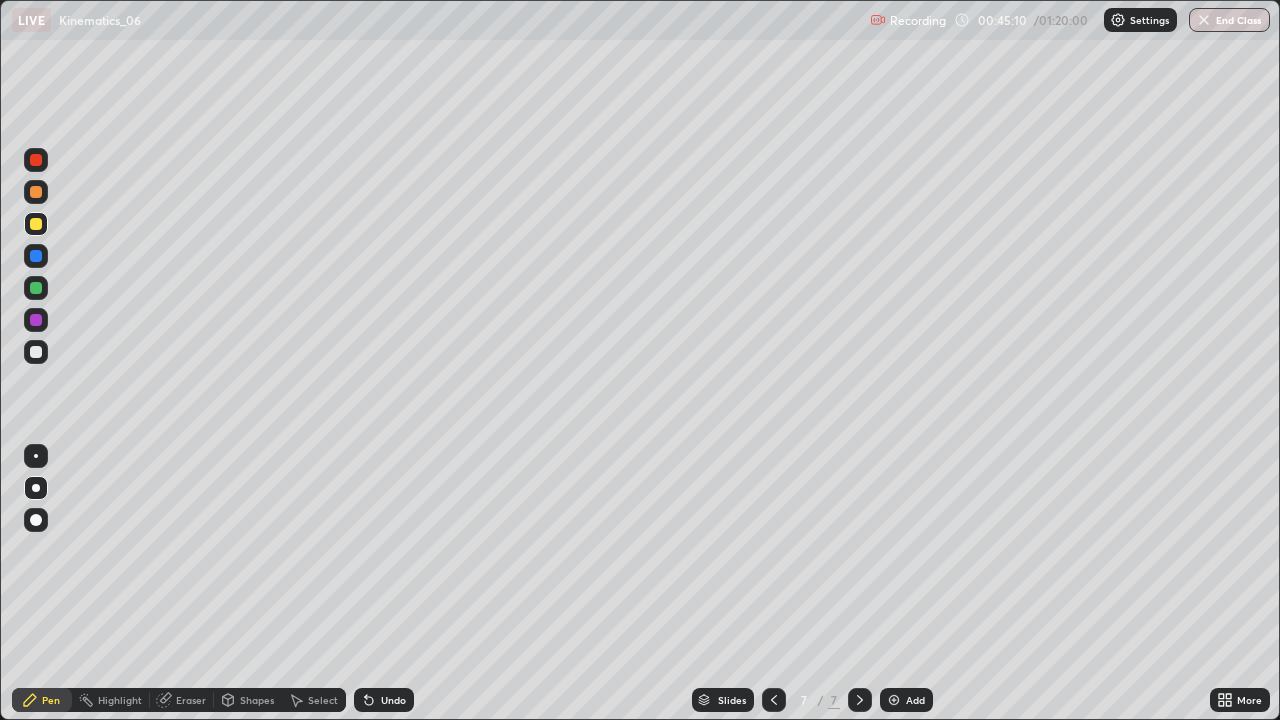 click on "Undo" at bounding box center (393, 700) 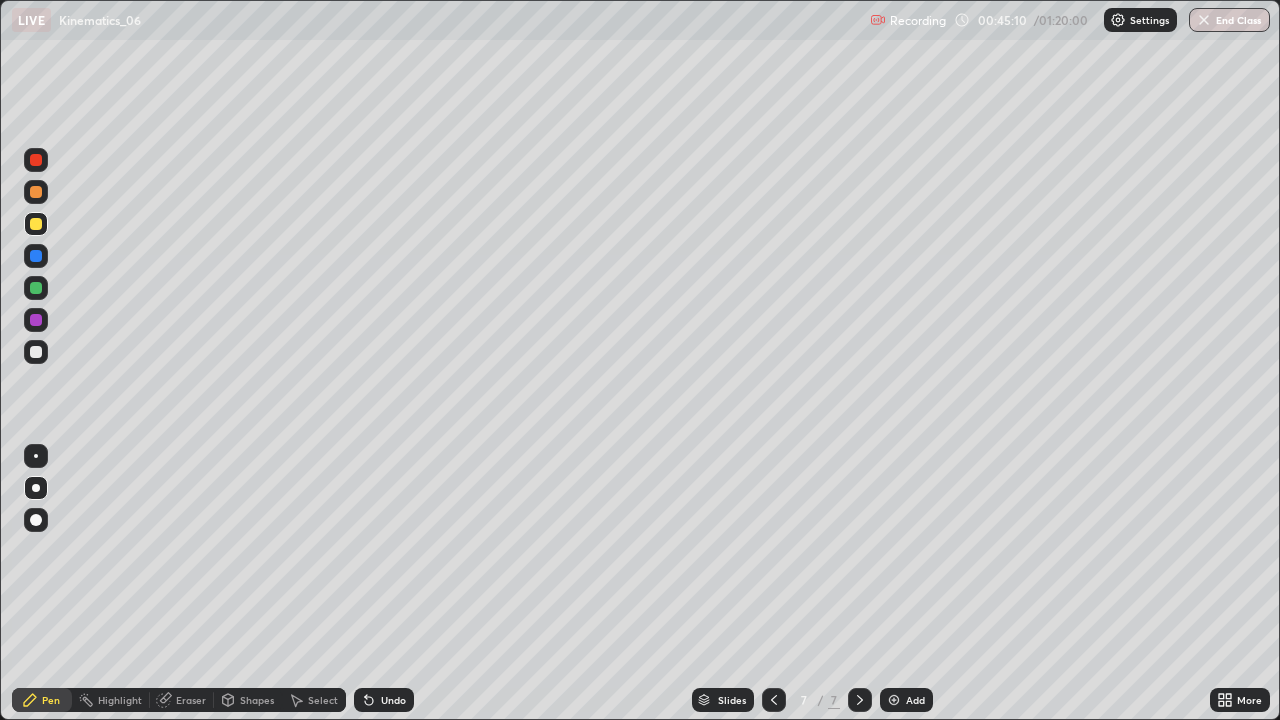 click on "Undo" at bounding box center (393, 700) 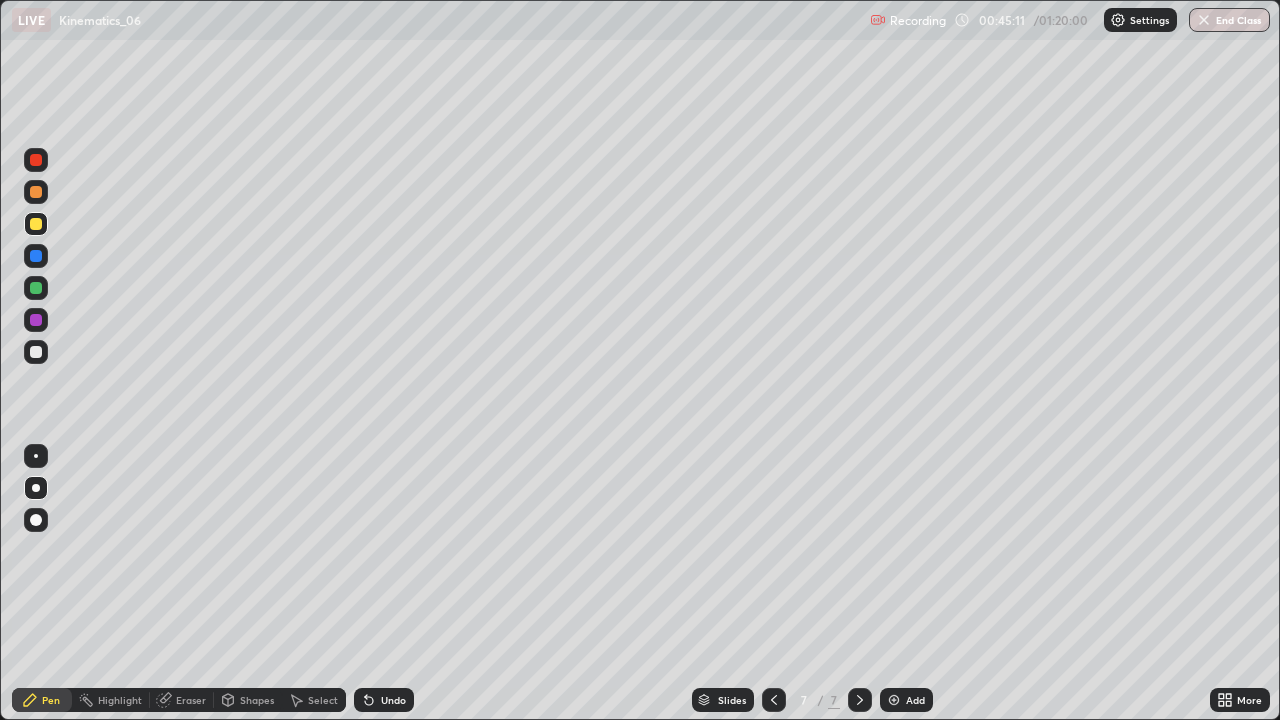 click on "Undo" at bounding box center [393, 700] 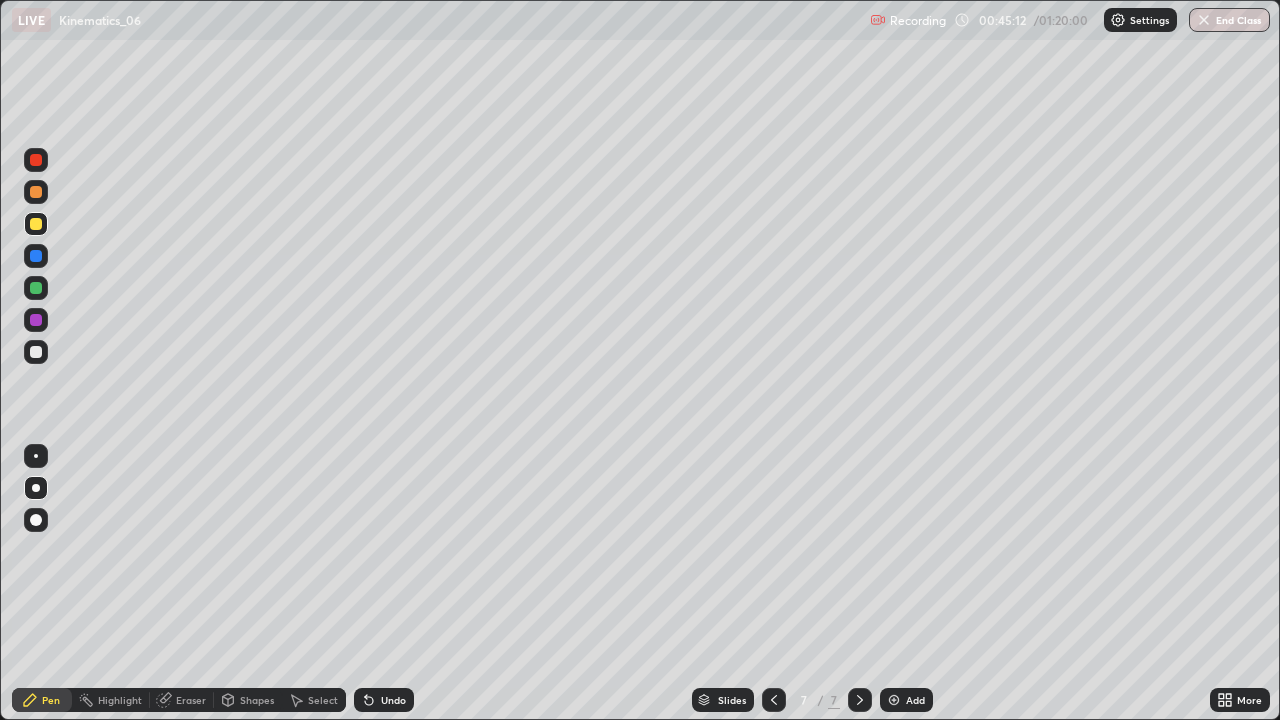 click on "Undo" at bounding box center [393, 700] 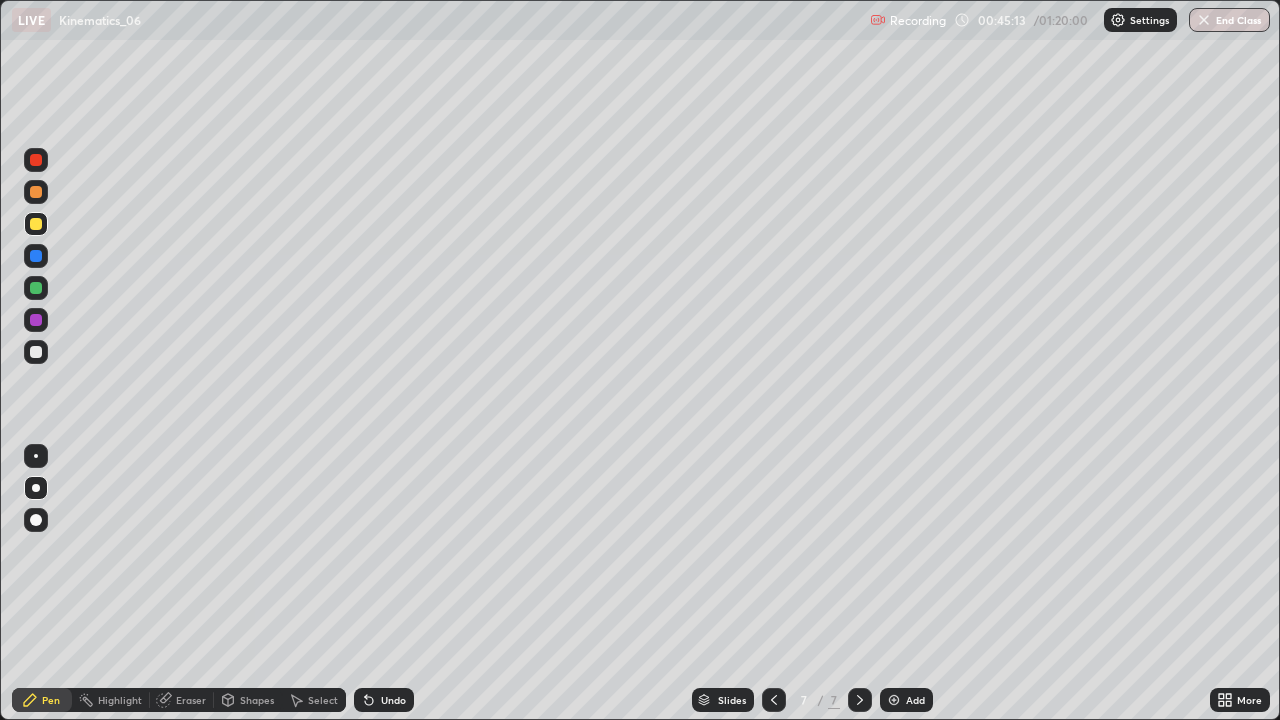 click on "More" at bounding box center [1240, 700] 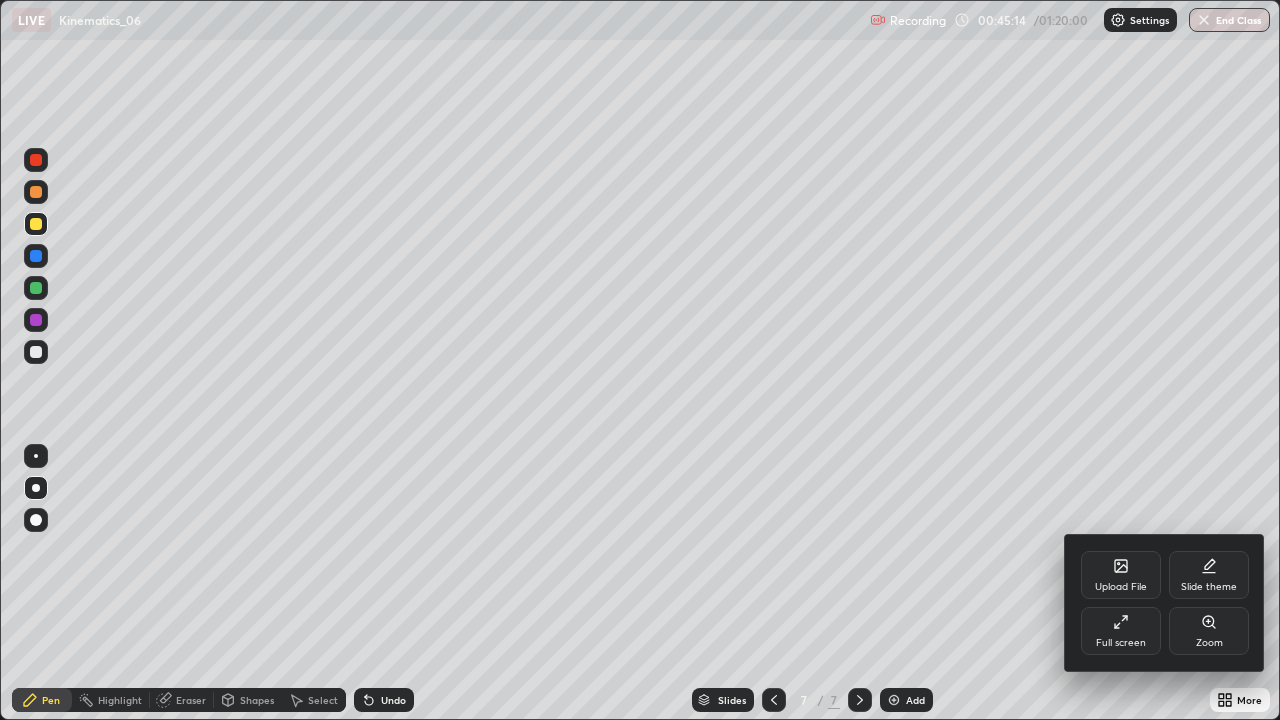 click on "Zoom" at bounding box center [1209, 643] 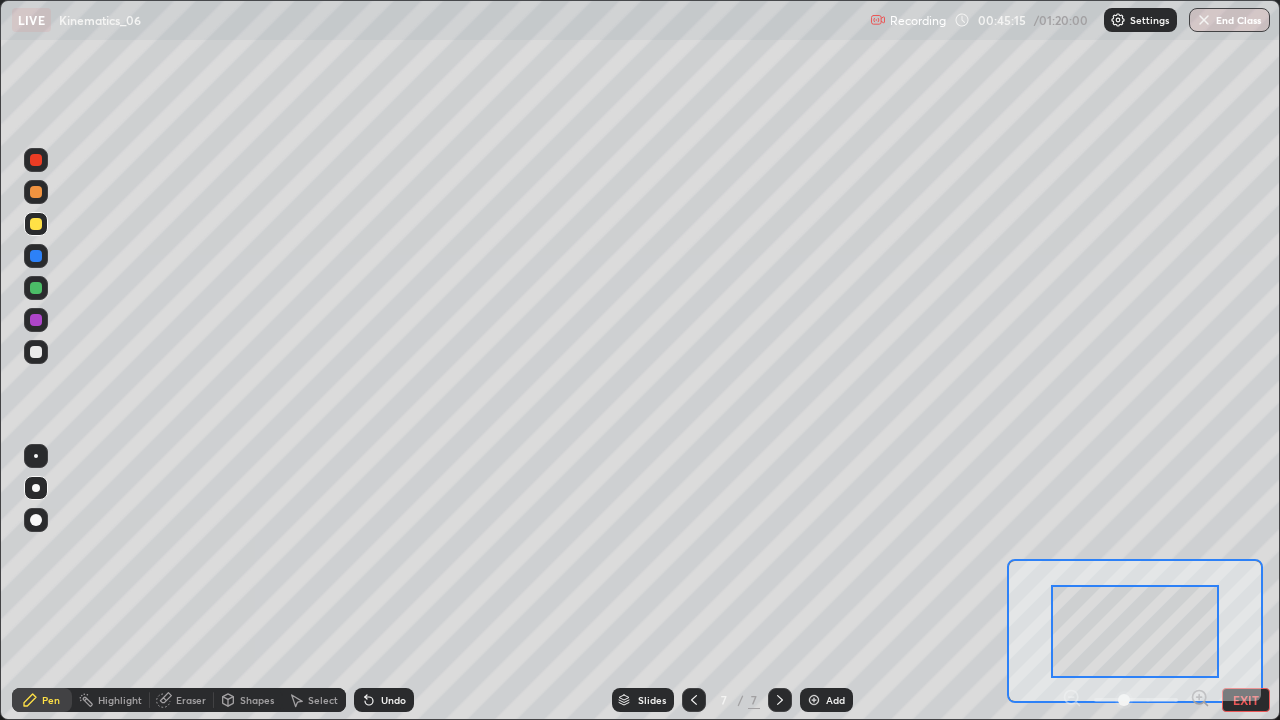 click at bounding box center (1135, 631) 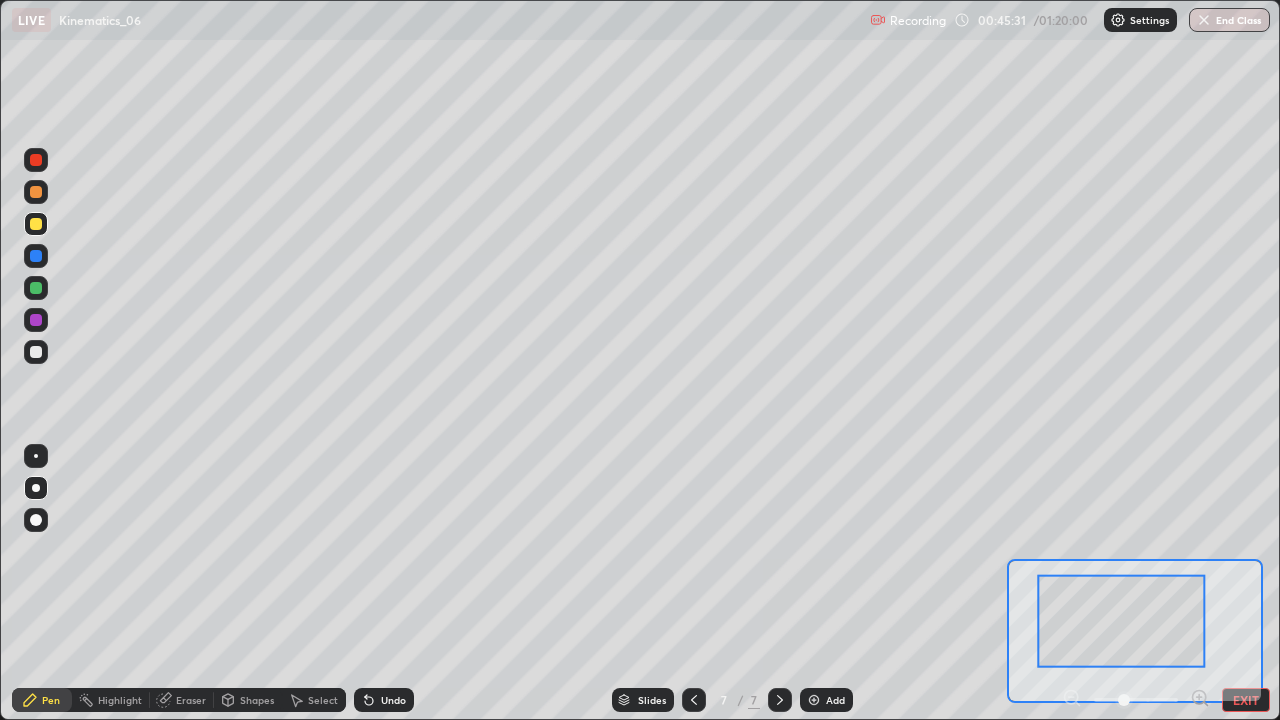 click on "EXIT" at bounding box center (1246, 700) 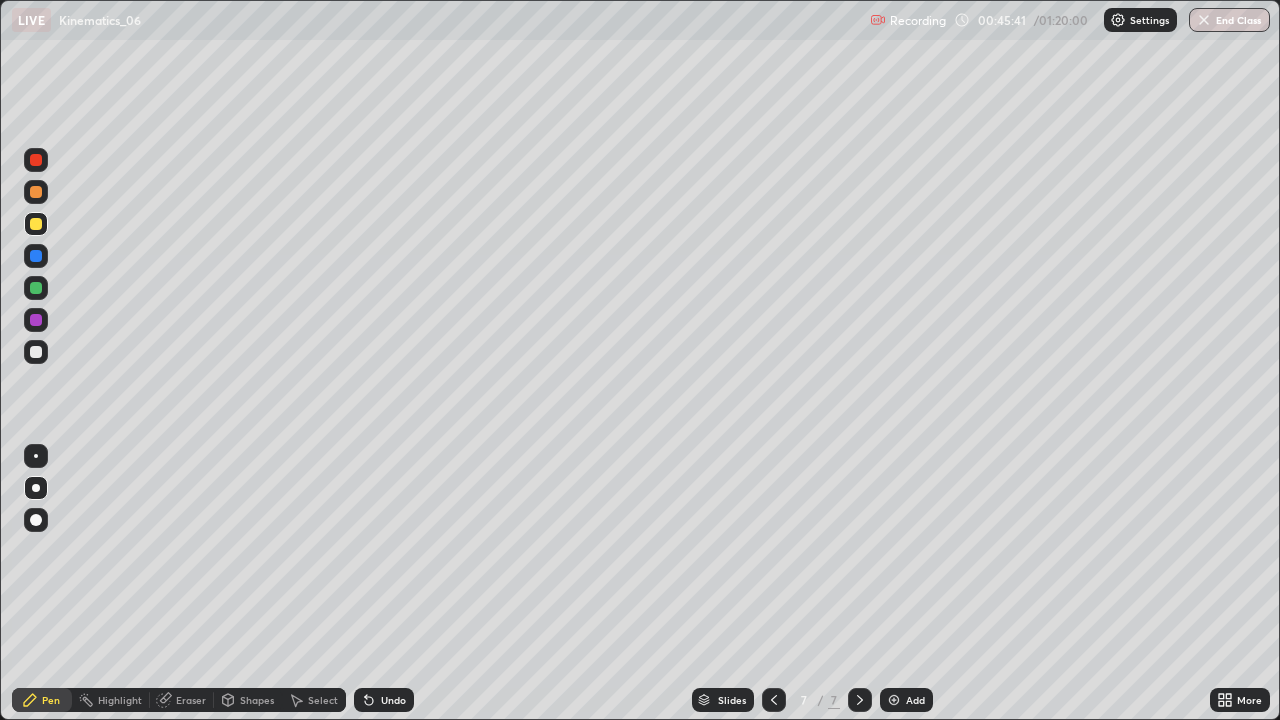 click on "More" at bounding box center (1249, 700) 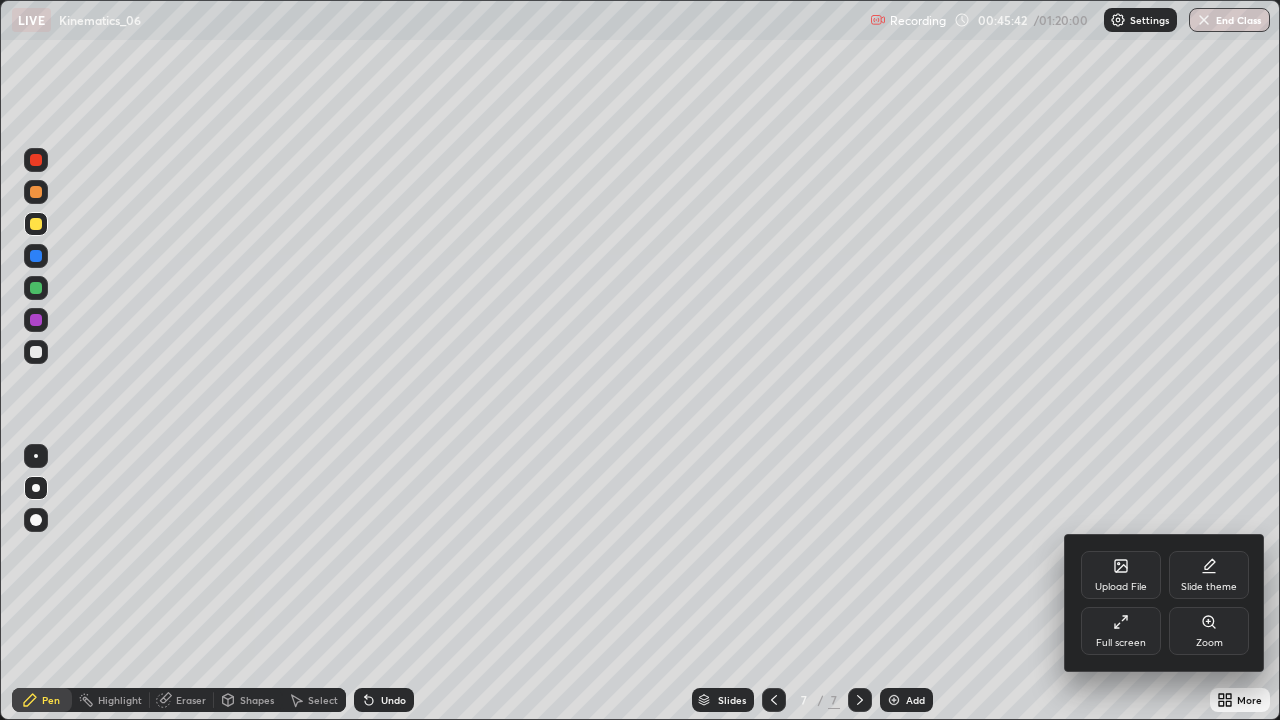 click on "Zoom" at bounding box center (1209, 643) 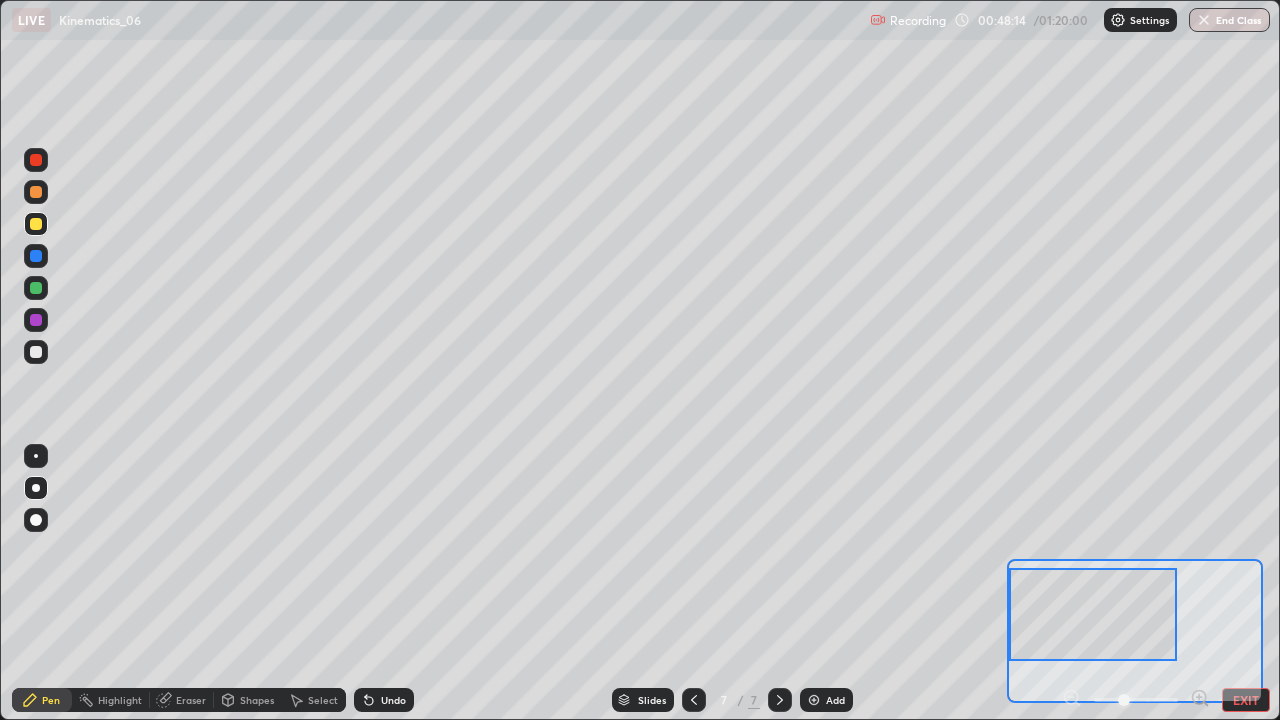 click 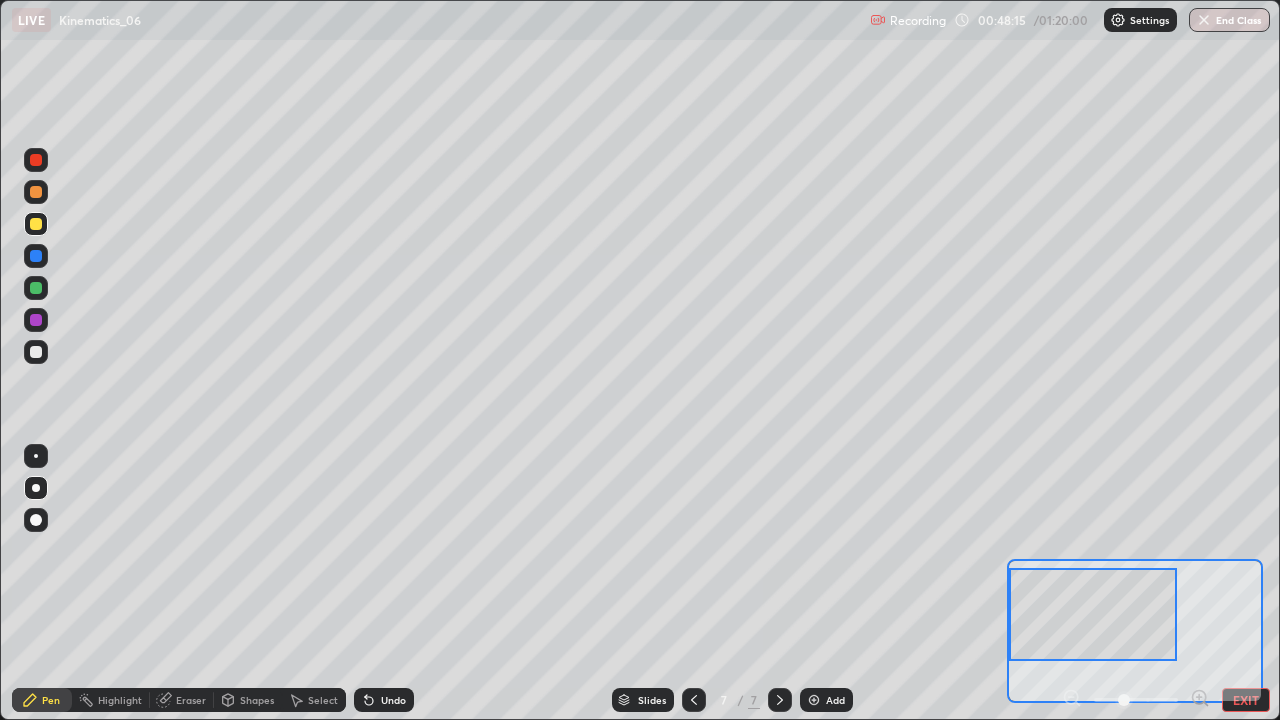 click on "Undo" at bounding box center [384, 700] 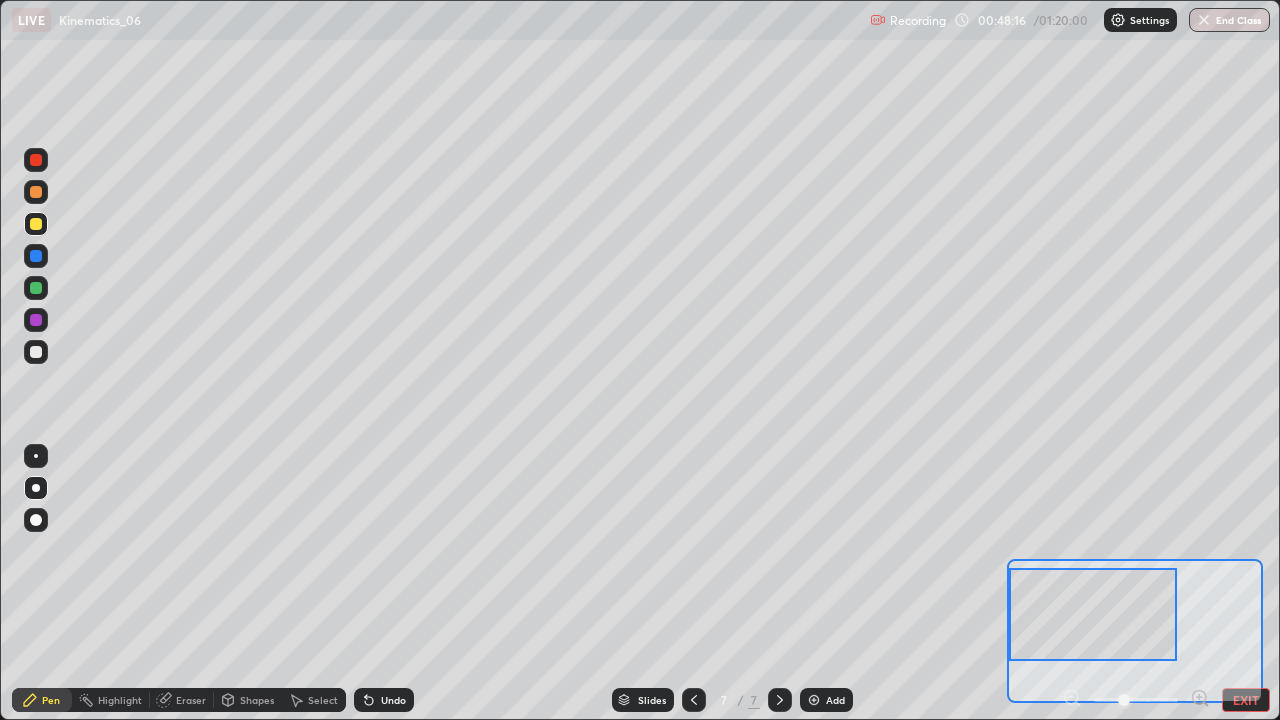 click on "Undo" at bounding box center [380, 700] 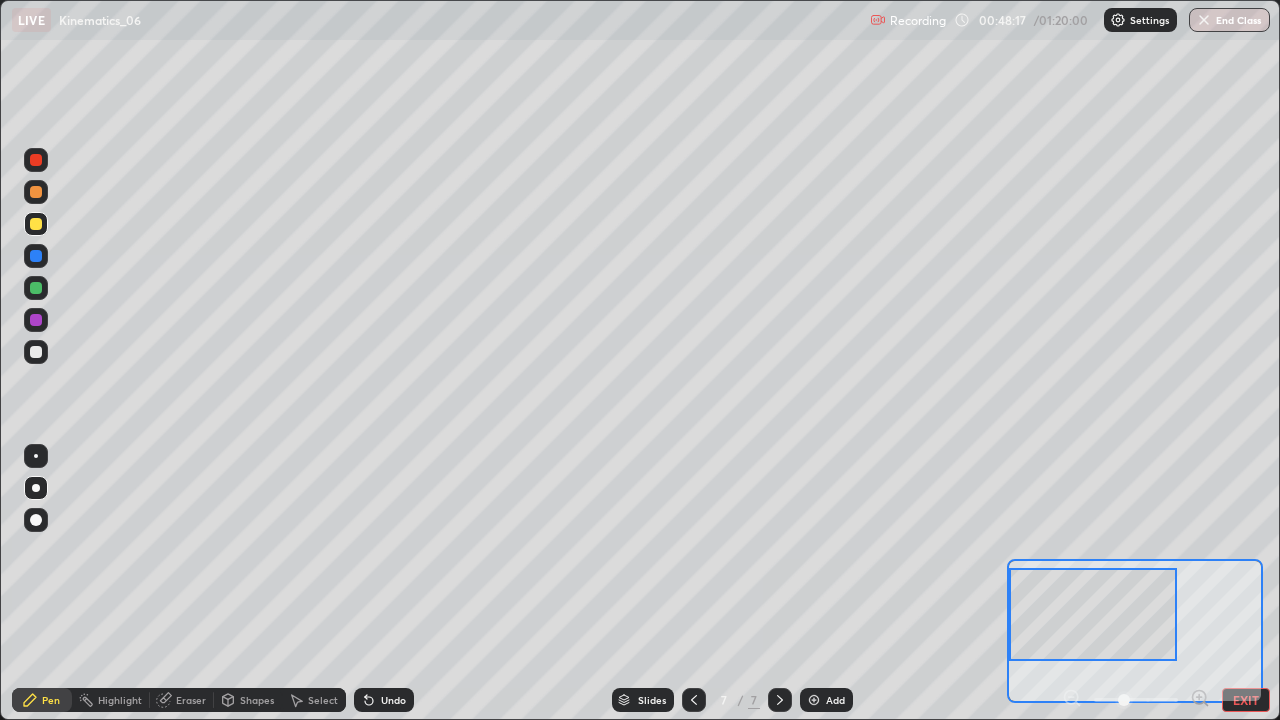 click on "Undo" at bounding box center [380, 700] 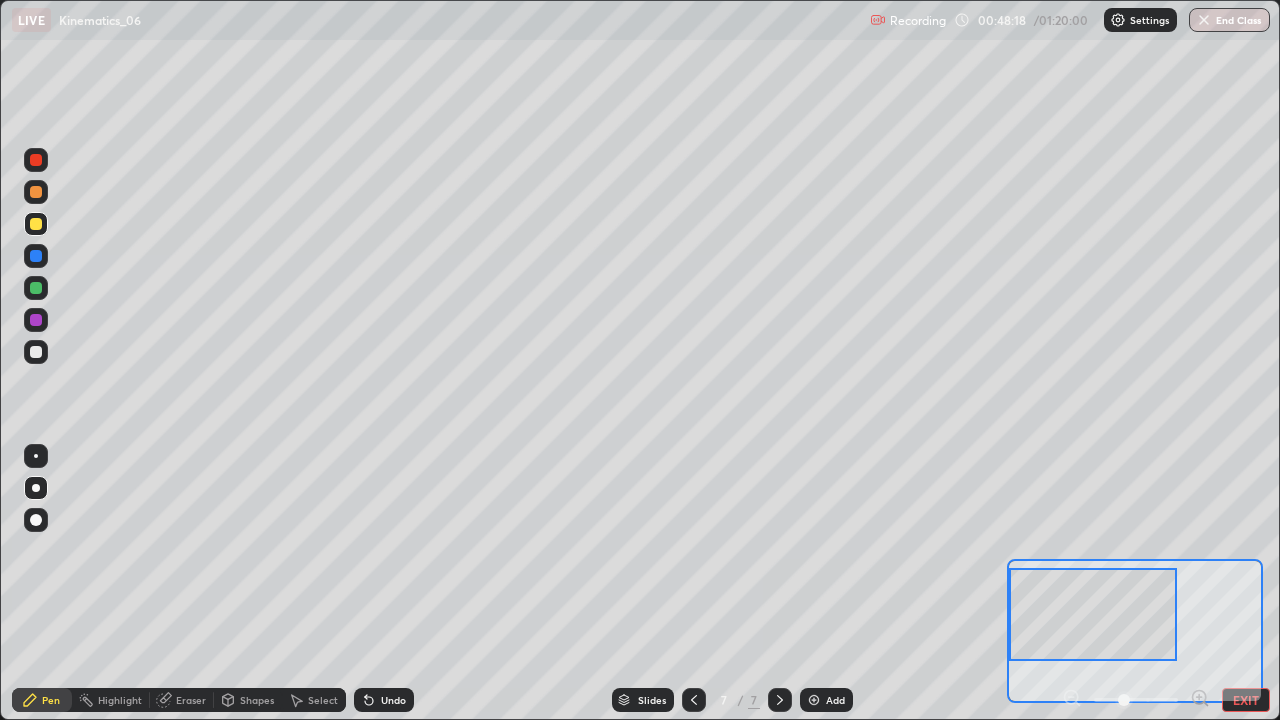 click on "Undo" at bounding box center (393, 700) 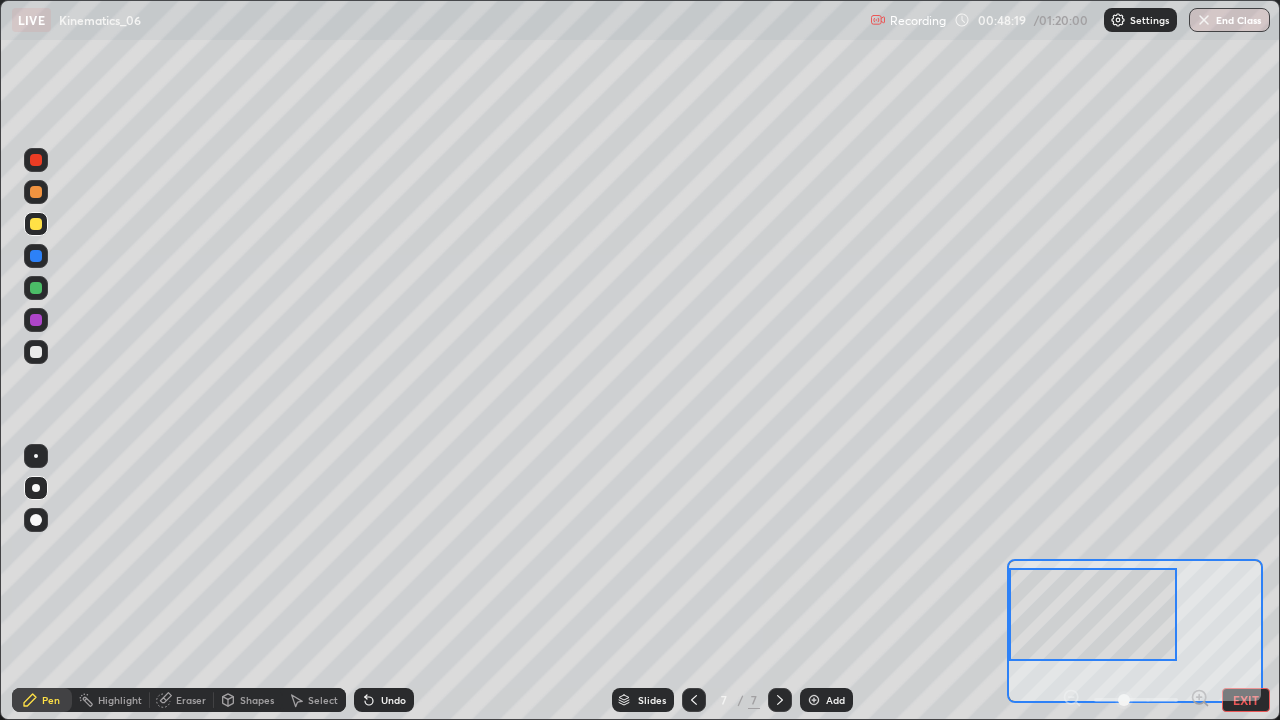 click on "Undo" at bounding box center [393, 700] 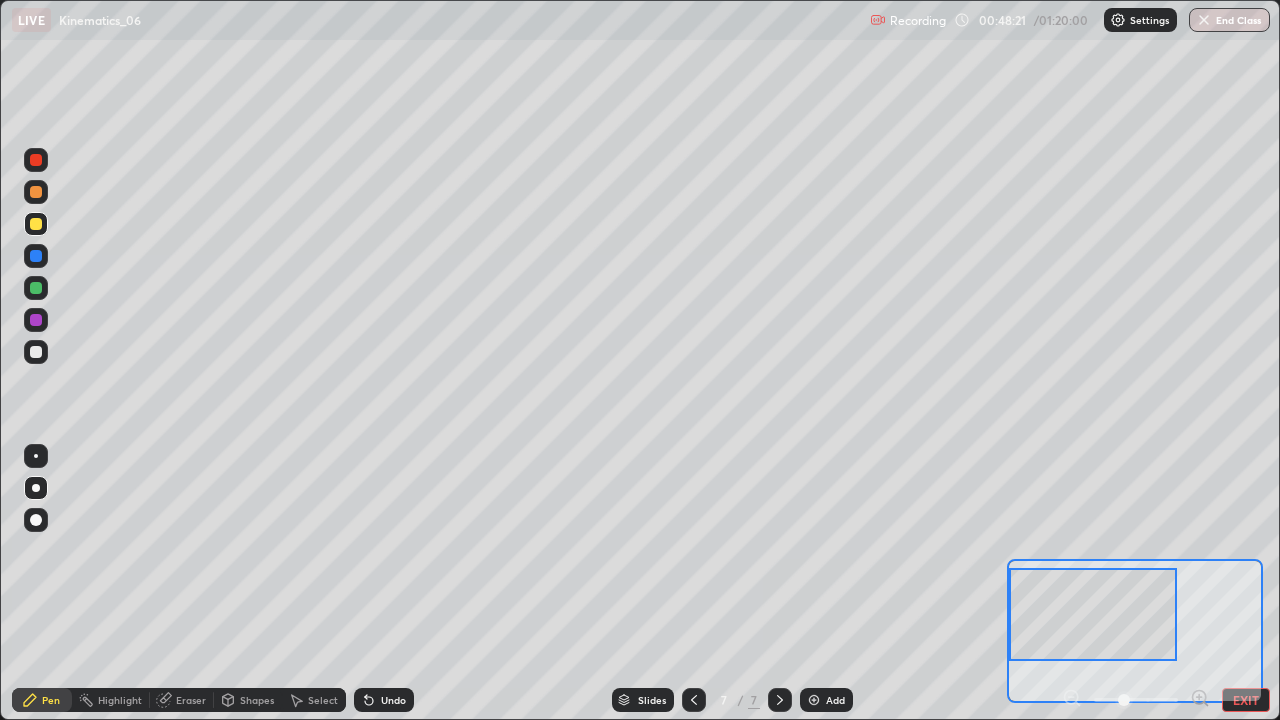 click on "EXIT" at bounding box center [1246, 700] 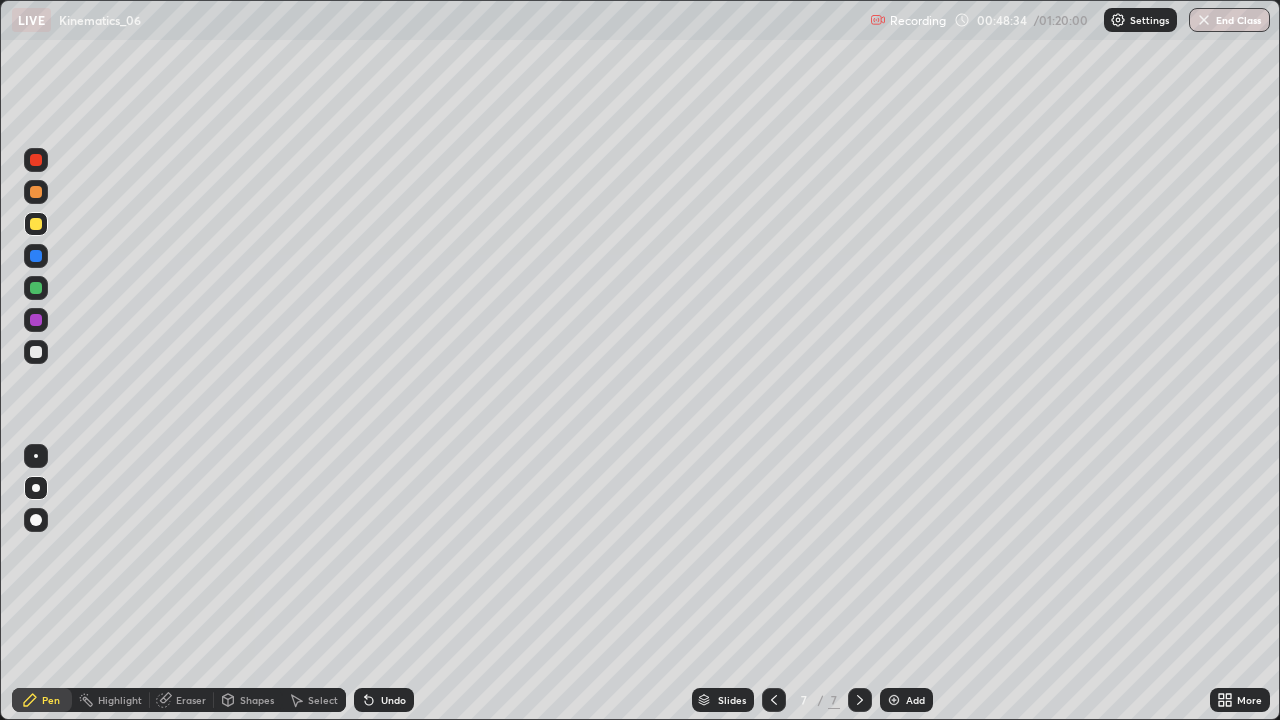 click on "Select" at bounding box center (323, 700) 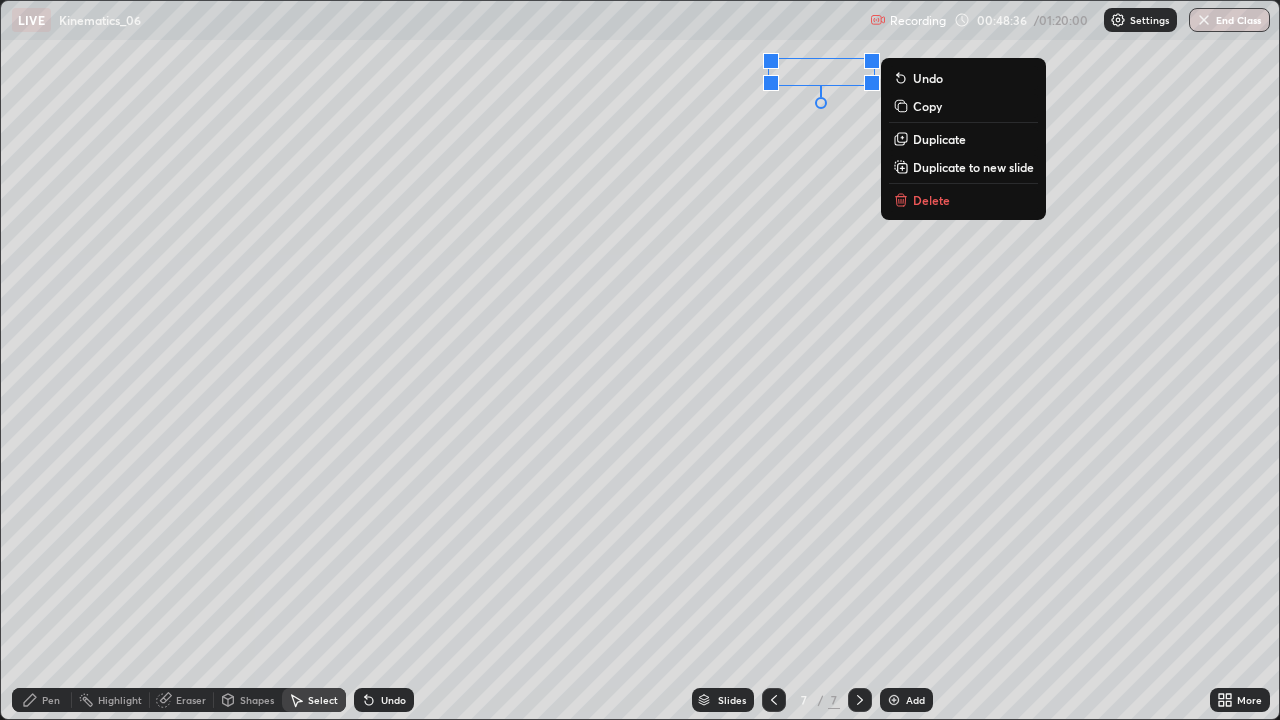 click on "Delete" at bounding box center [931, 200] 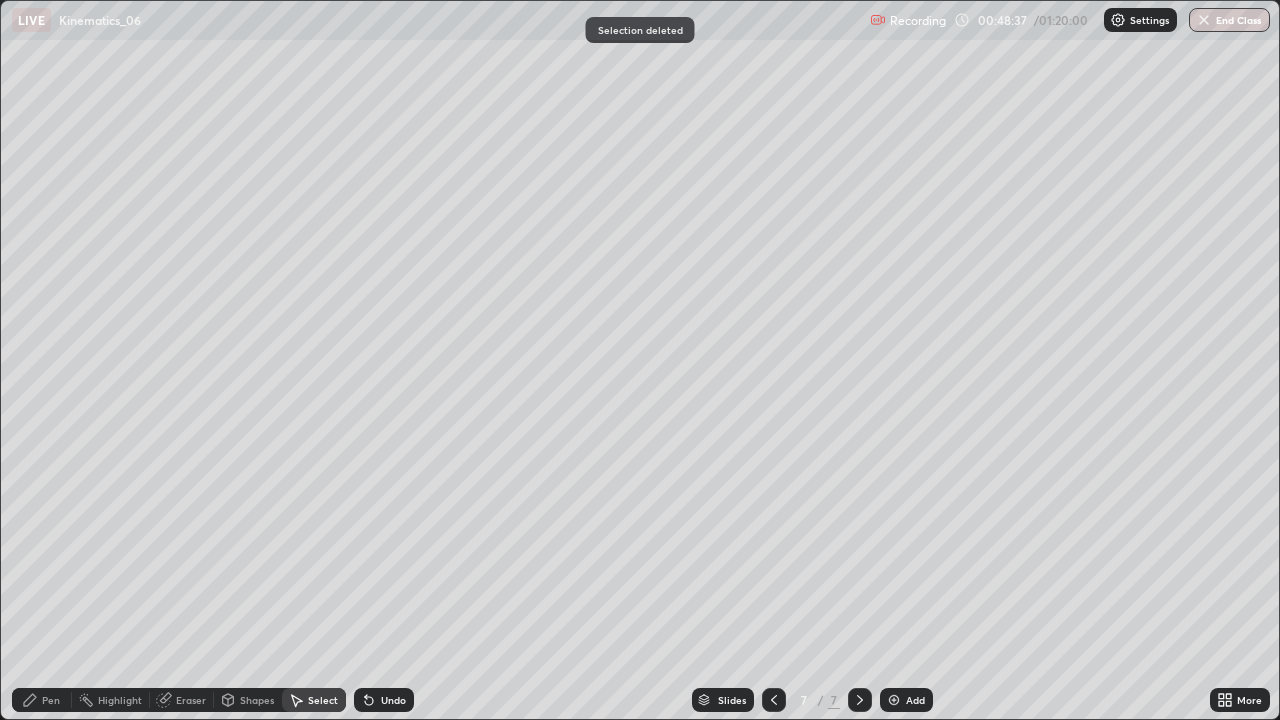 click on "Pen" at bounding box center [51, 700] 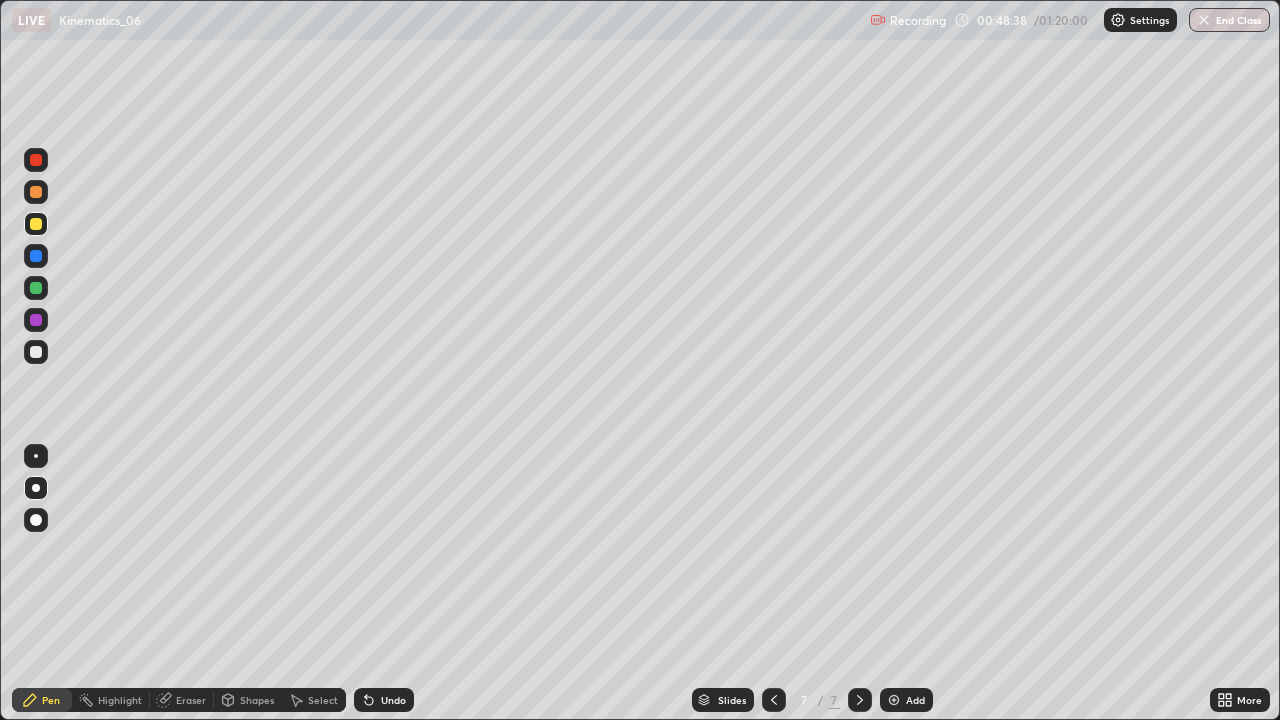 click at bounding box center [36, 288] 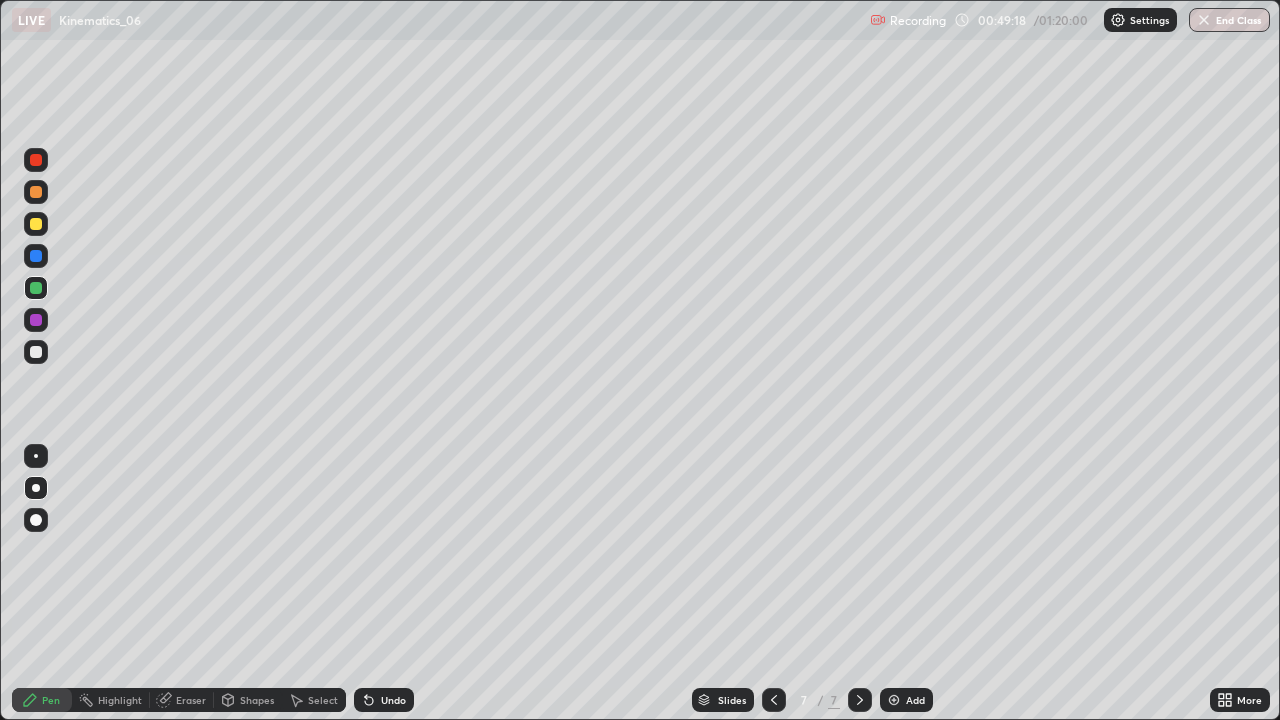 click on "Undo" at bounding box center (393, 700) 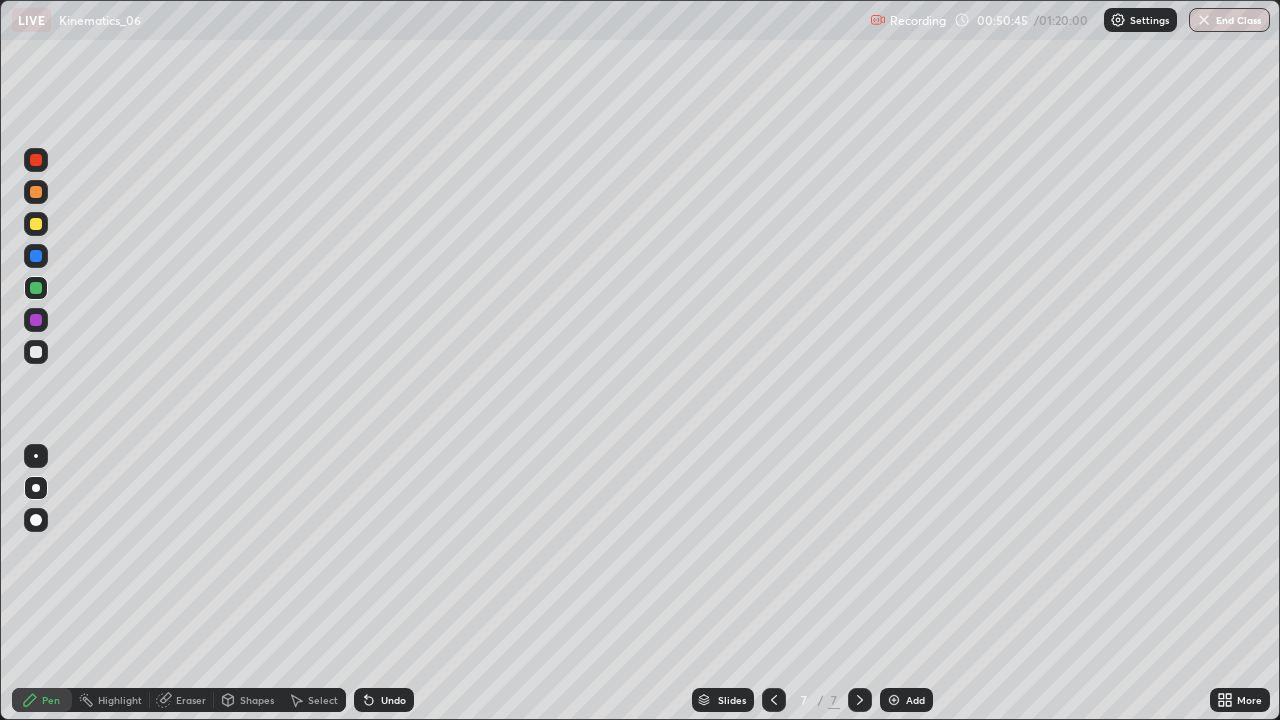 click on "Select" at bounding box center (323, 700) 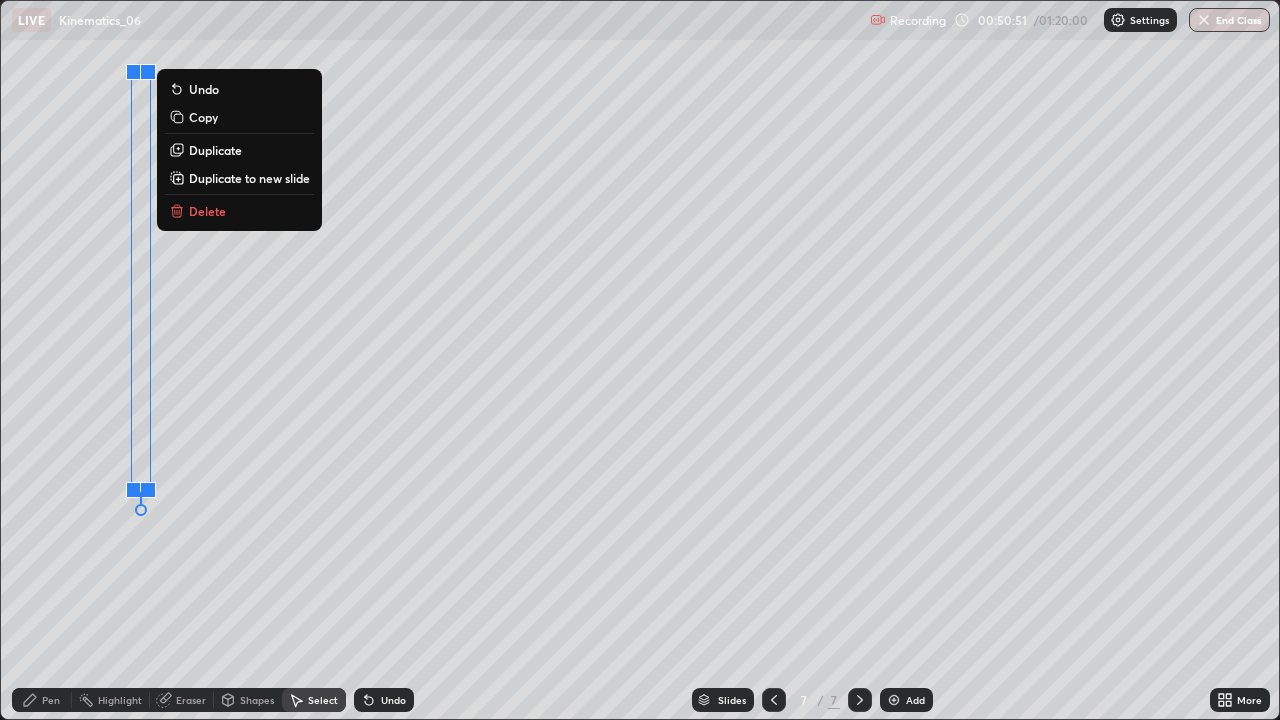 click on "0 ° Undo Copy Duplicate Duplicate to new slide Delete" at bounding box center (640, 360) 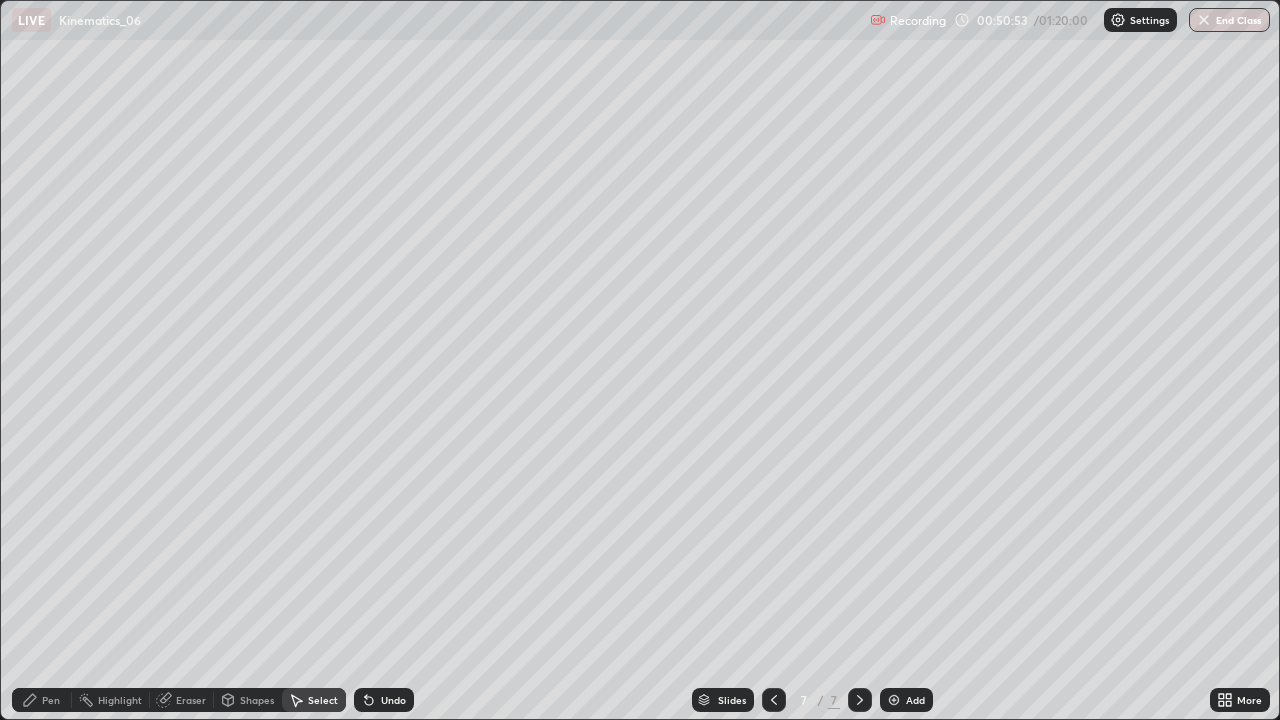click 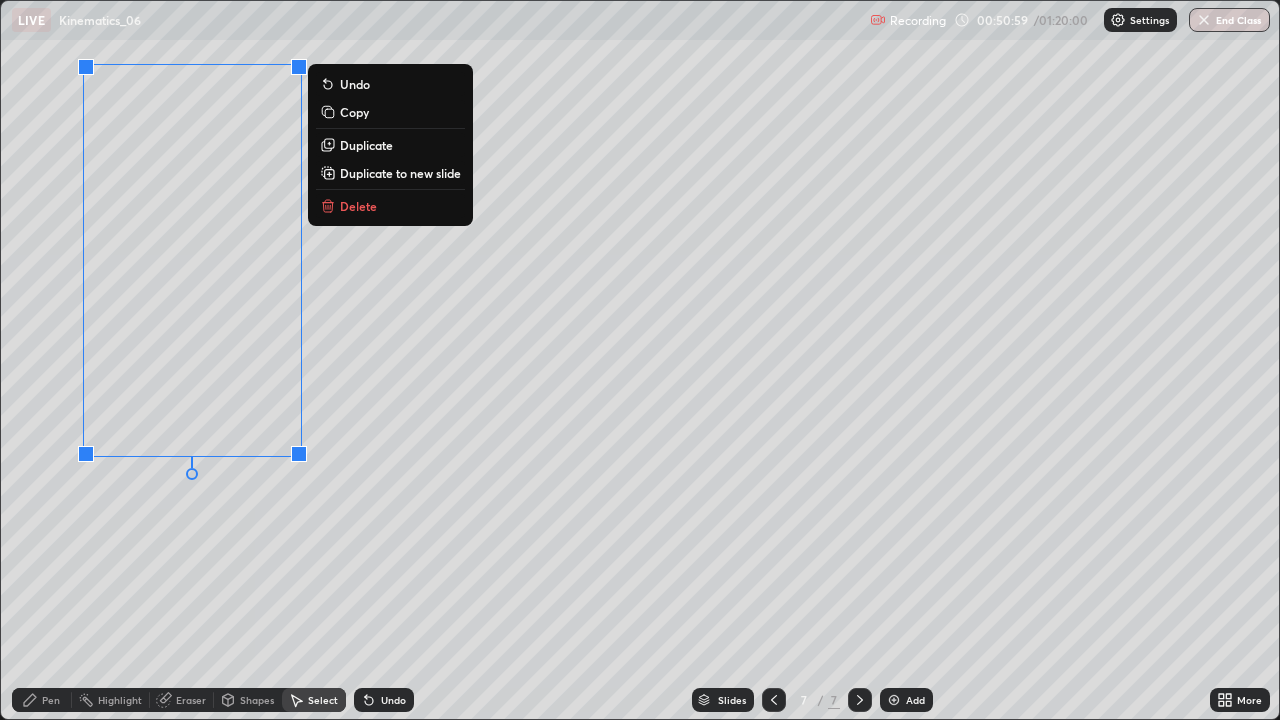 click on "Pen" at bounding box center [51, 700] 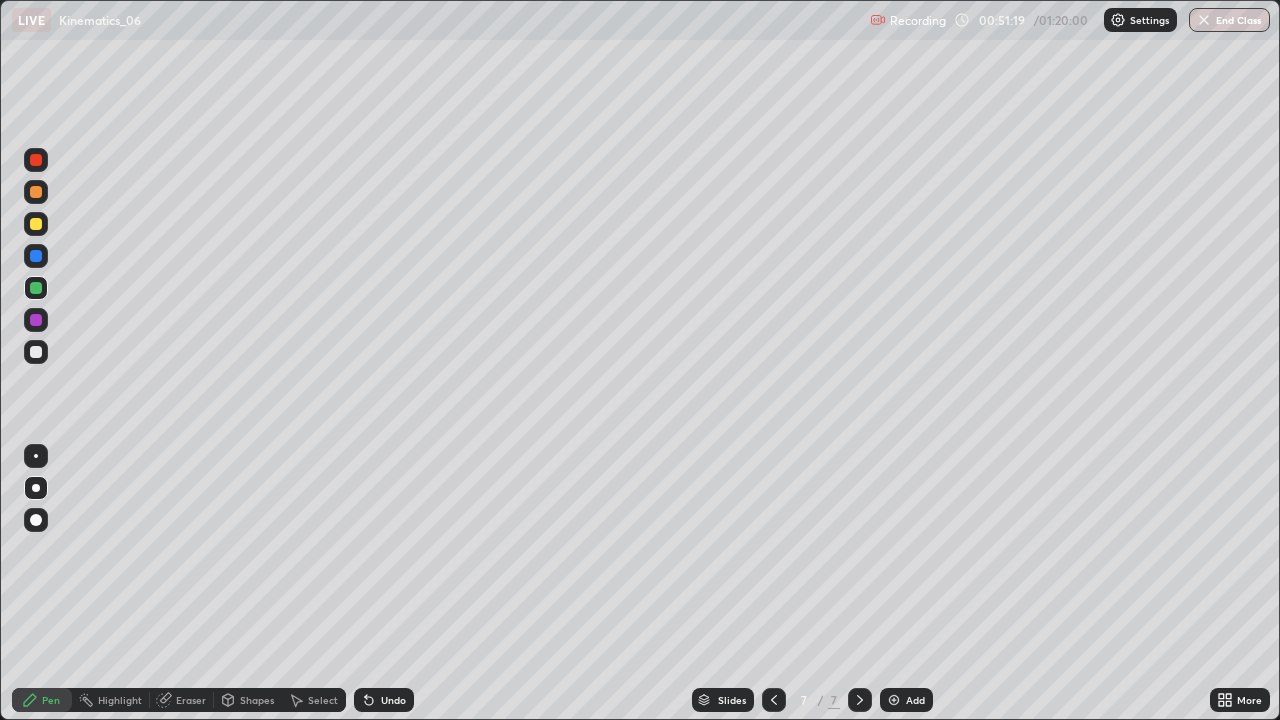 click on "Eraser" at bounding box center (191, 700) 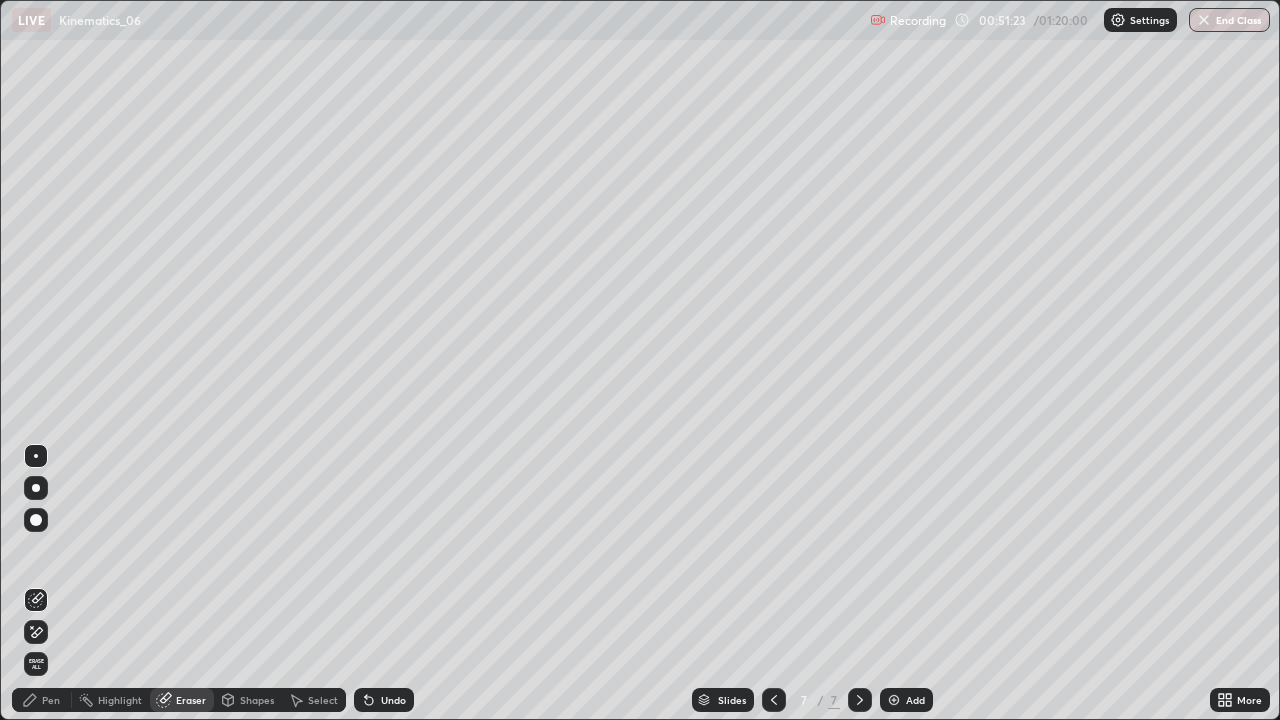 click on "Pen" at bounding box center [51, 700] 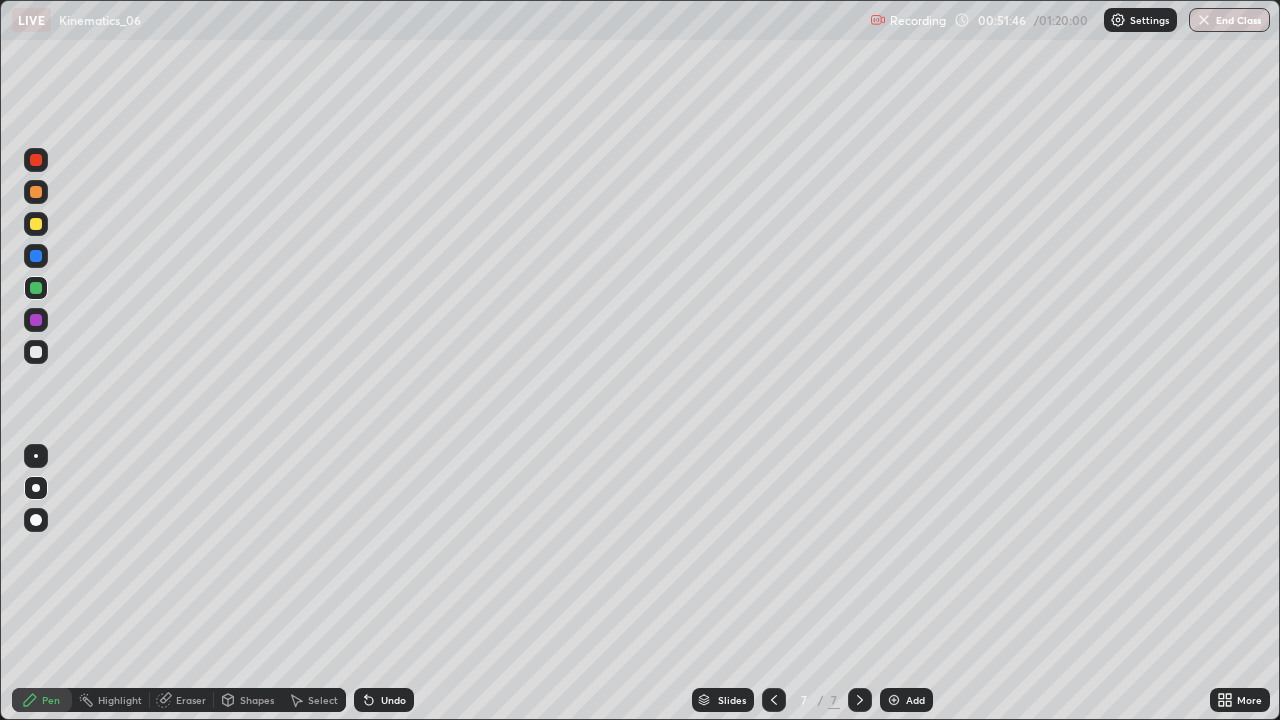 click 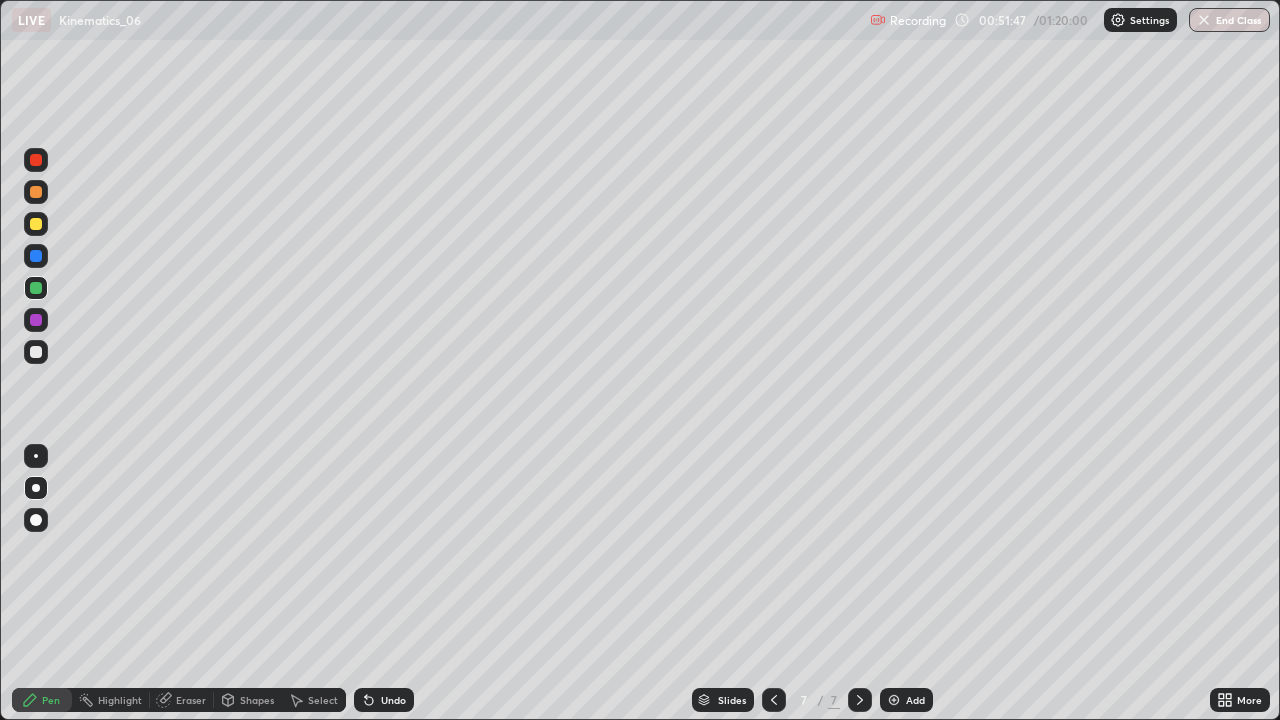 click 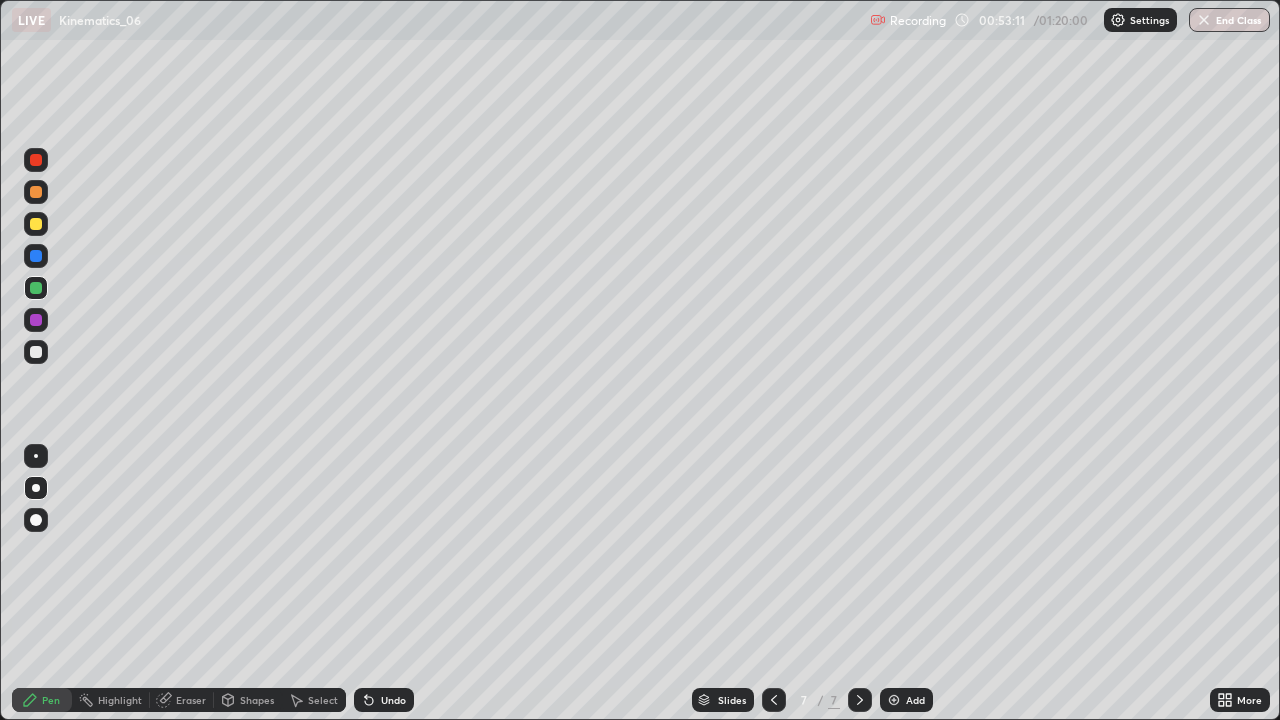 click 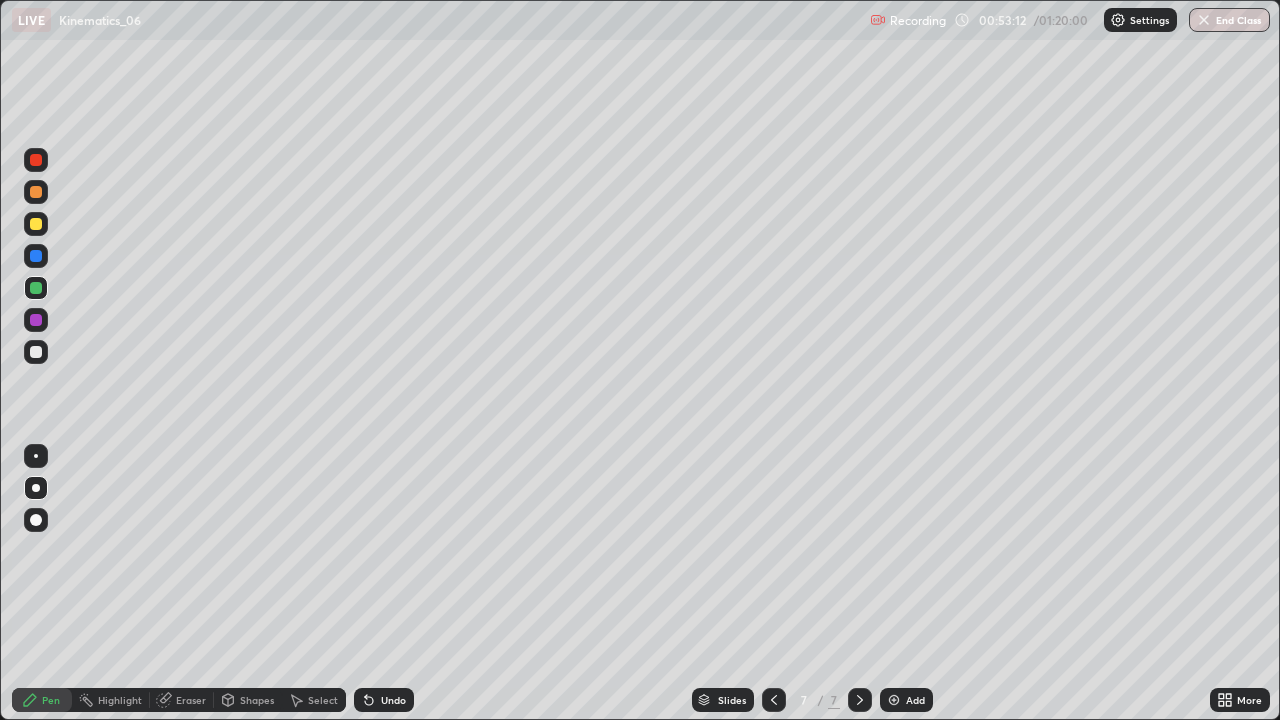 click 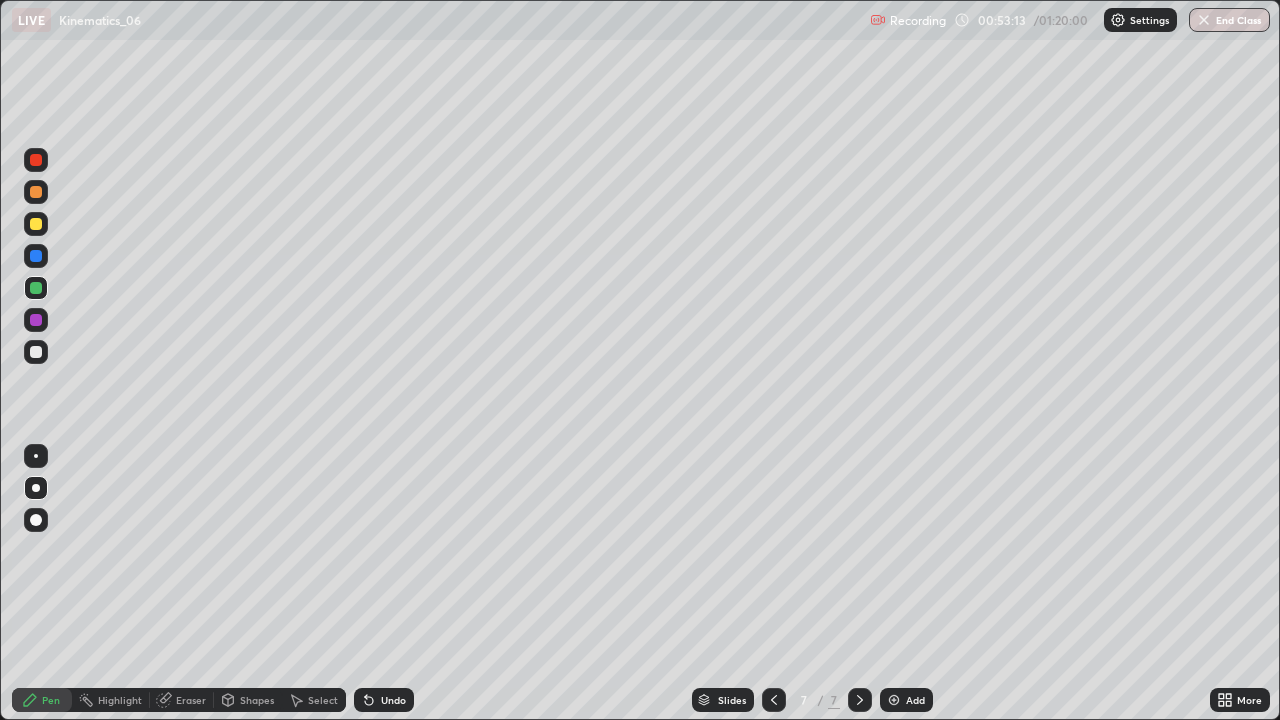 click 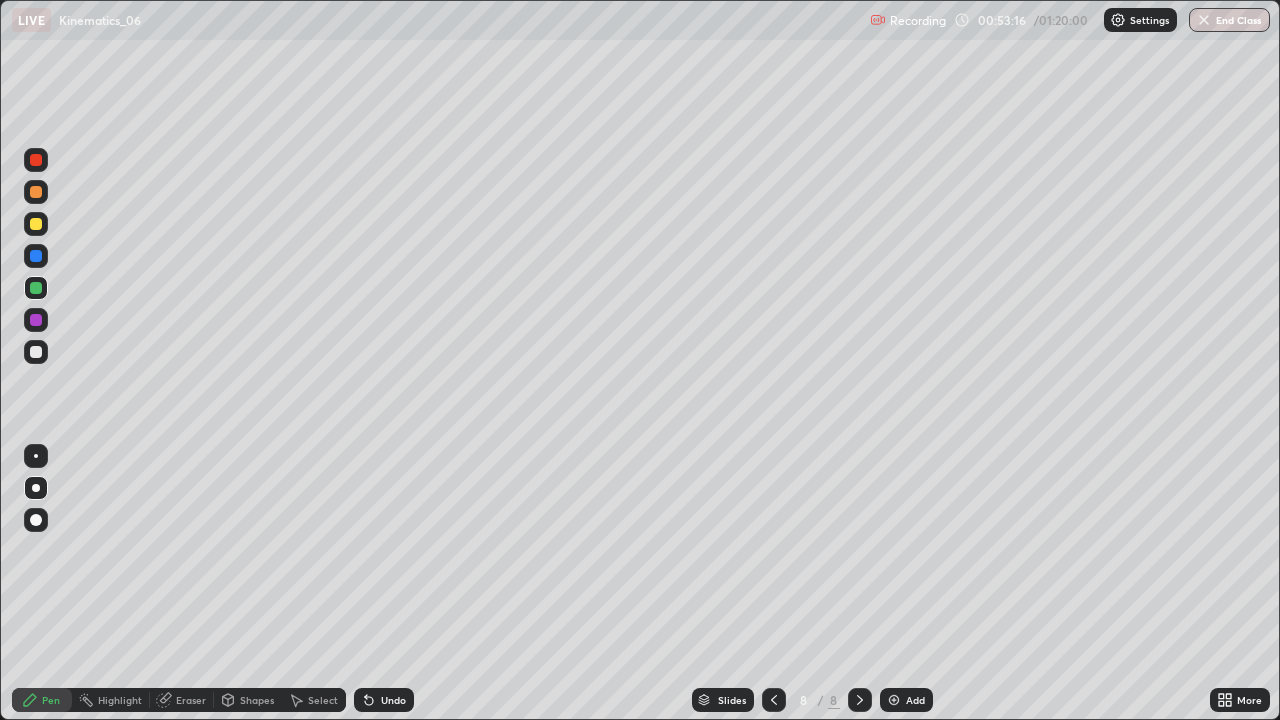 click at bounding box center [36, 352] 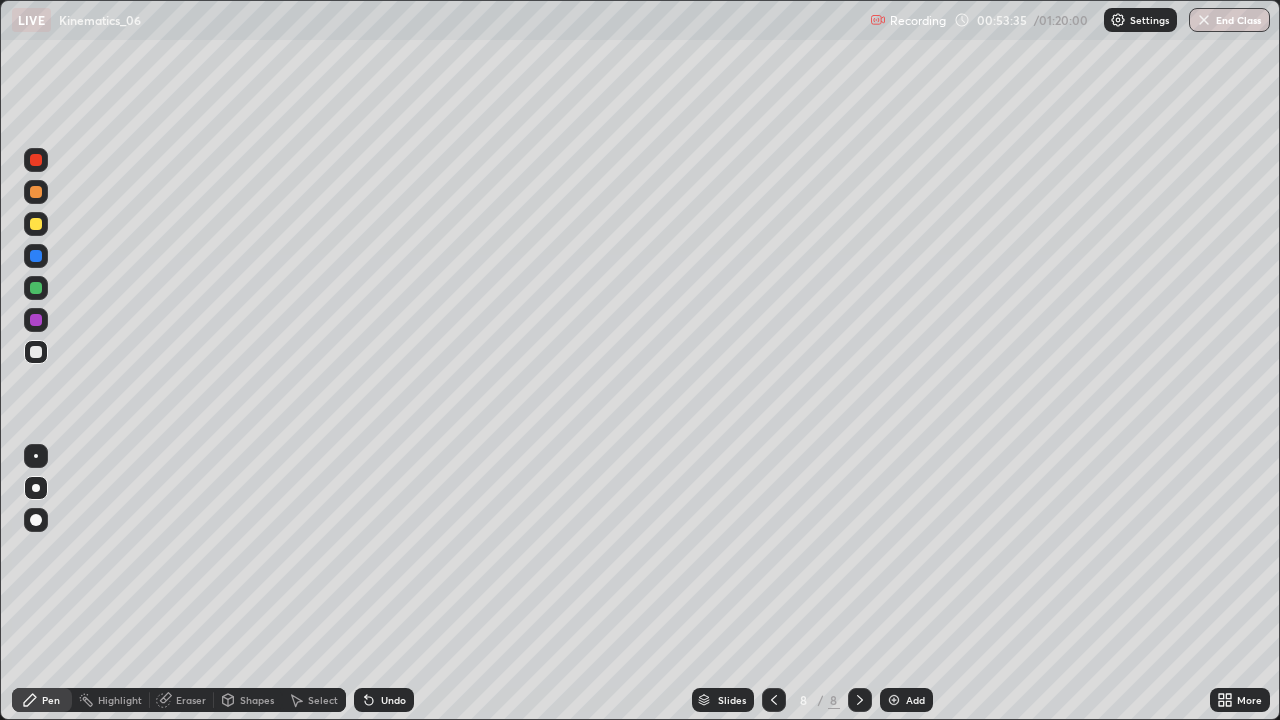 click on "Undo" at bounding box center (384, 700) 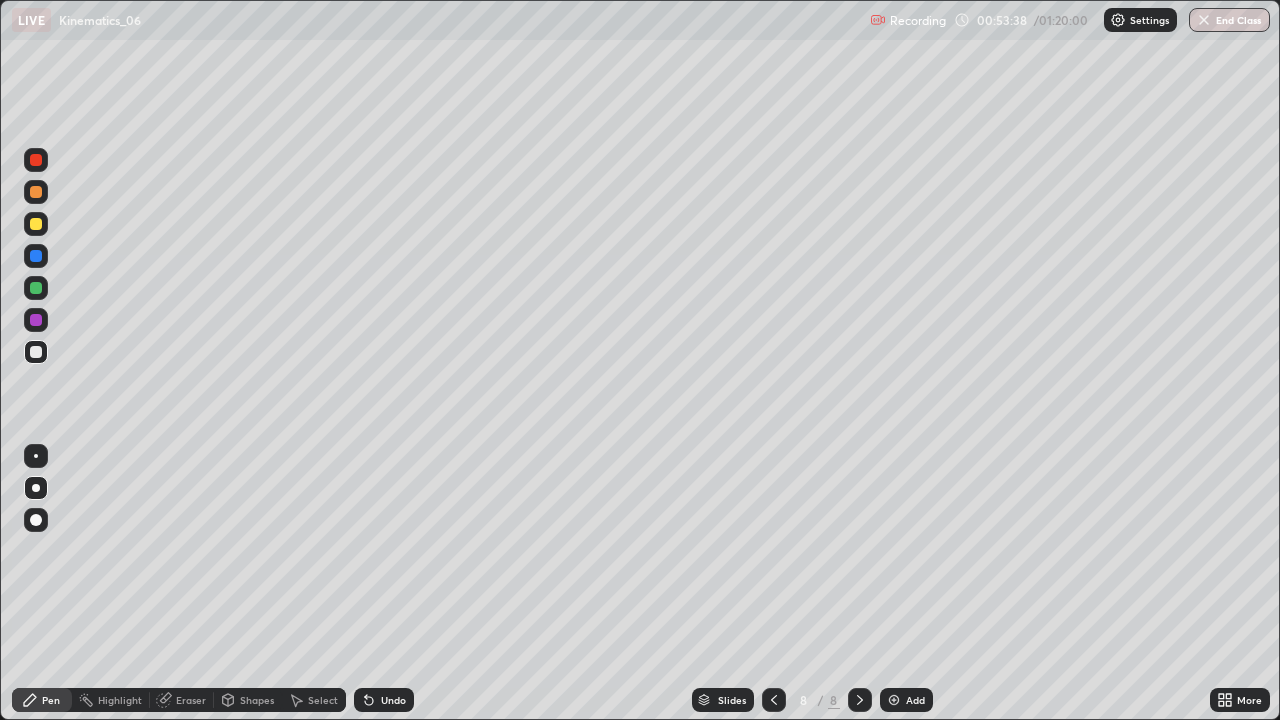 click on "Undo" at bounding box center (393, 700) 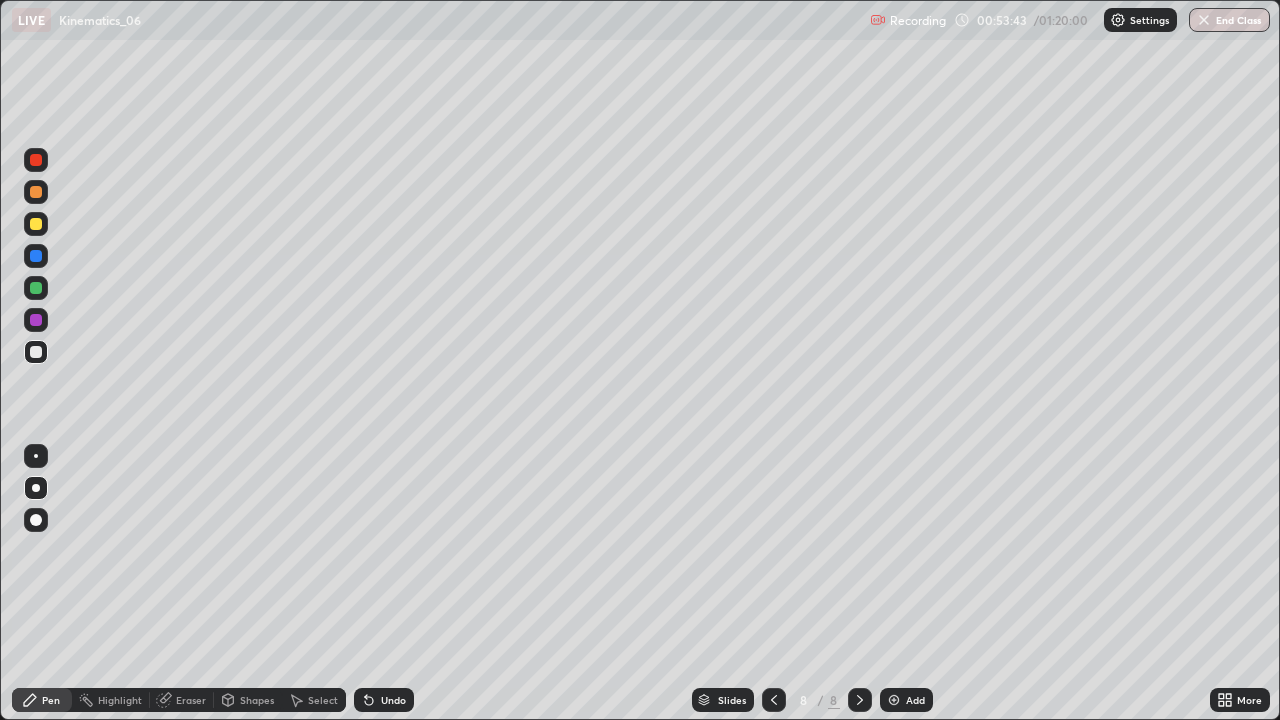 click 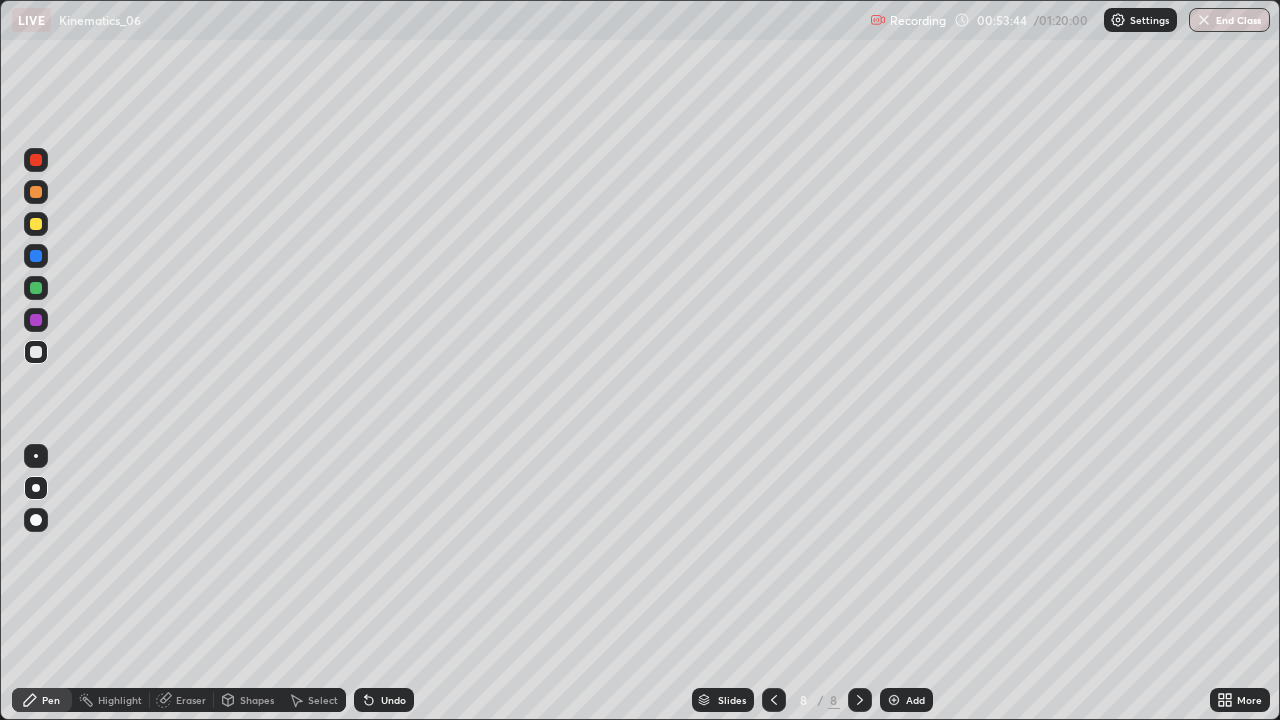 click 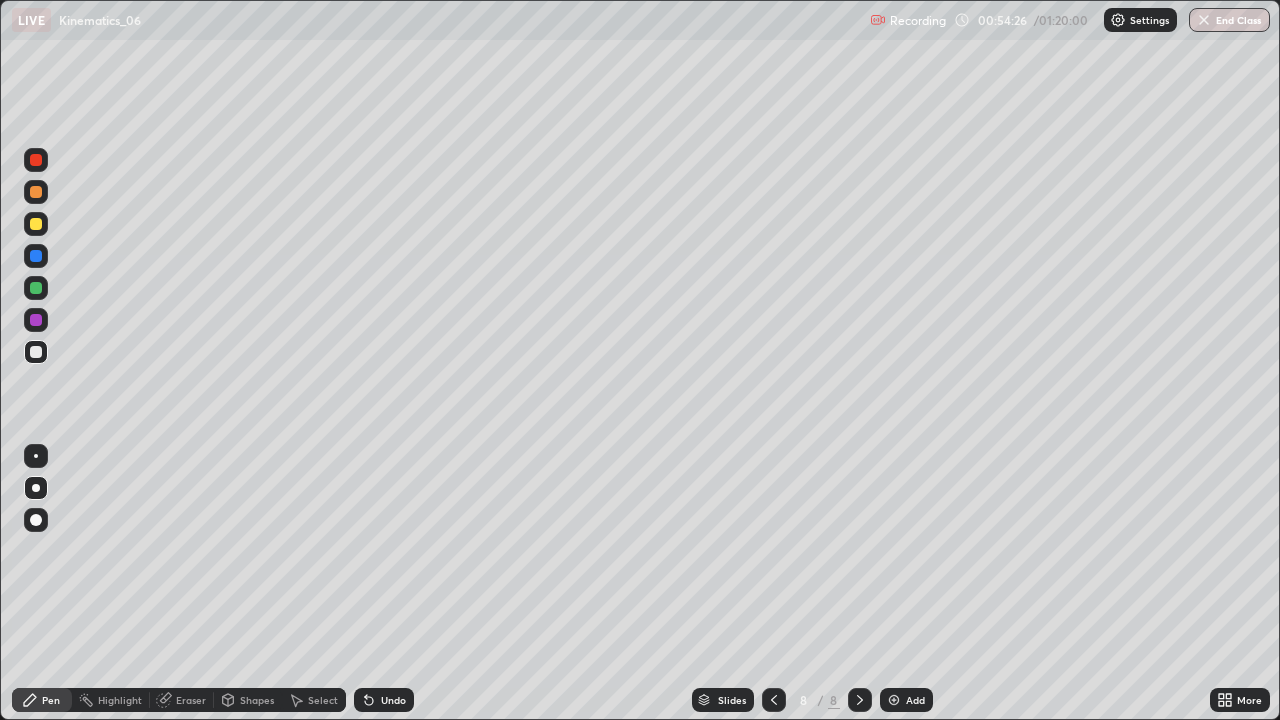 click on "Undo" at bounding box center (393, 700) 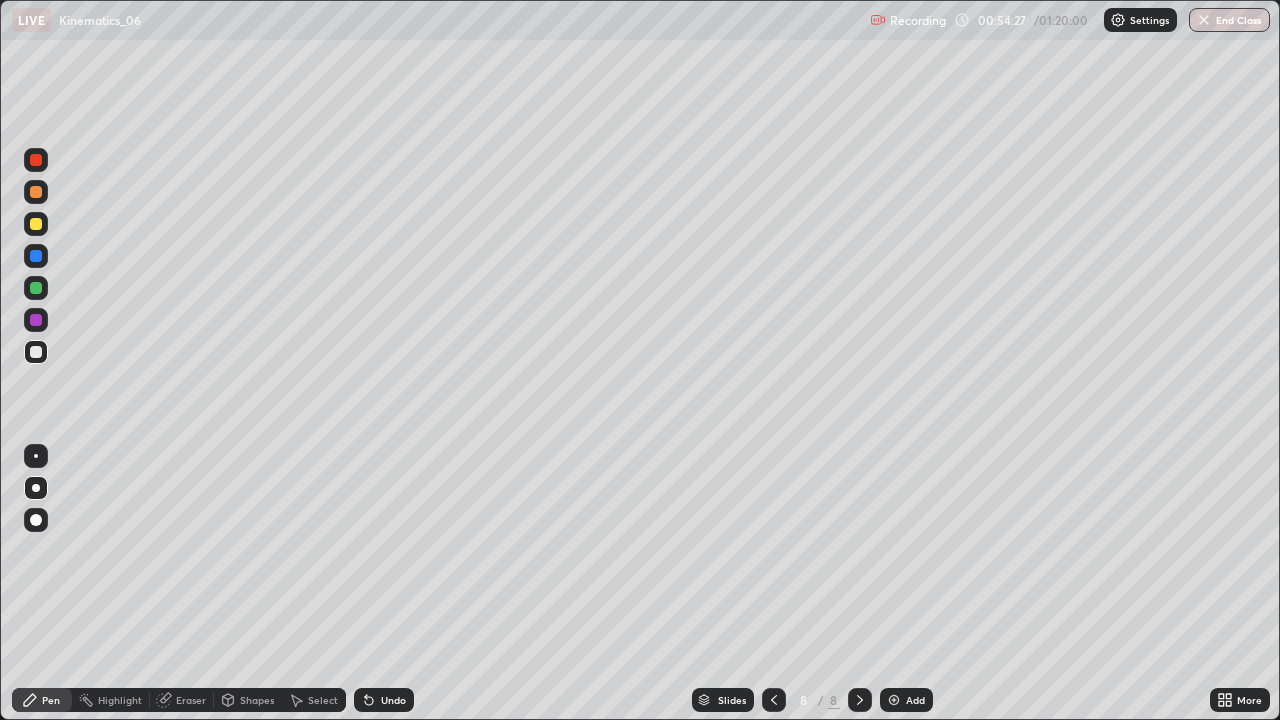 click on "Undo" at bounding box center [384, 700] 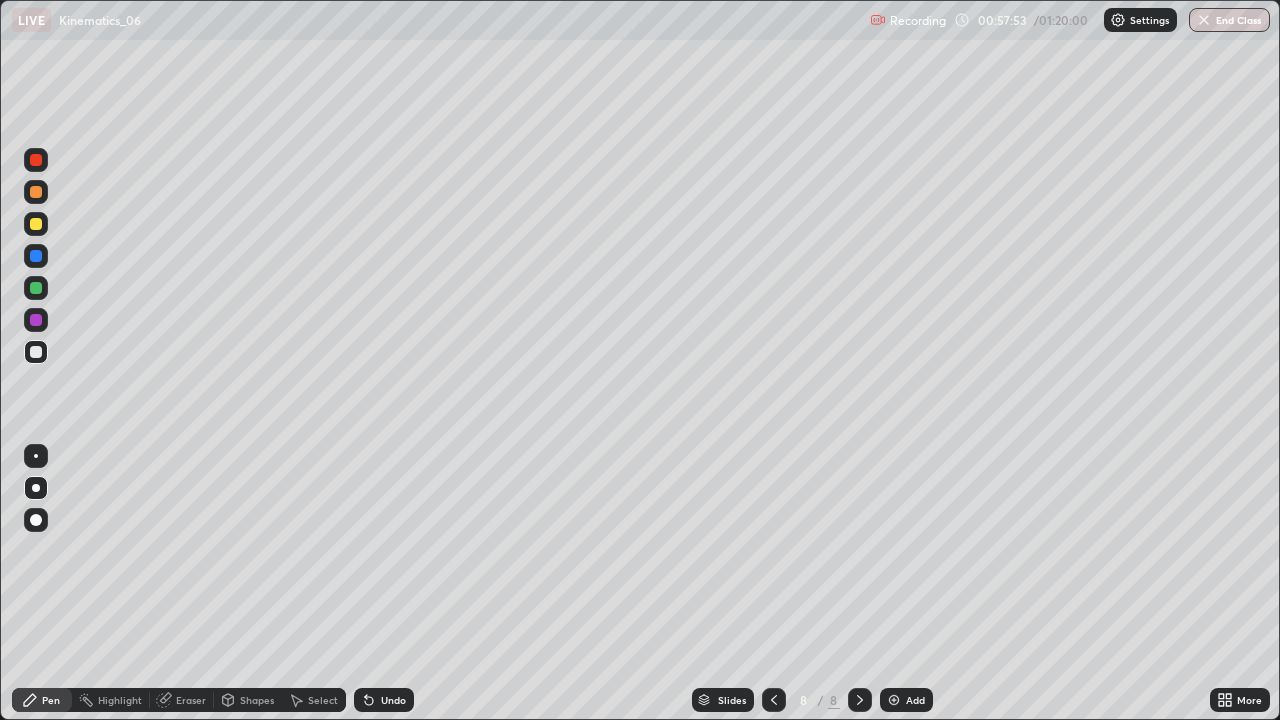 click on "Select" at bounding box center (323, 700) 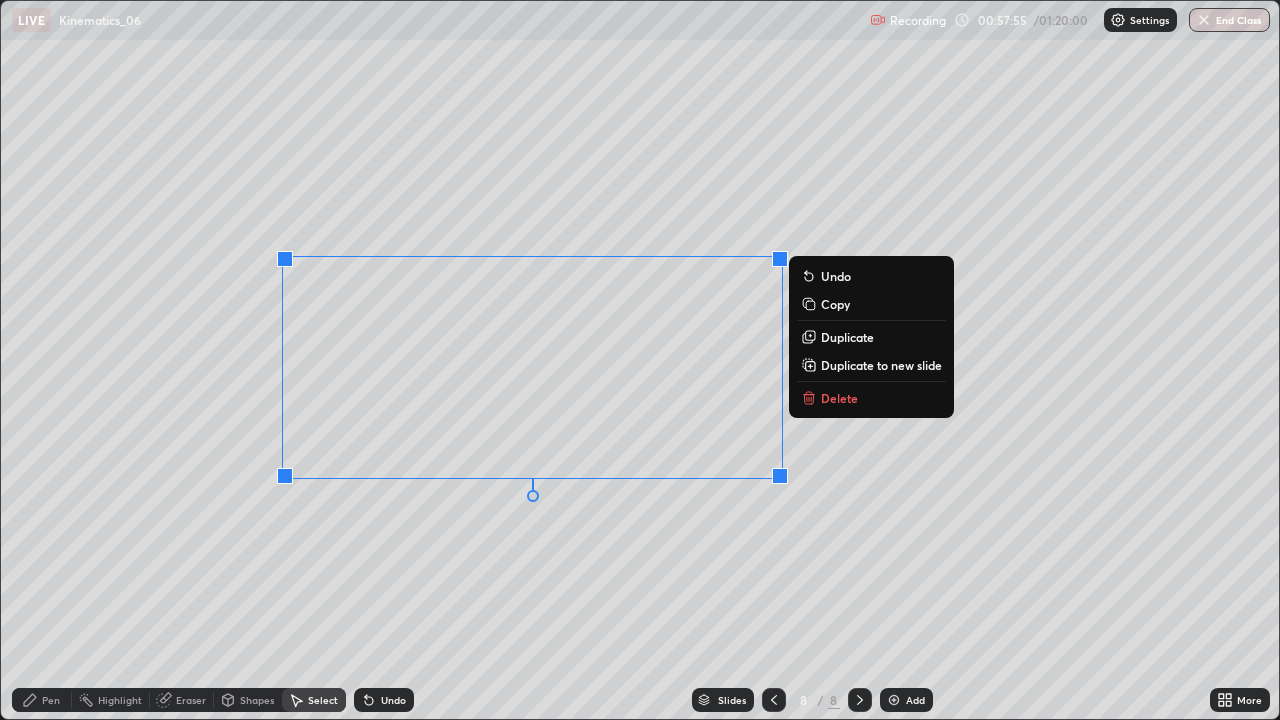 click on "Delete" at bounding box center (871, 398) 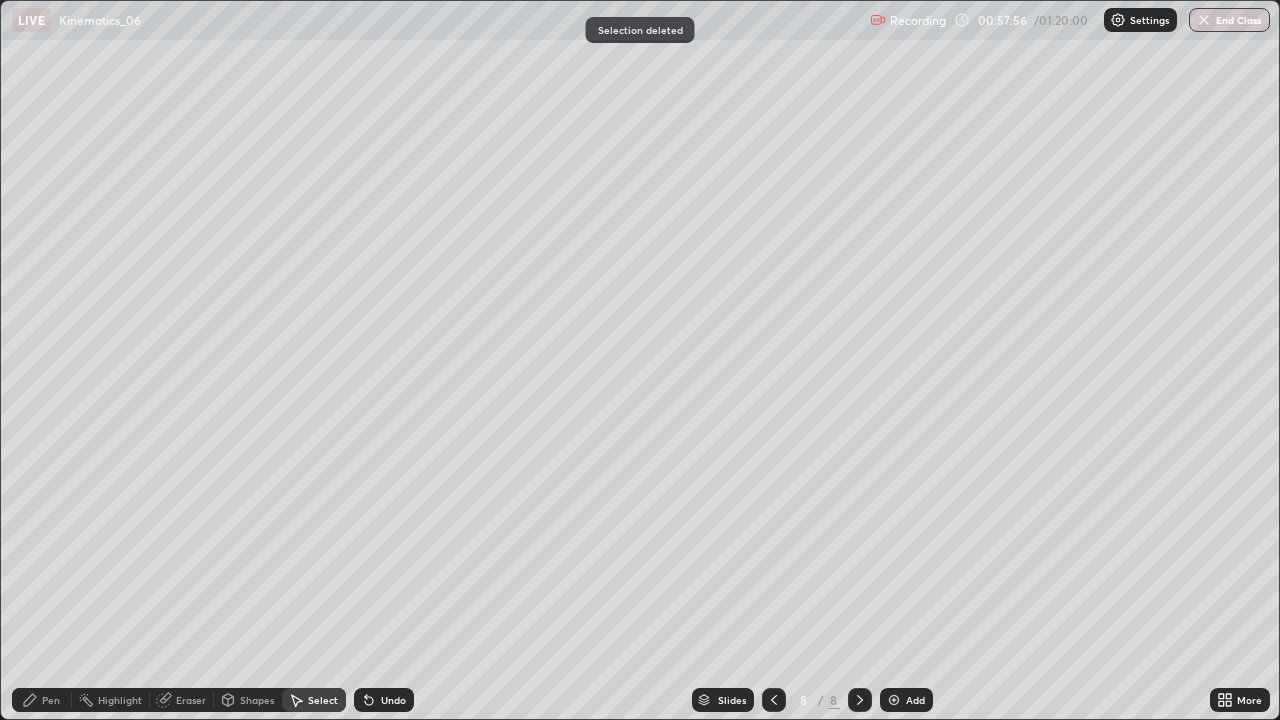 click on "Pen" at bounding box center (51, 700) 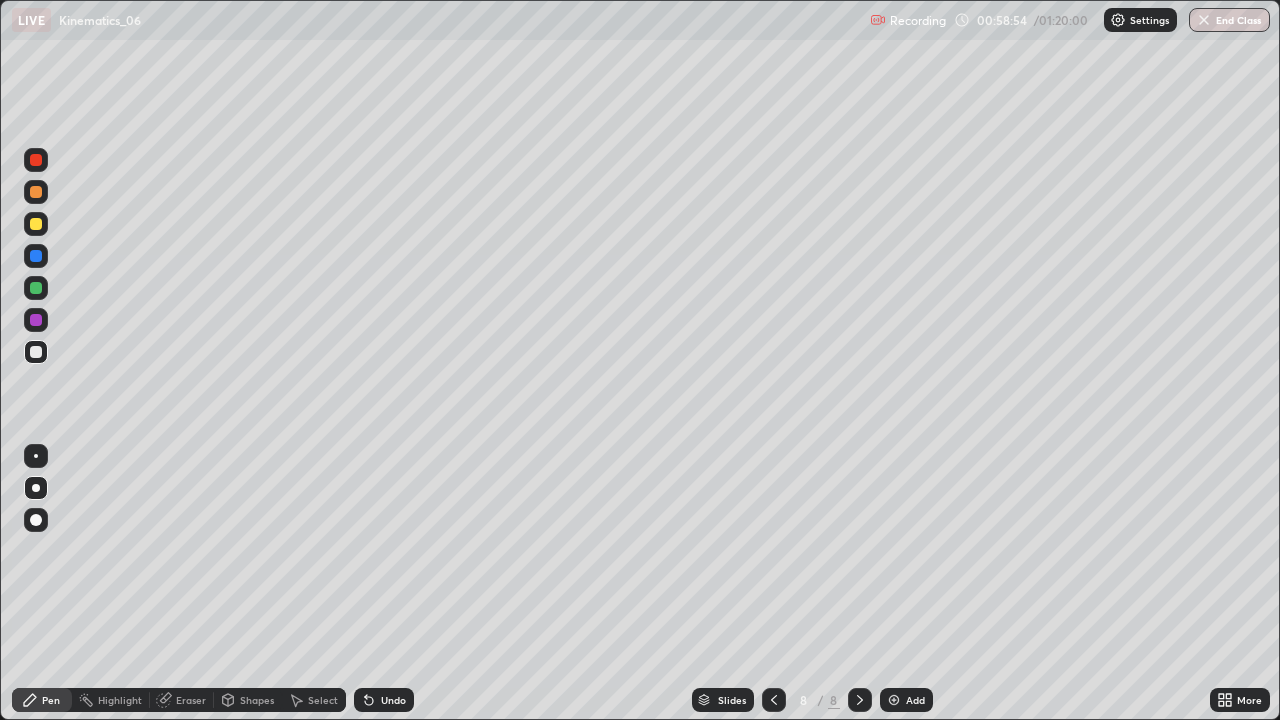 click on "Undo" at bounding box center (393, 700) 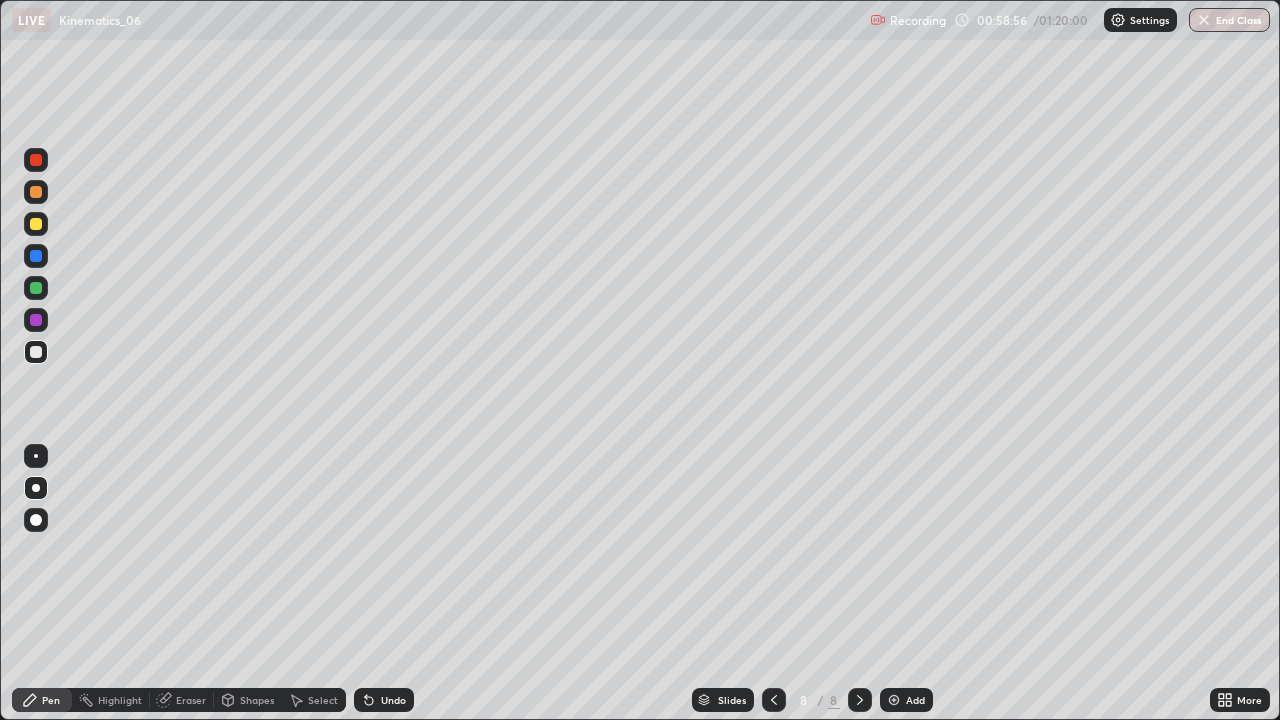 click on "Undo" at bounding box center [393, 700] 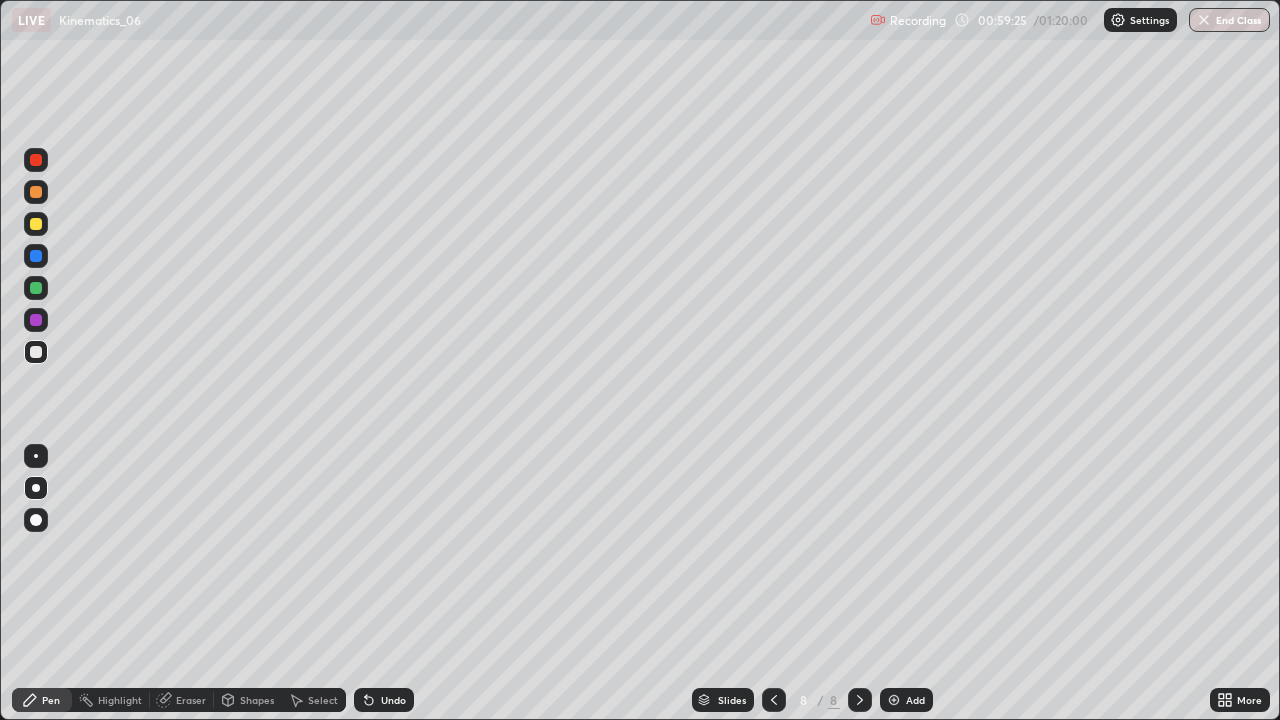 click at bounding box center [36, 288] 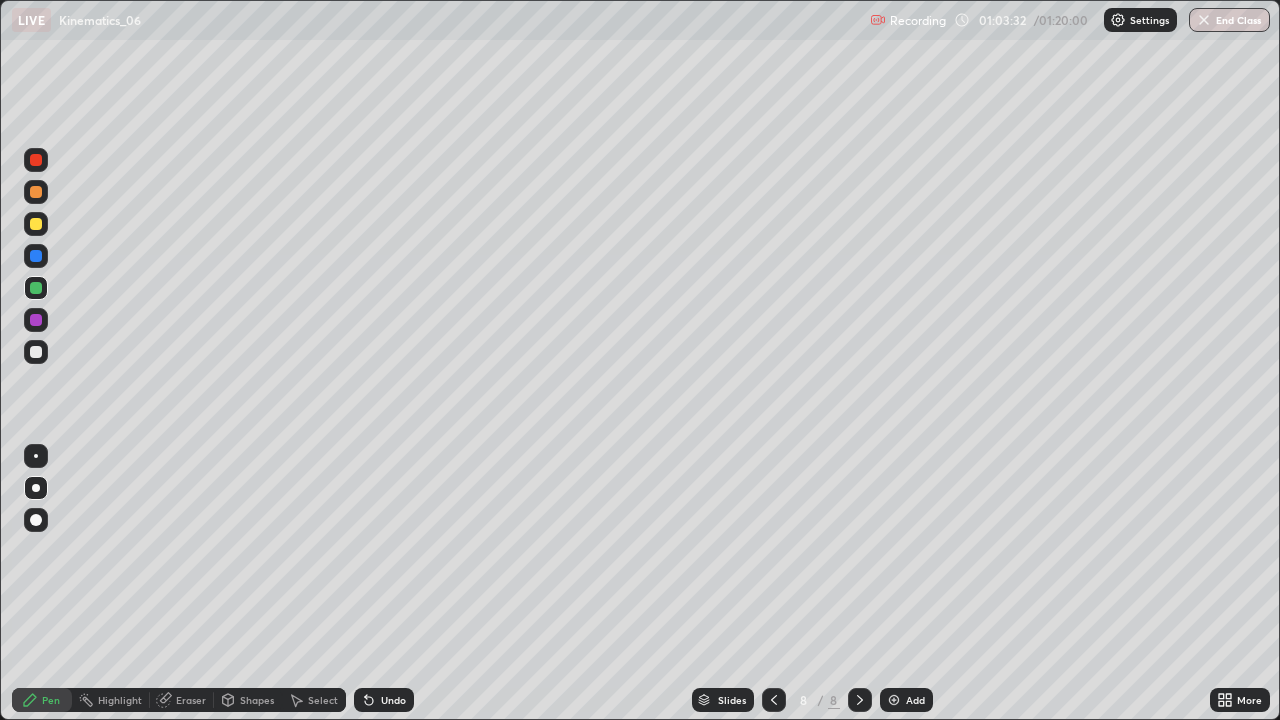 click on "Select" at bounding box center (323, 700) 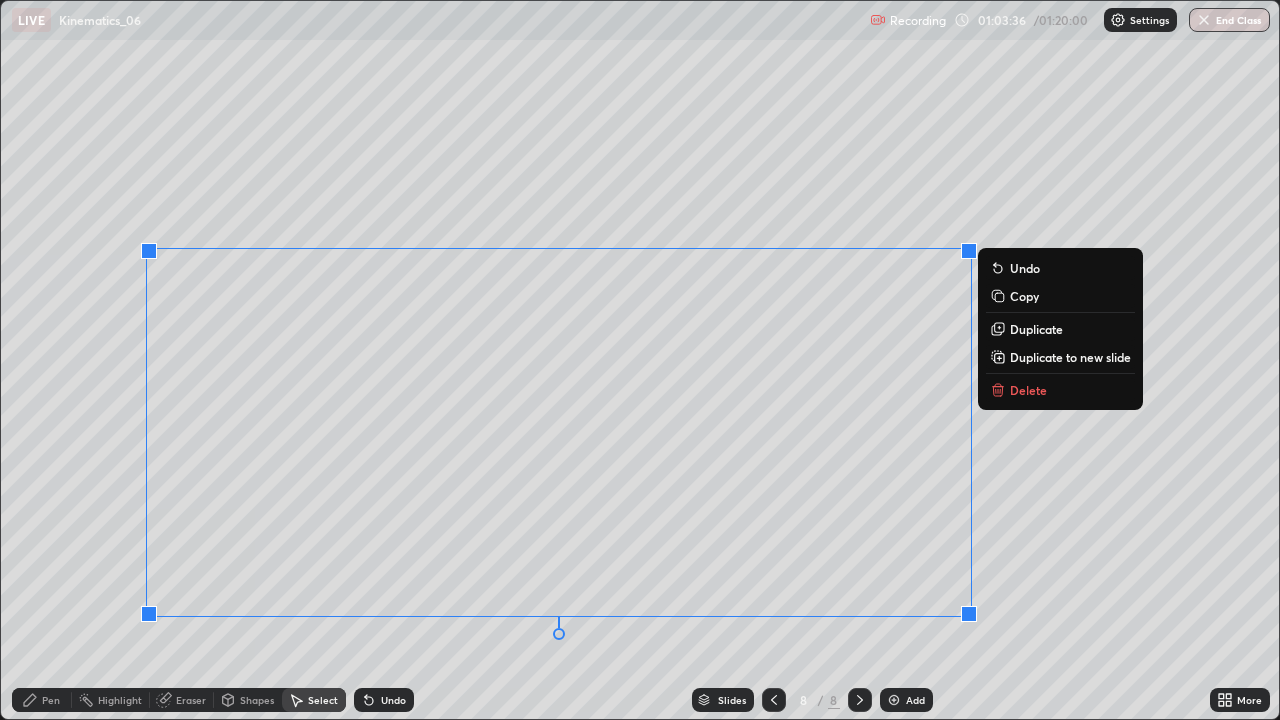 click on "Duplicate to new slide" at bounding box center [1070, 357] 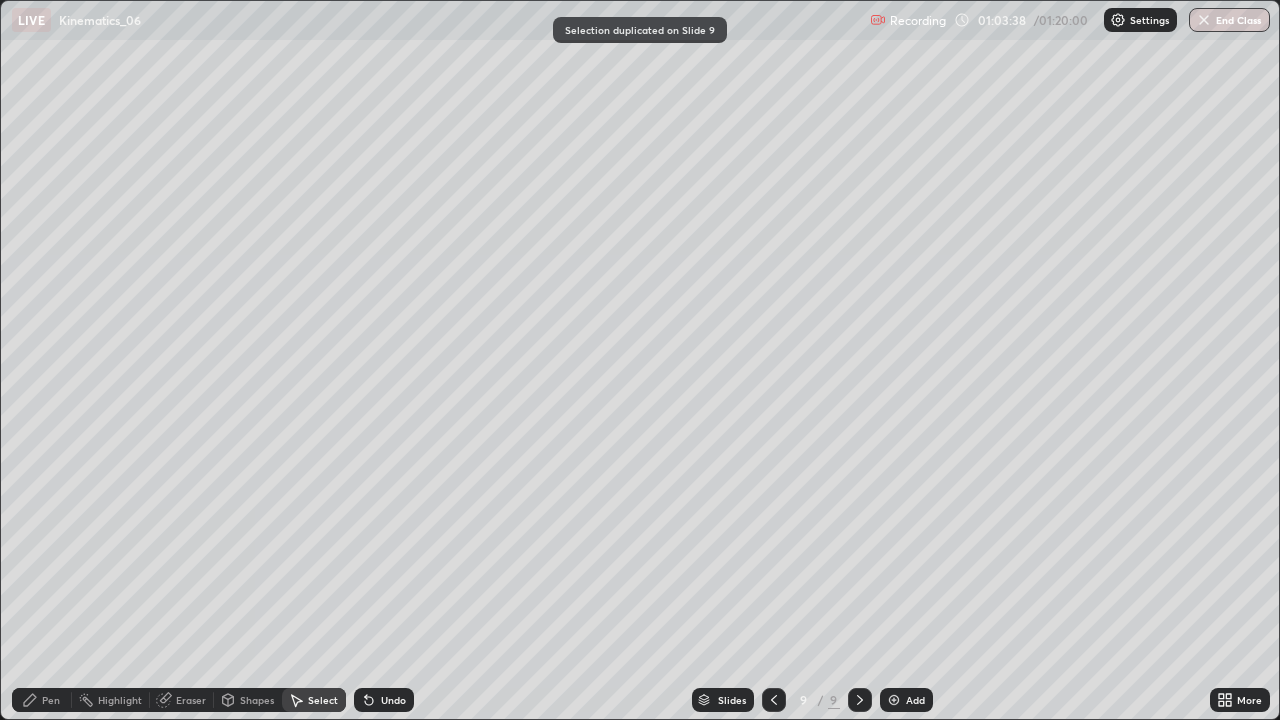 click on "Eraser" at bounding box center [182, 700] 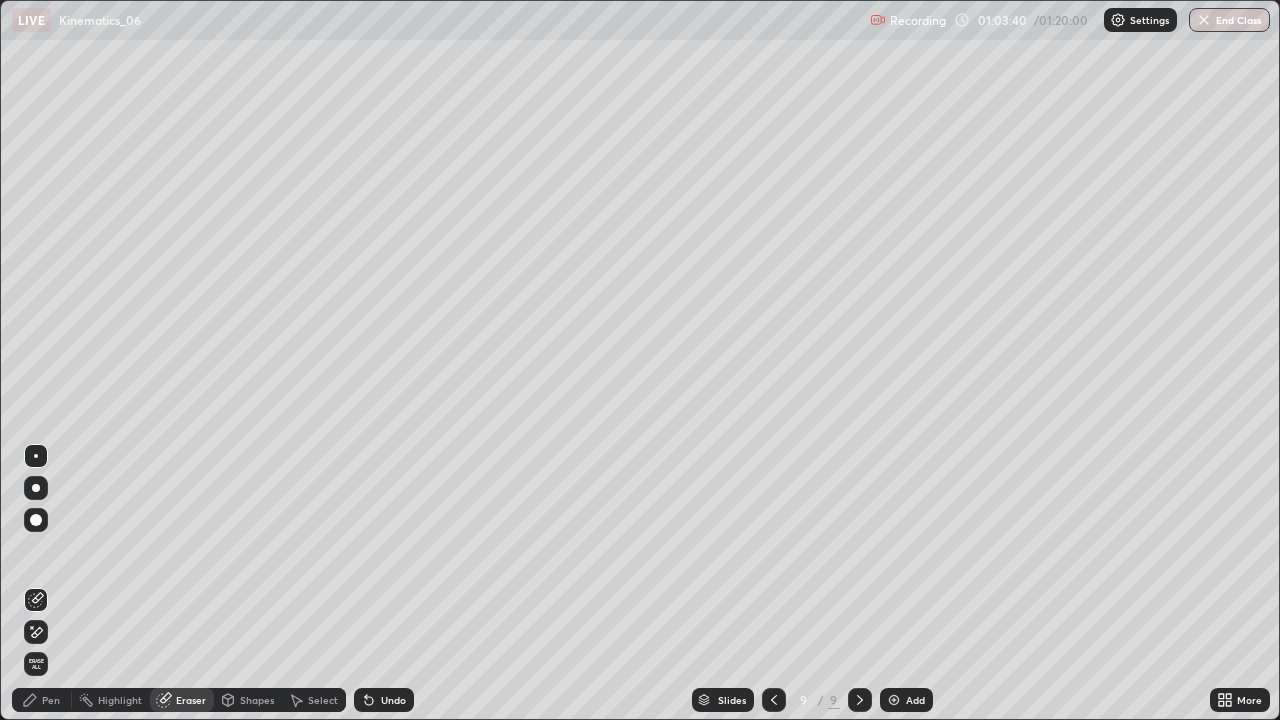 click on "Erase all" at bounding box center (36, 360) 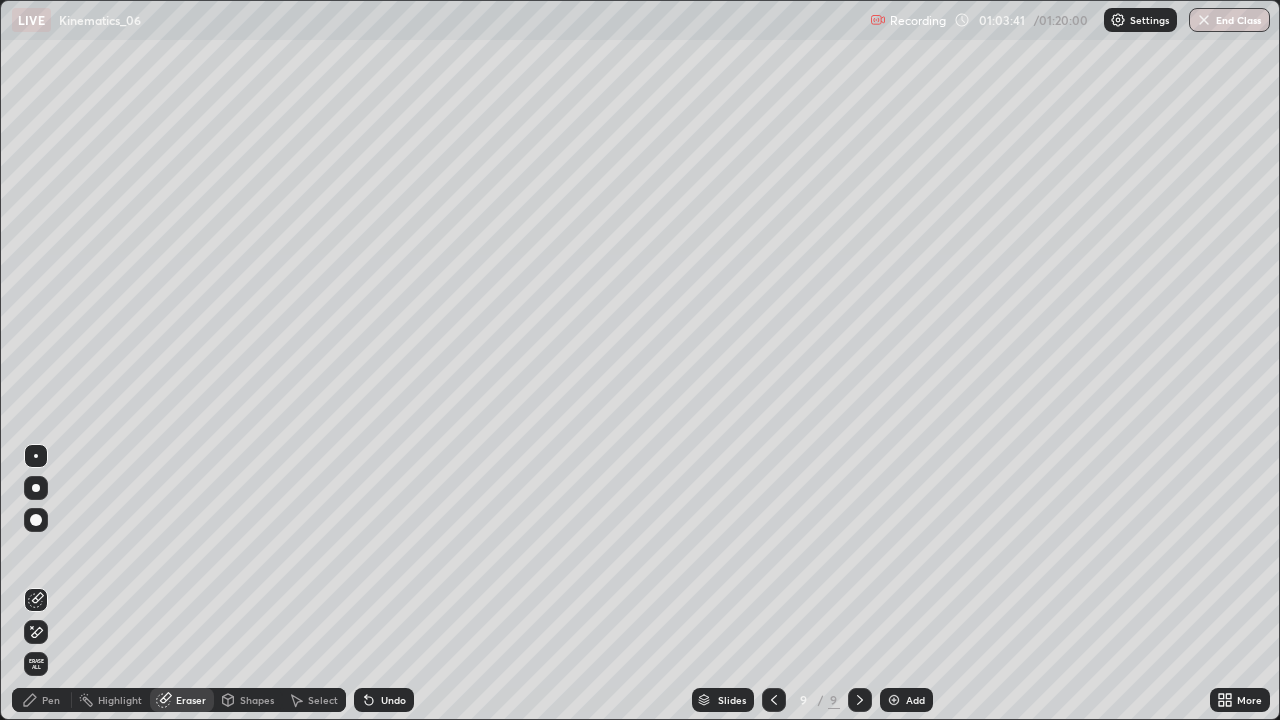 click 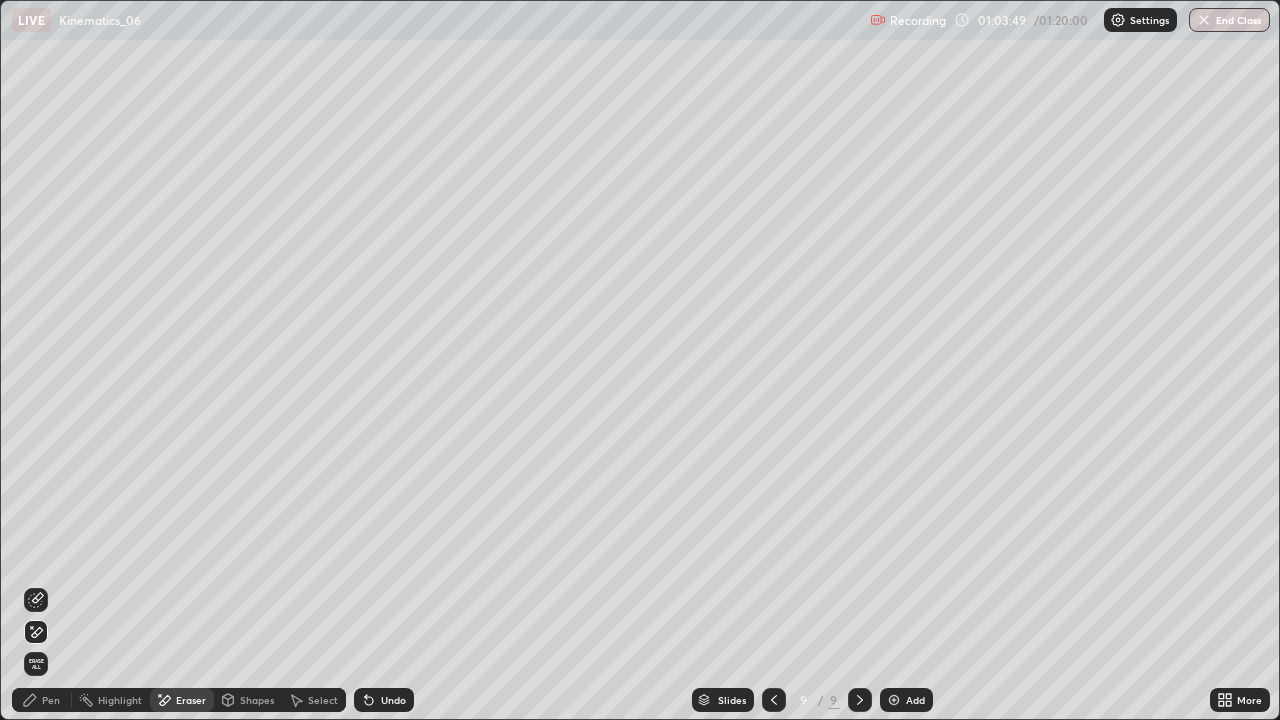 click 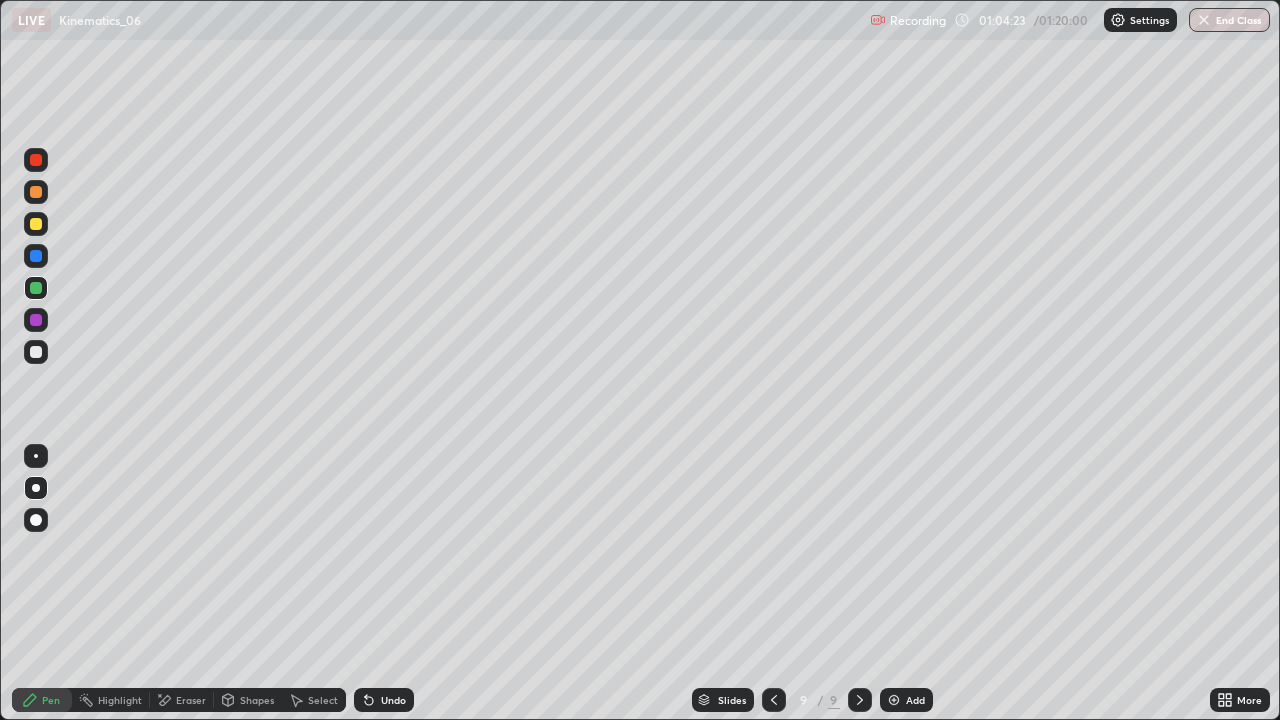 click on "Undo" at bounding box center [393, 700] 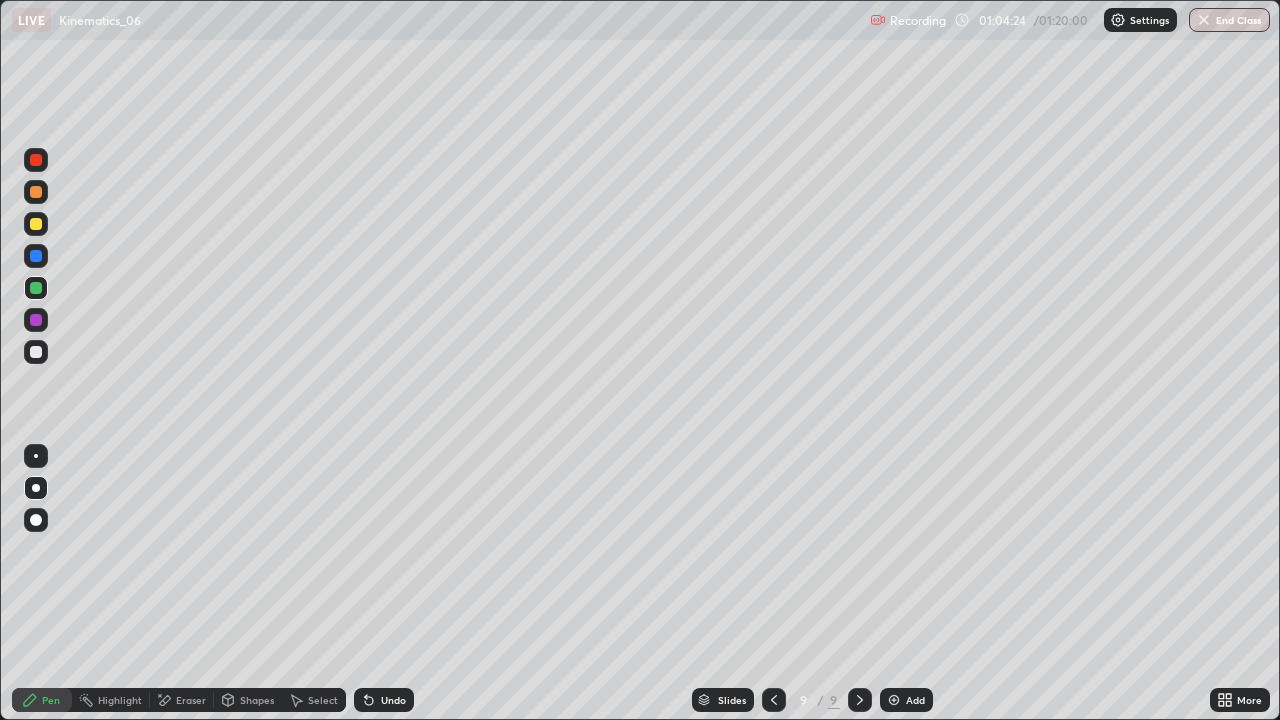 click on "Undo" at bounding box center (393, 700) 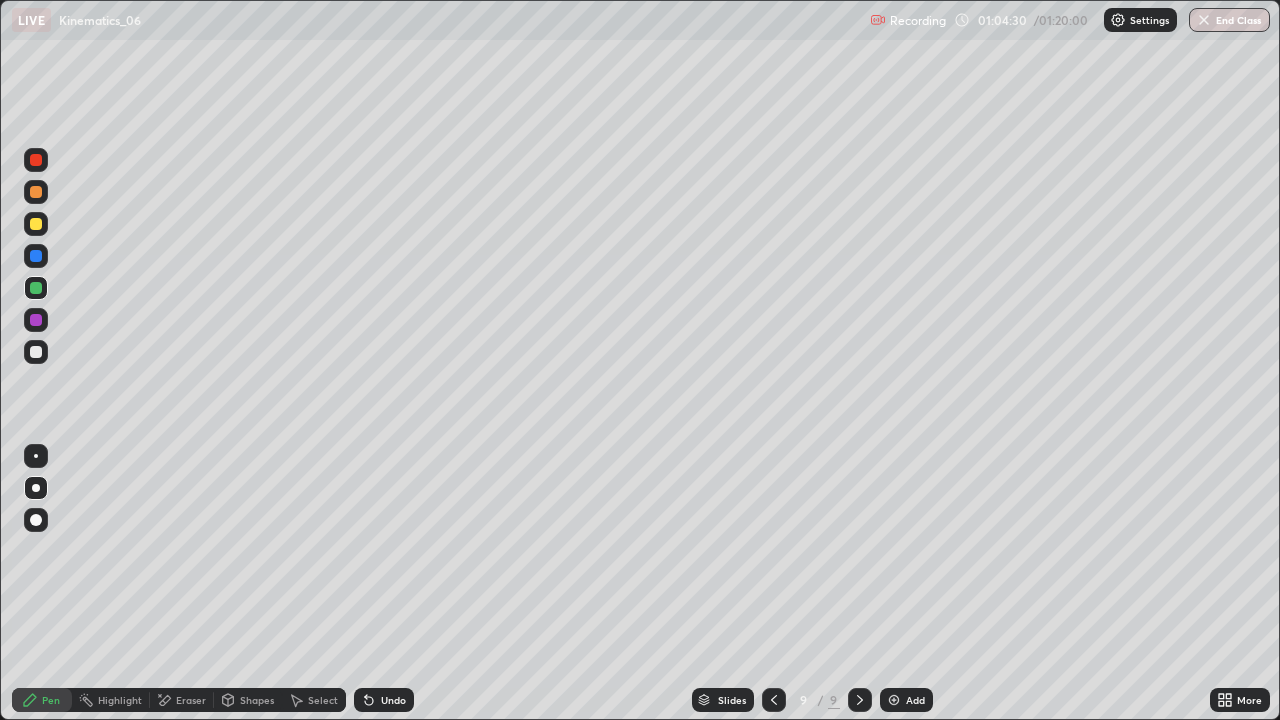 click on "Undo" at bounding box center [393, 700] 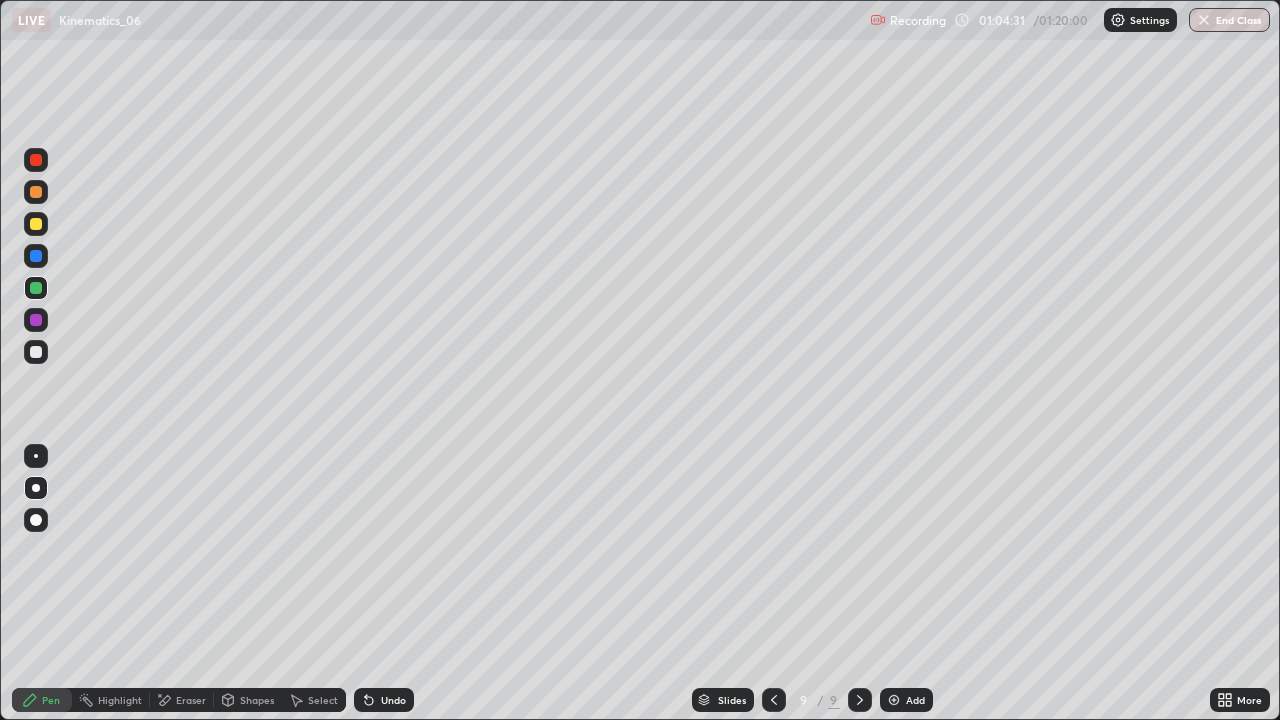 click on "Undo" at bounding box center (384, 700) 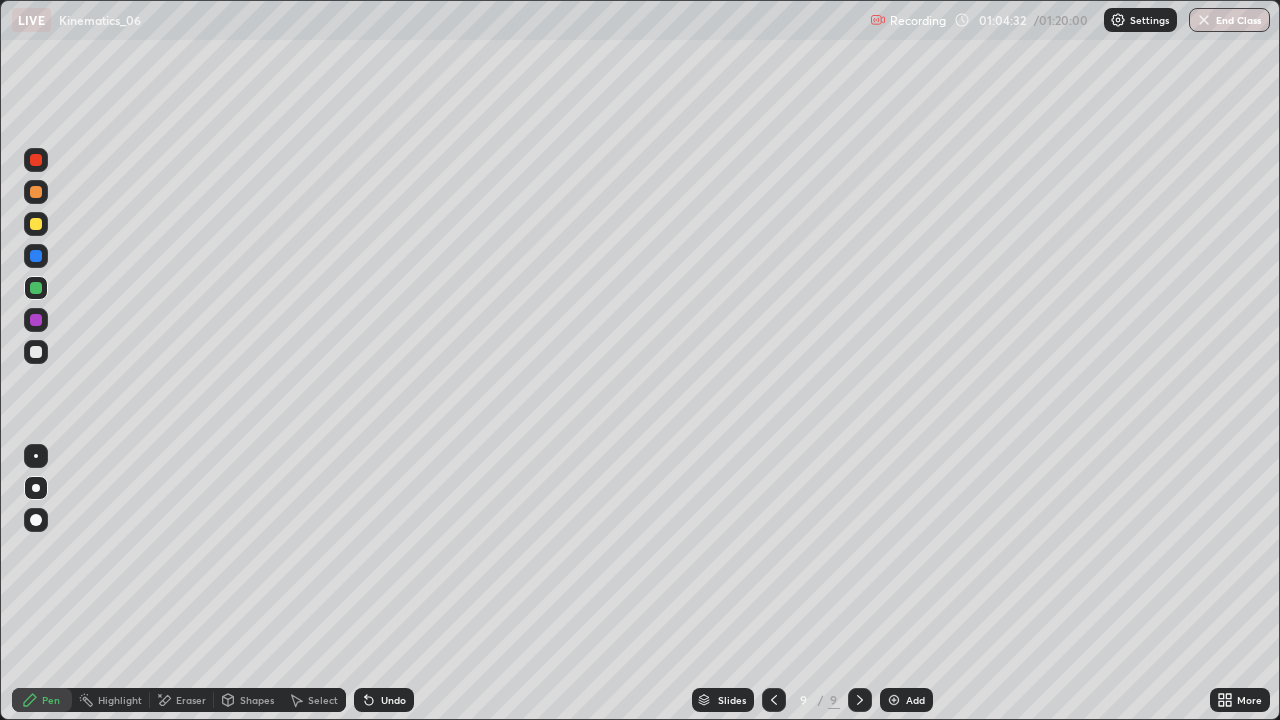 click on "Undo" at bounding box center [393, 700] 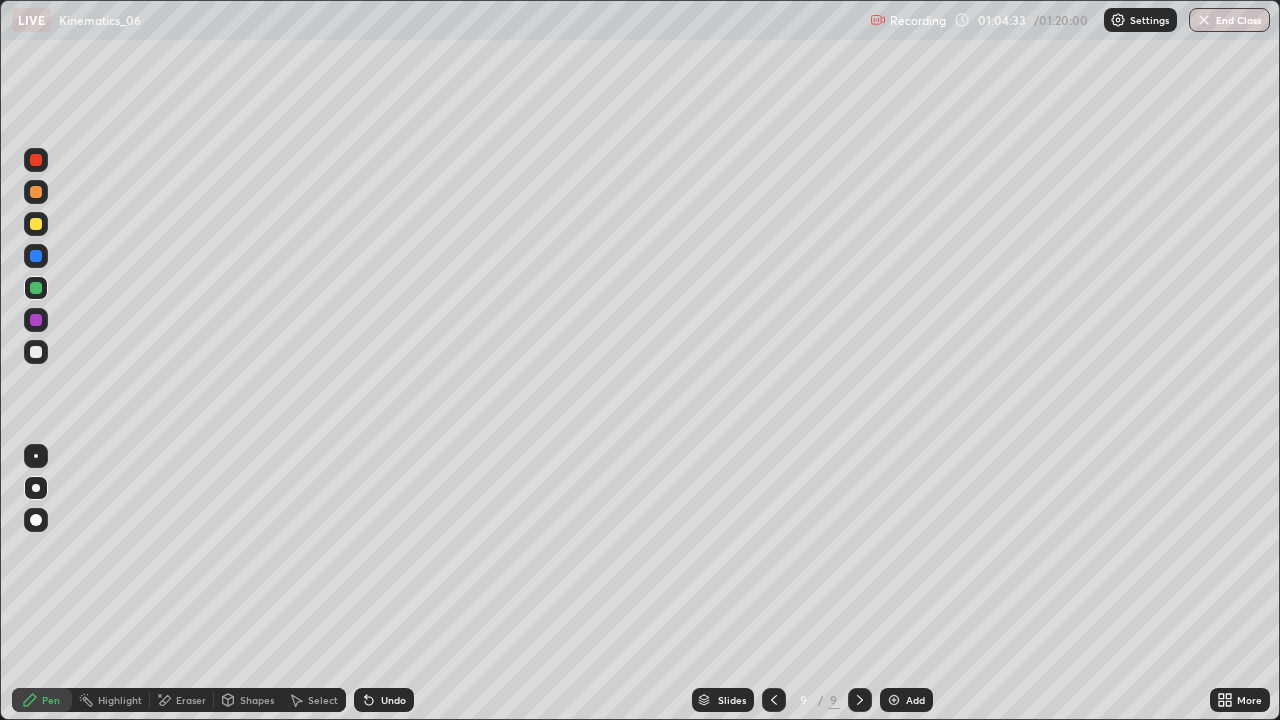 click on "Undo" at bounding box center (393, 700) 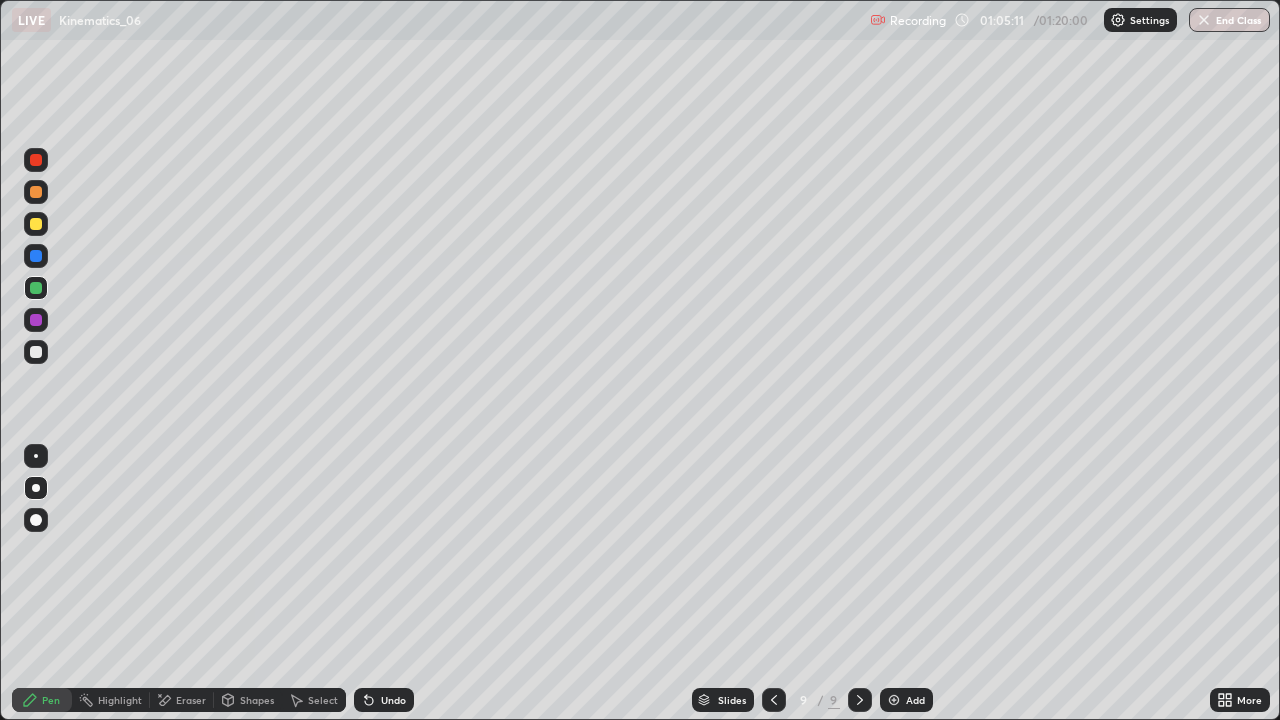 click on "Select" at bounding box center (314, 700) 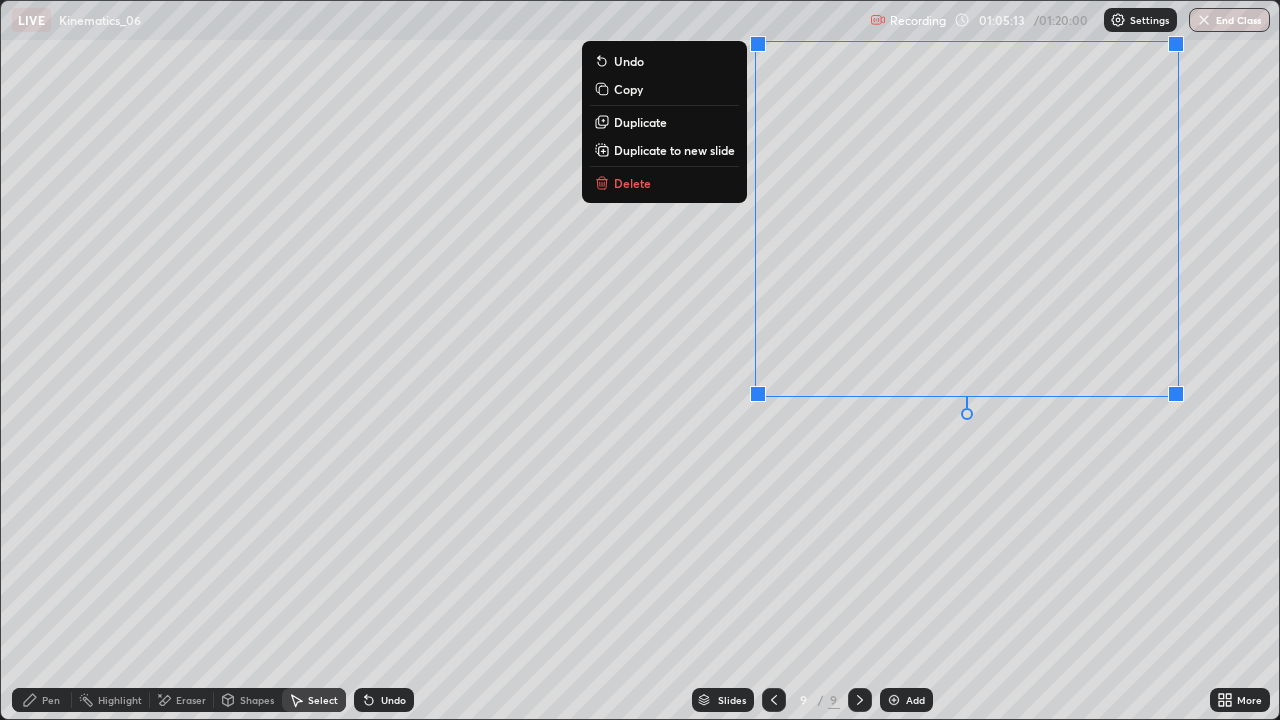 click on "Delete" at bounding box center (664, 183) 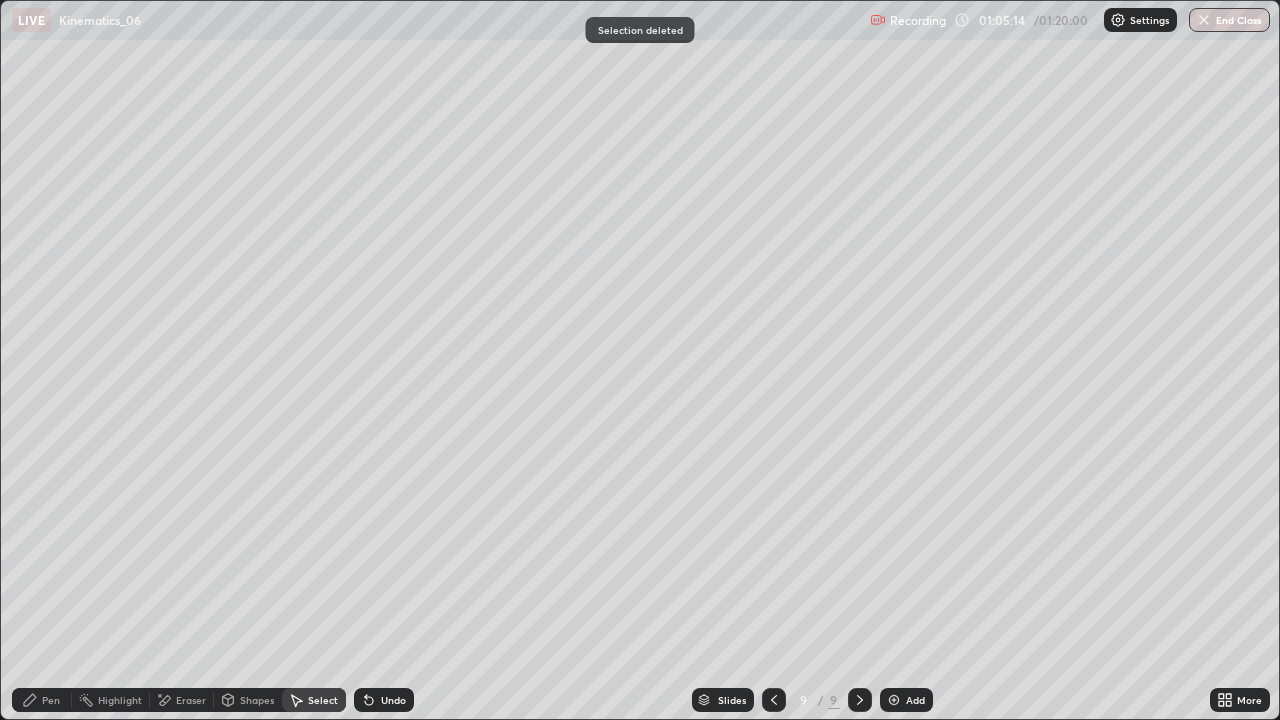 click on "Pen" at bounding box center (51, 700) 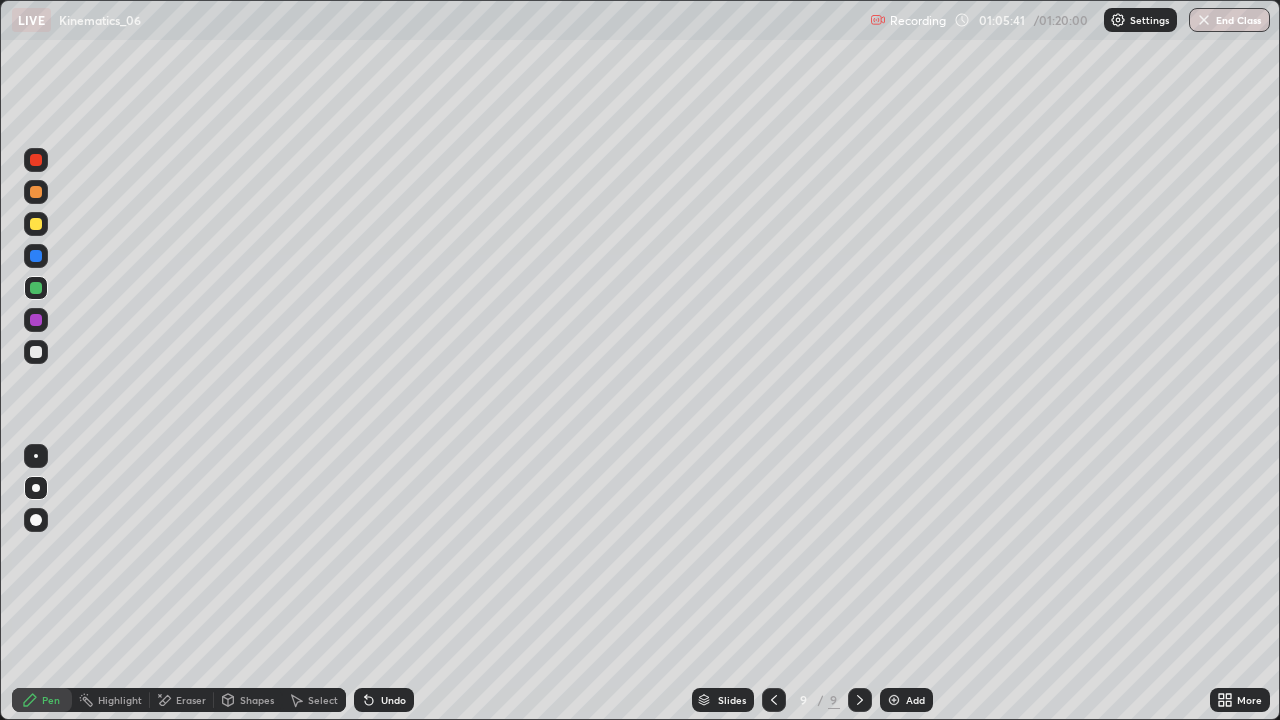 click on "Undo" at bounding box center [384, 700] 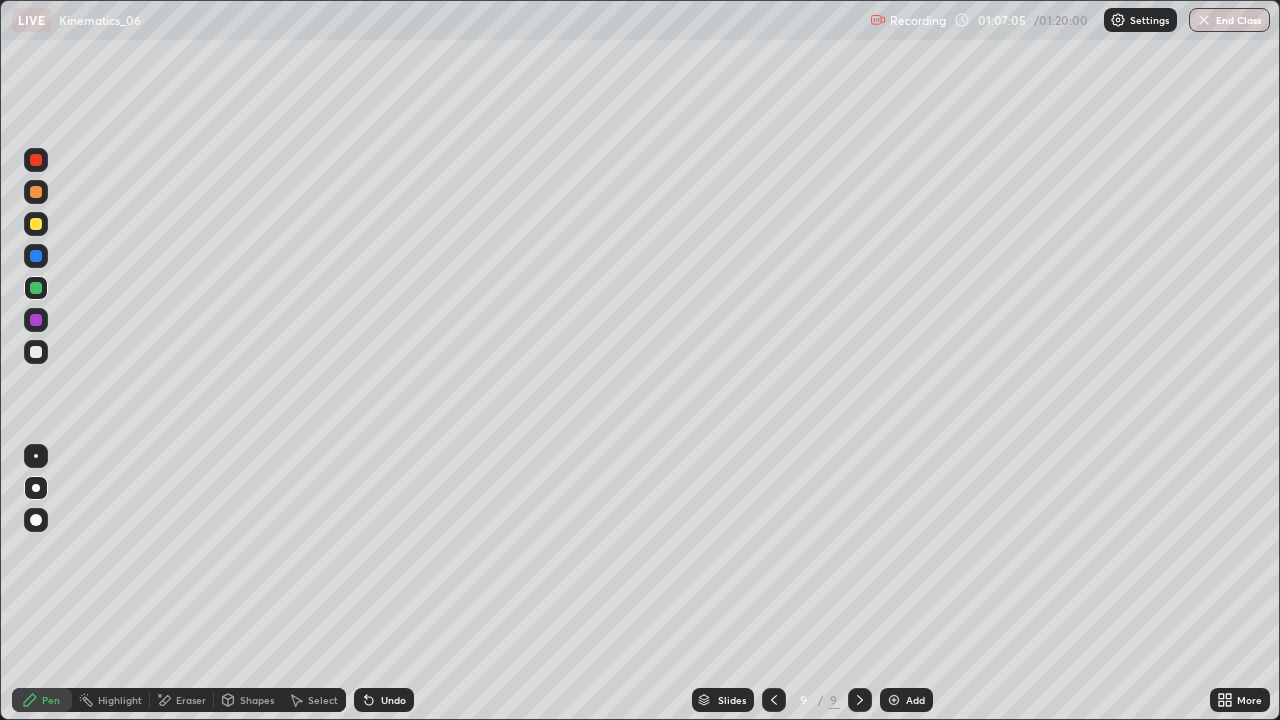 click at bounding box center (774, 700) 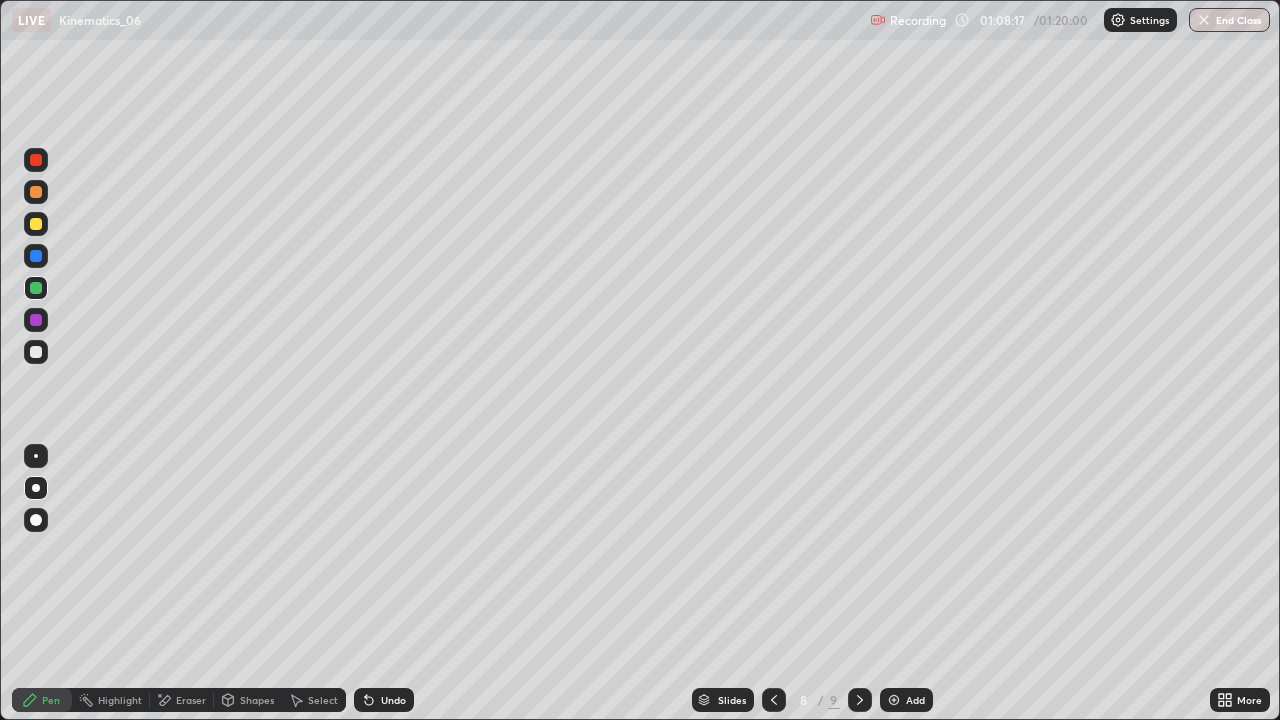 click on "End Class" at bounding box center (1229, 20) 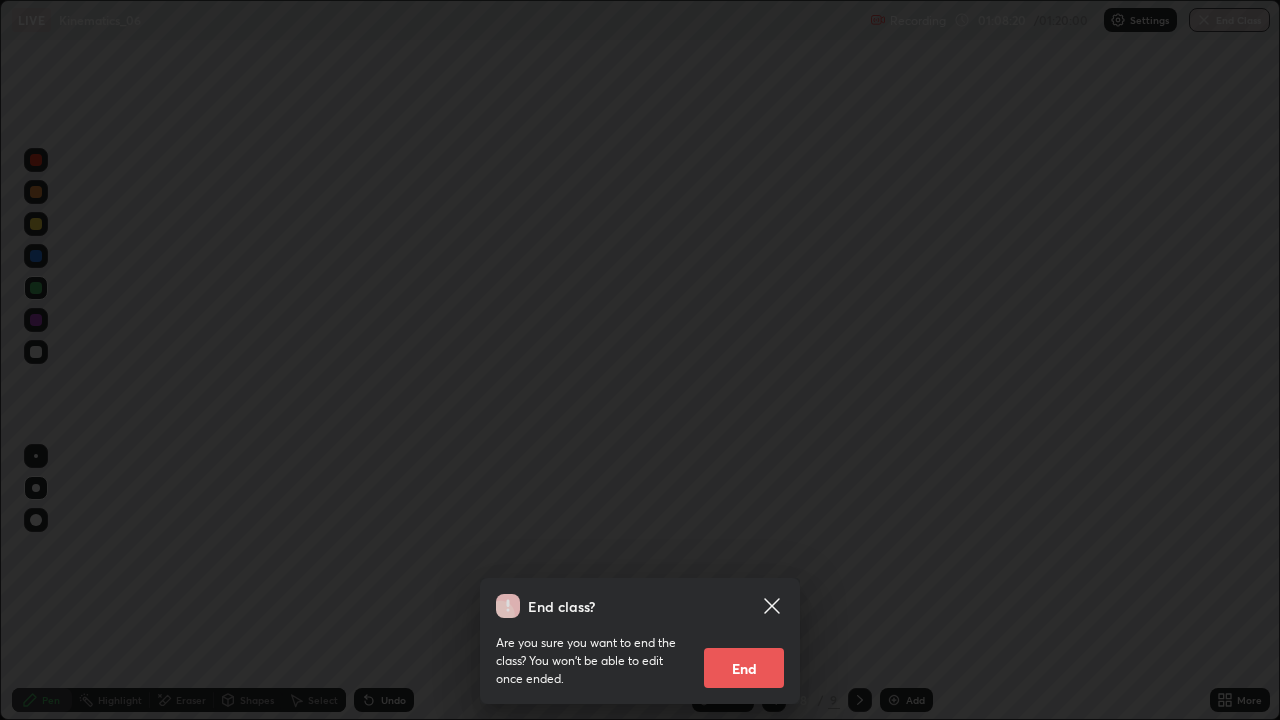 click on "End" at bounding box center (744, 668) 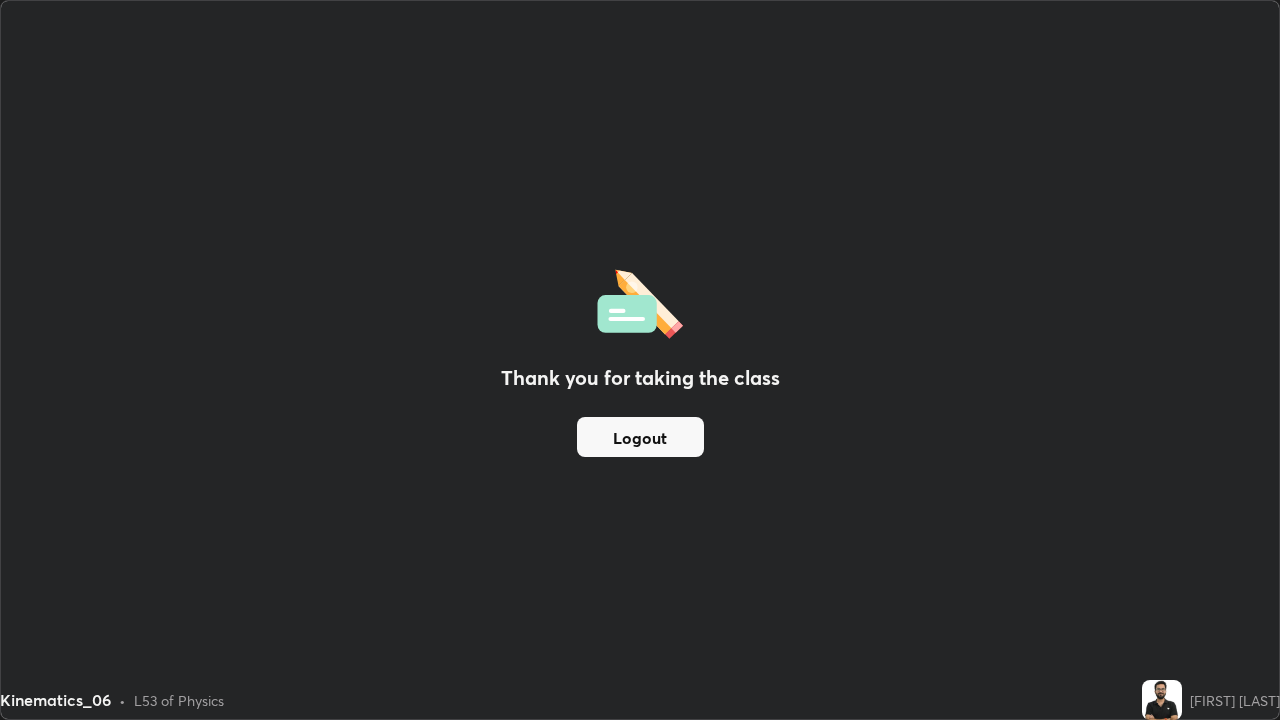 click on "Logout" at bounding box center (640, 437) 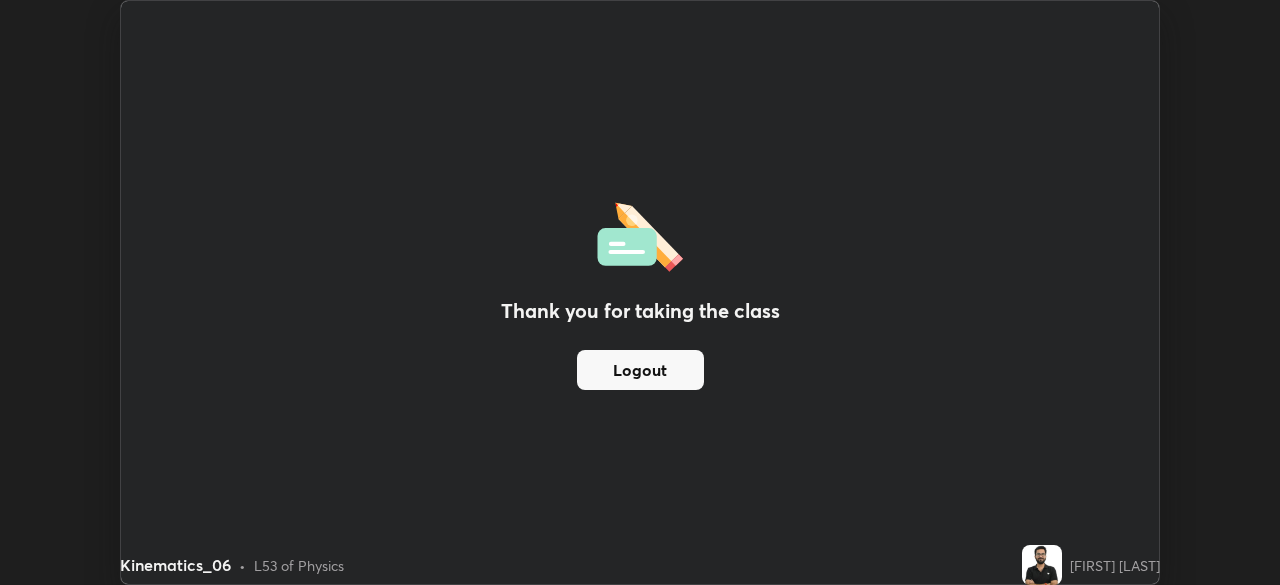 scroll, scrollTop: 585, scrollLeft: 1280, axis: both 